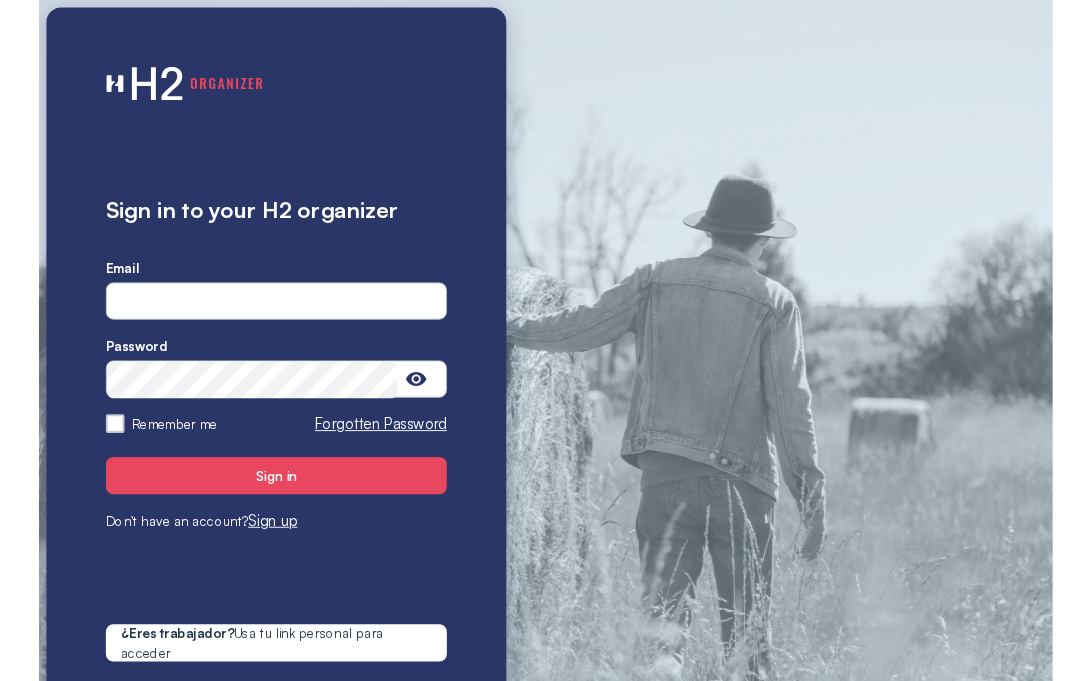 scroll, scrollTop: 0, scrollLeft: 0, axis: both 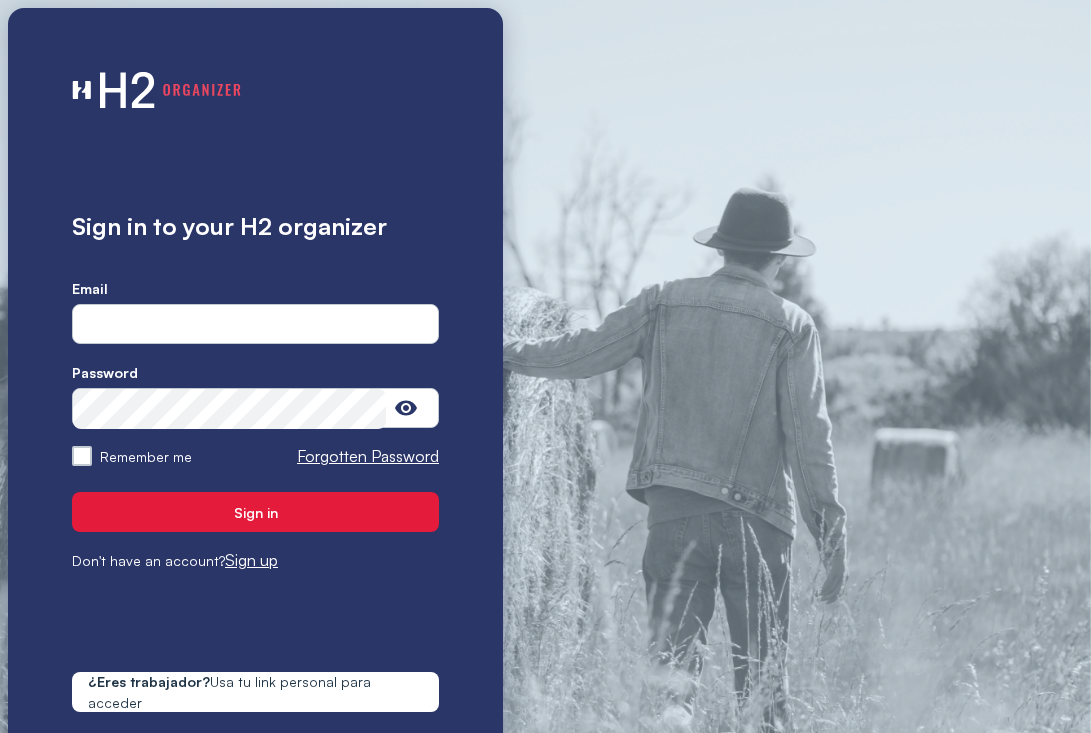 type on "**********" 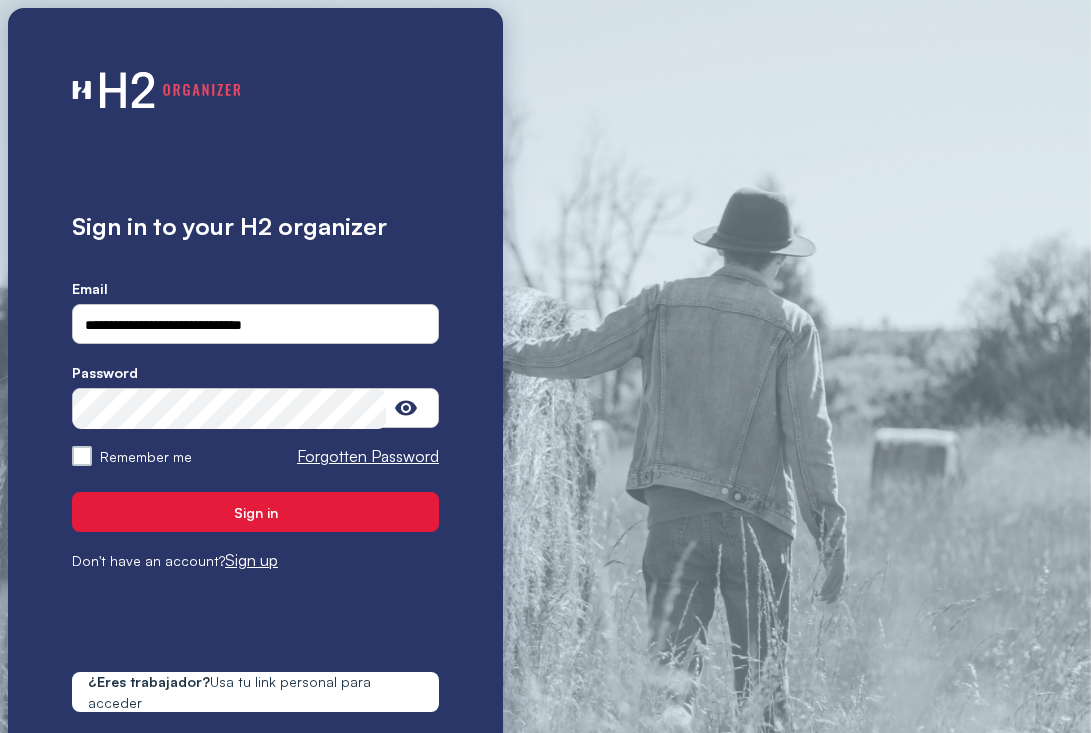 click on "Sign in" at bounding box center [255, 512] 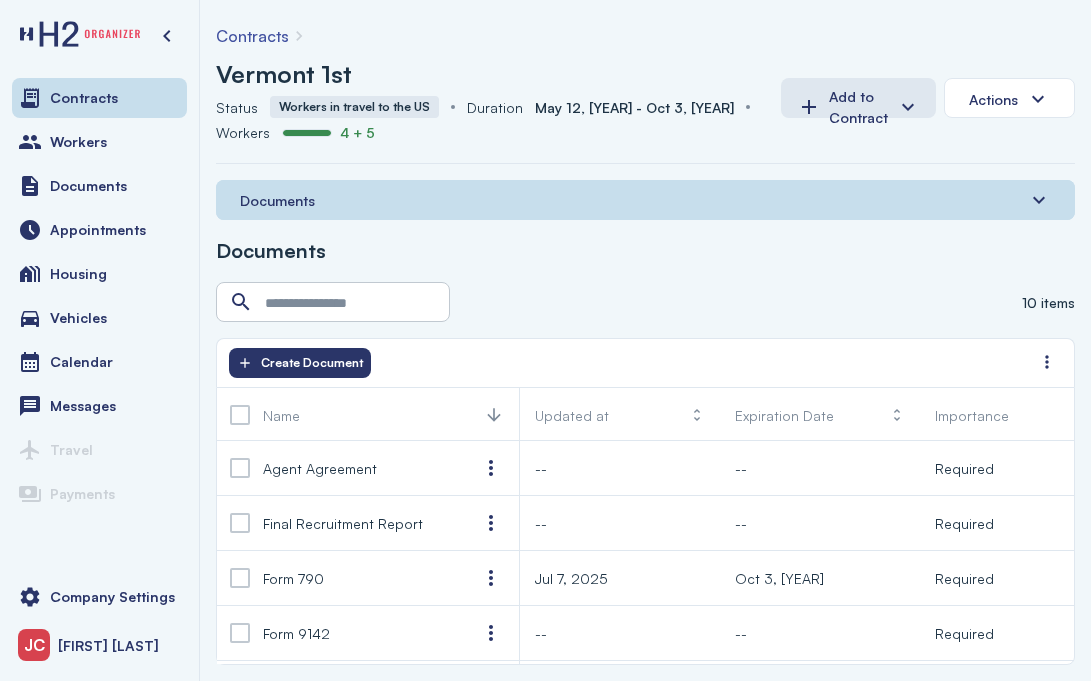 click on "Vermont 1st" at bounding box center [284, 74] 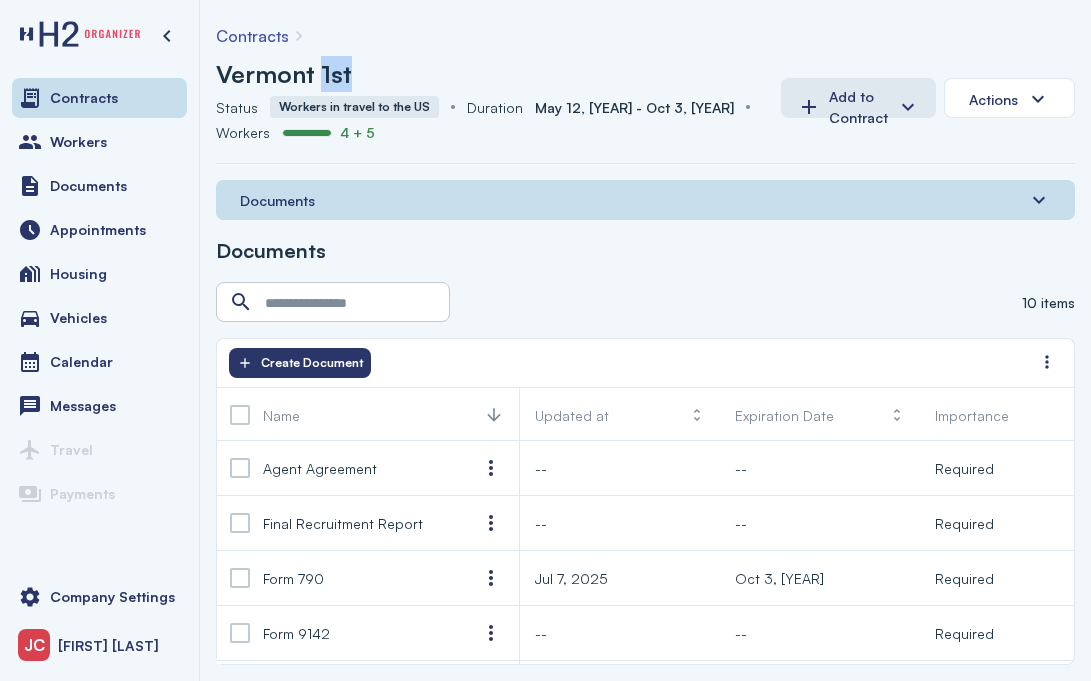 click on "Vermont 1st" at bounding box center (284, 74) 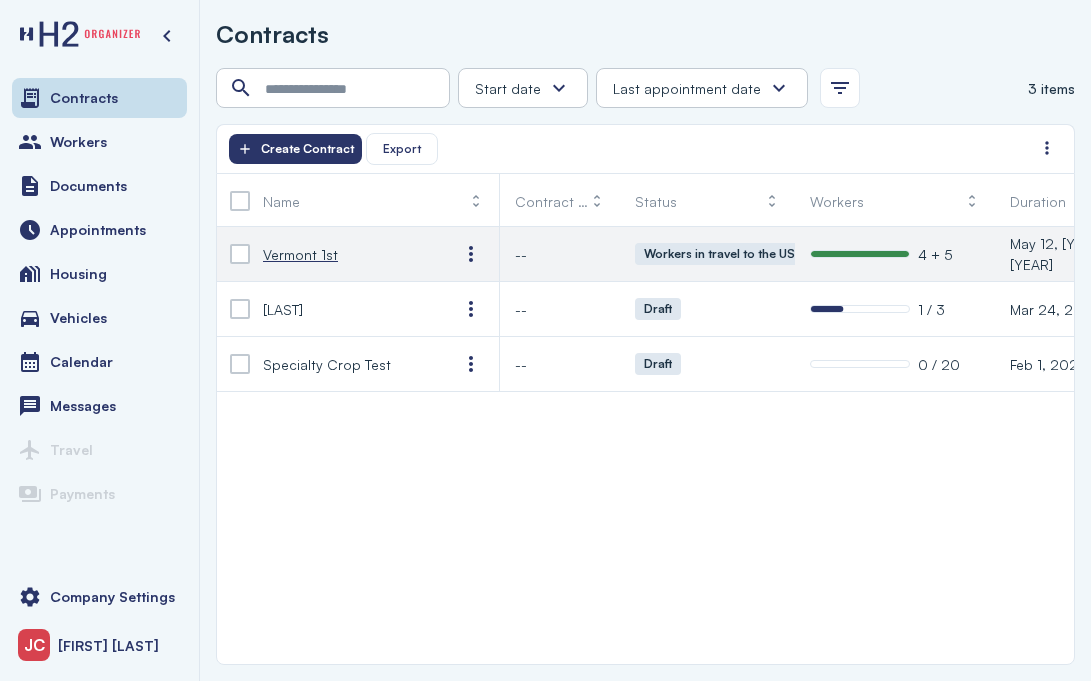 click on "Vermont 1st" at bounding box center [300, 254] 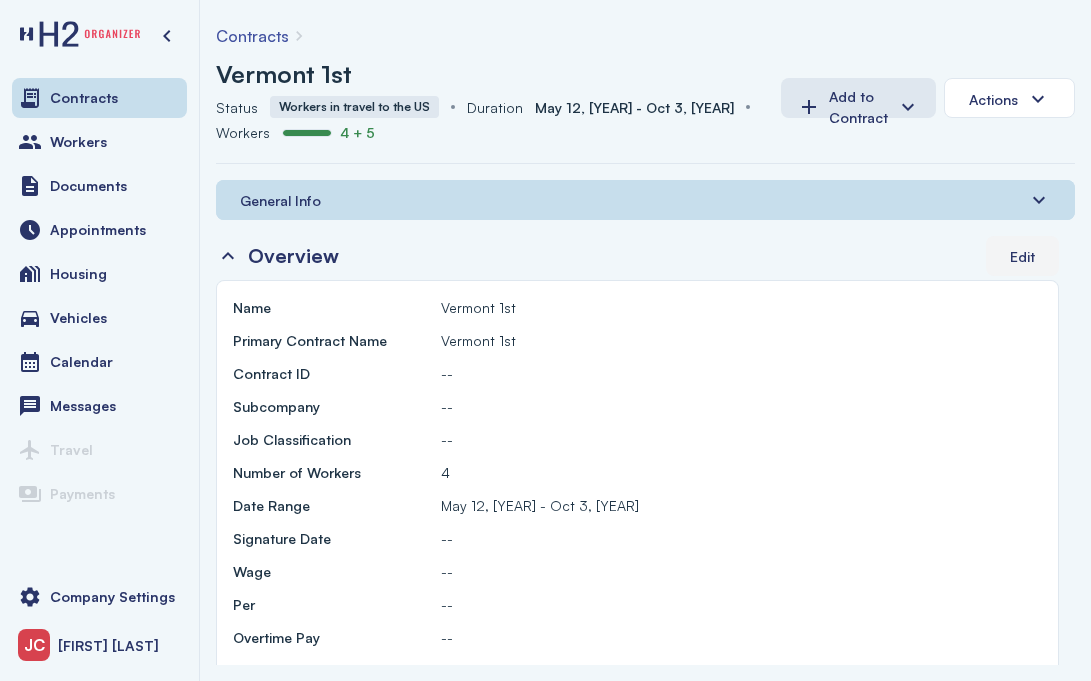 click on "Edit" at bounding box center [1022, 256] 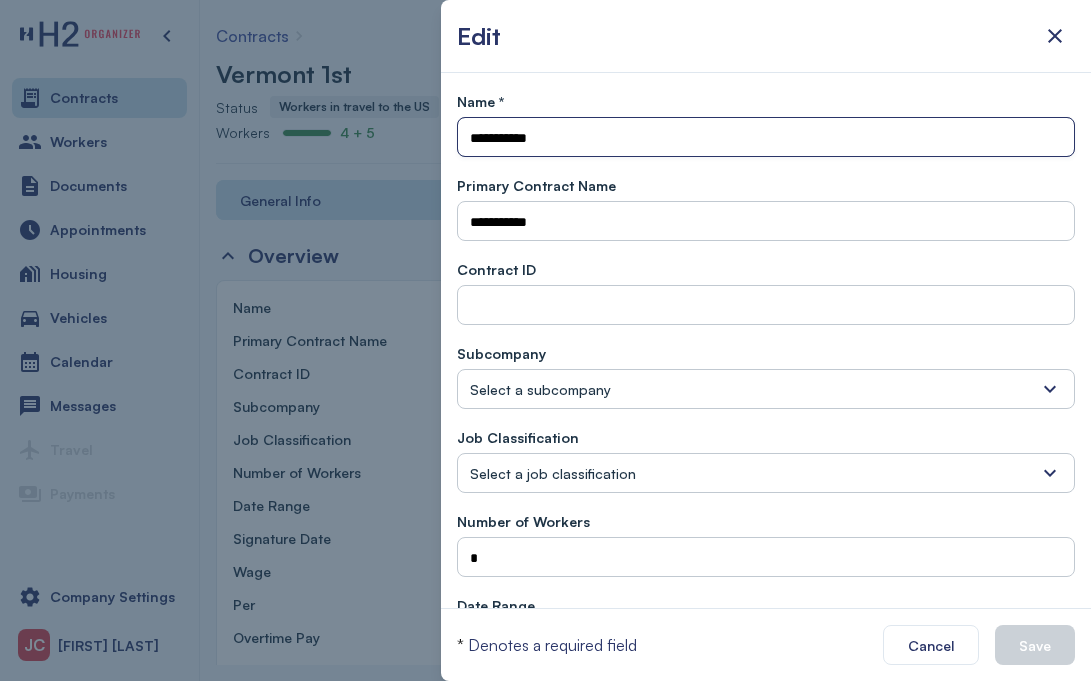 click on "**********" at bounding box center (766, 138) 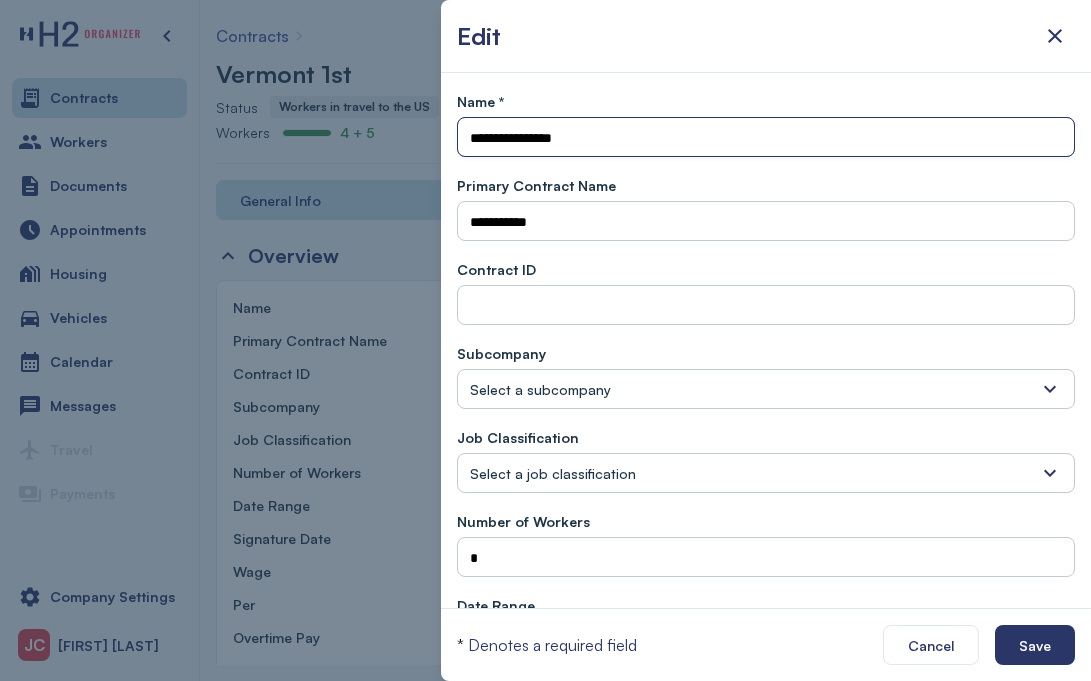 type on "**********" 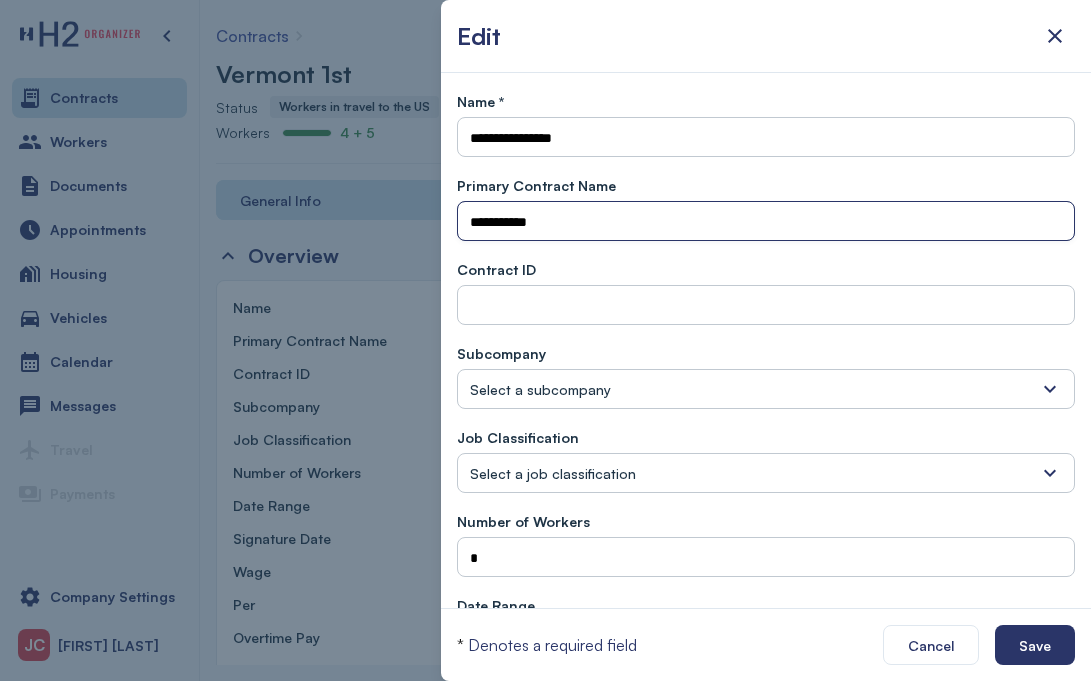click on "**********" at bounding box center [766, 222] 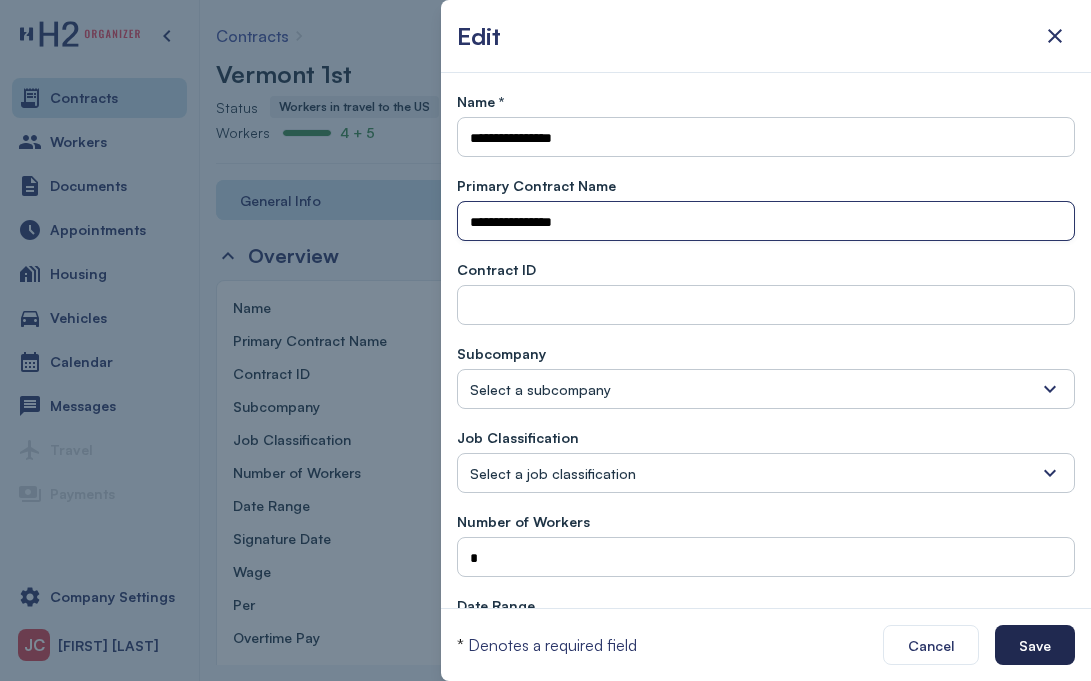 type on "**********" 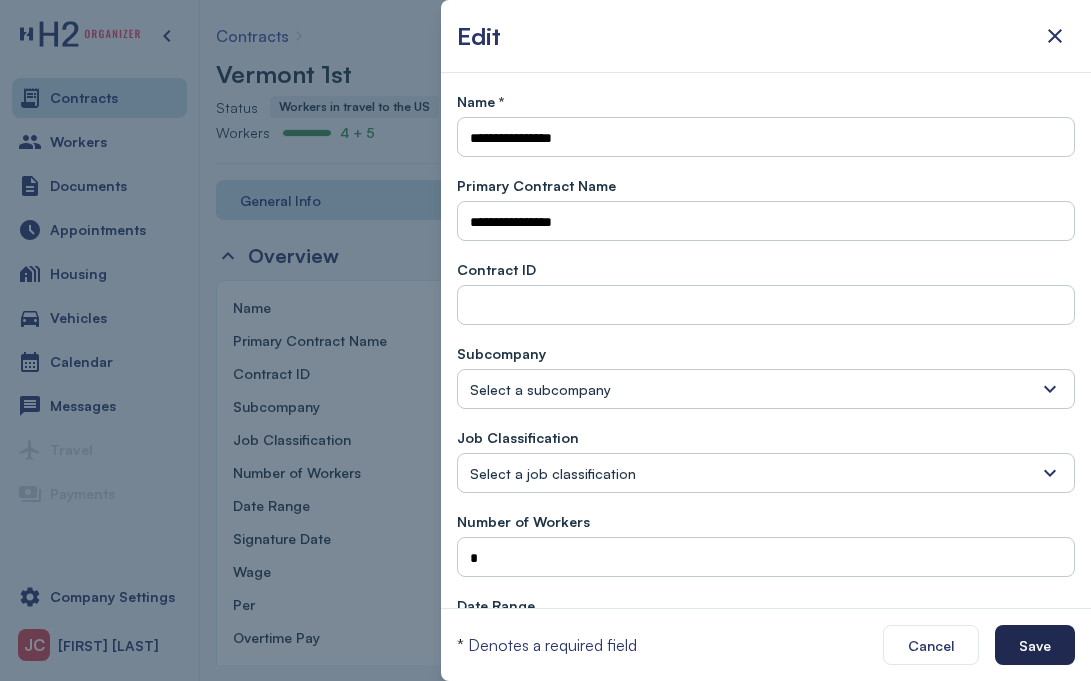 click on "Save" at bounding box center [1035, 645] 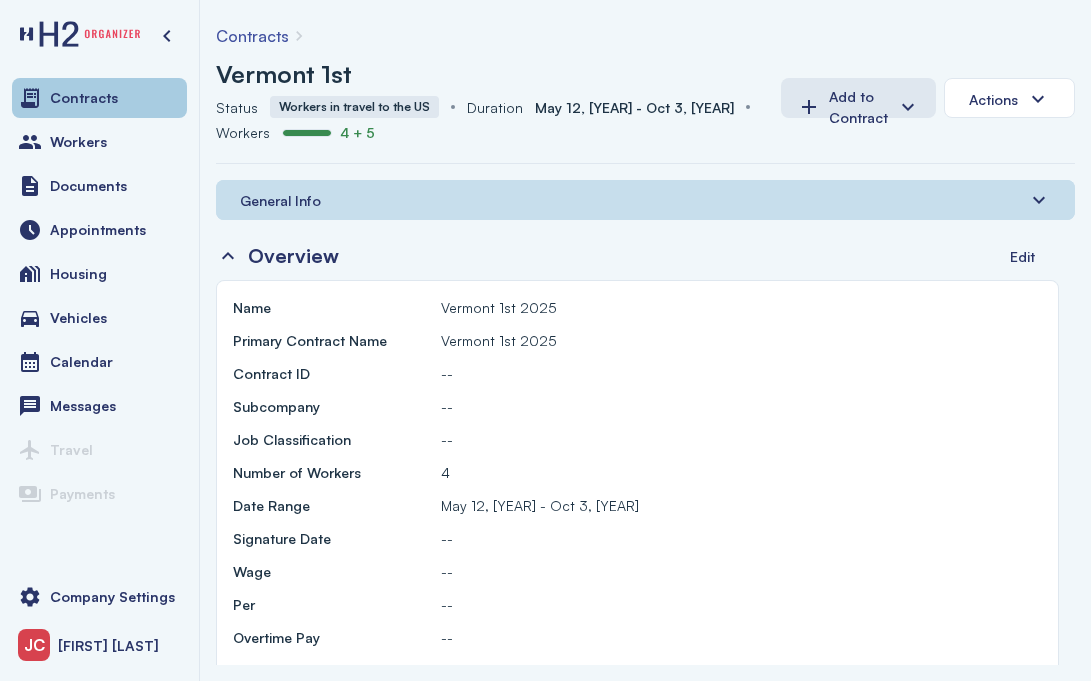 click on "Contracts" at bounding box center [84, 98] 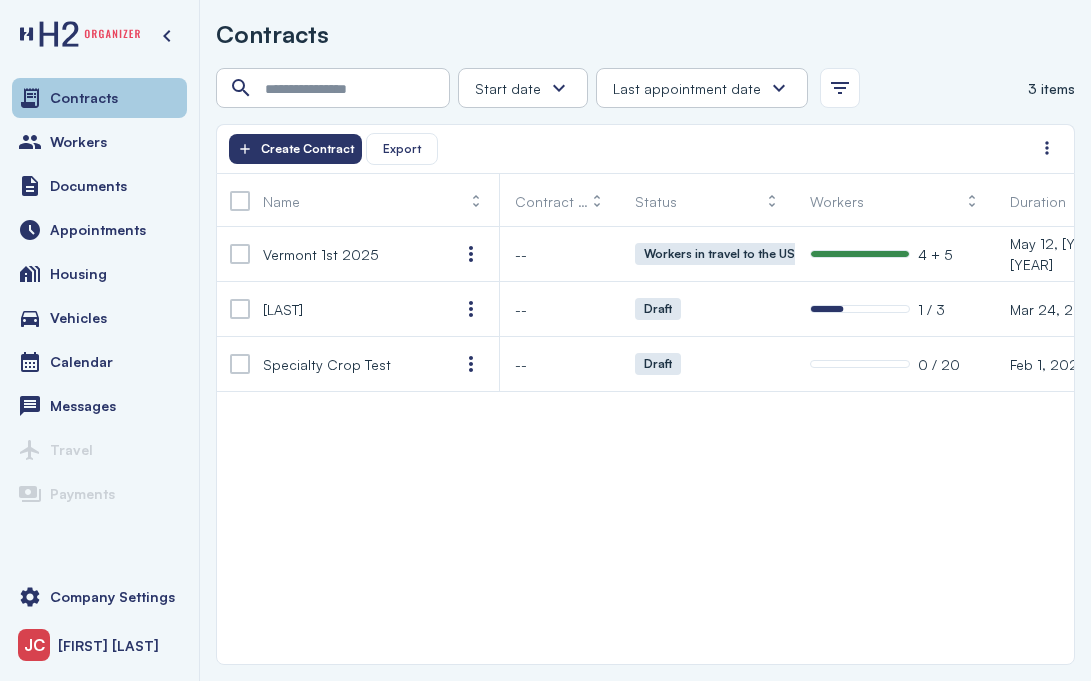 click on "Contracts" at bounding box center (84, 98) 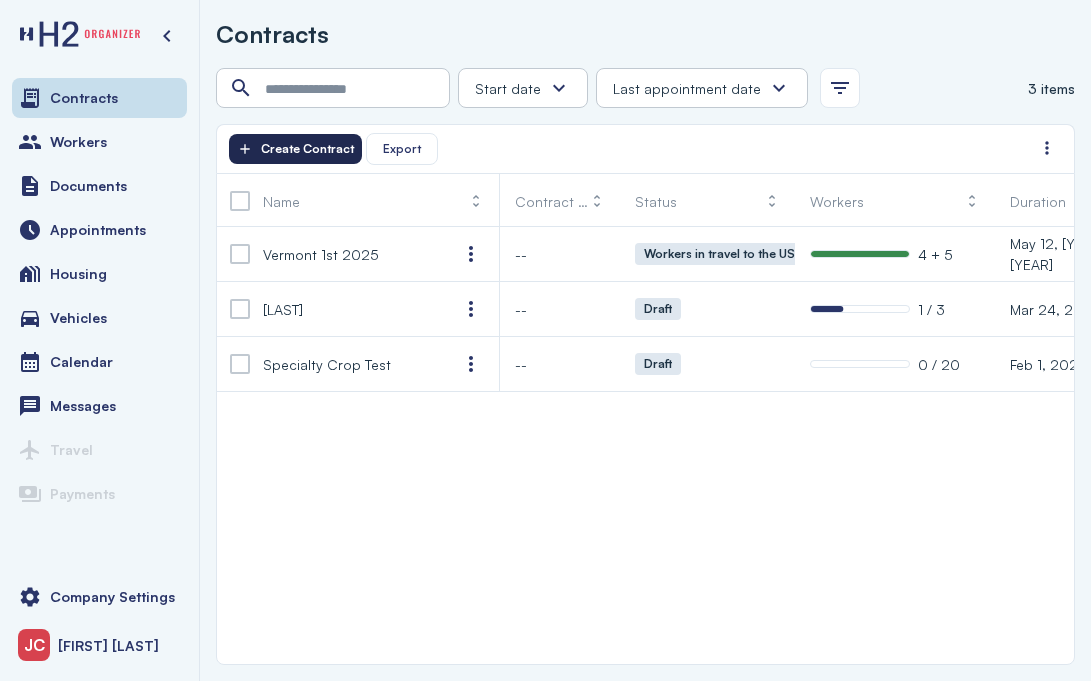 click on "Create Contract" 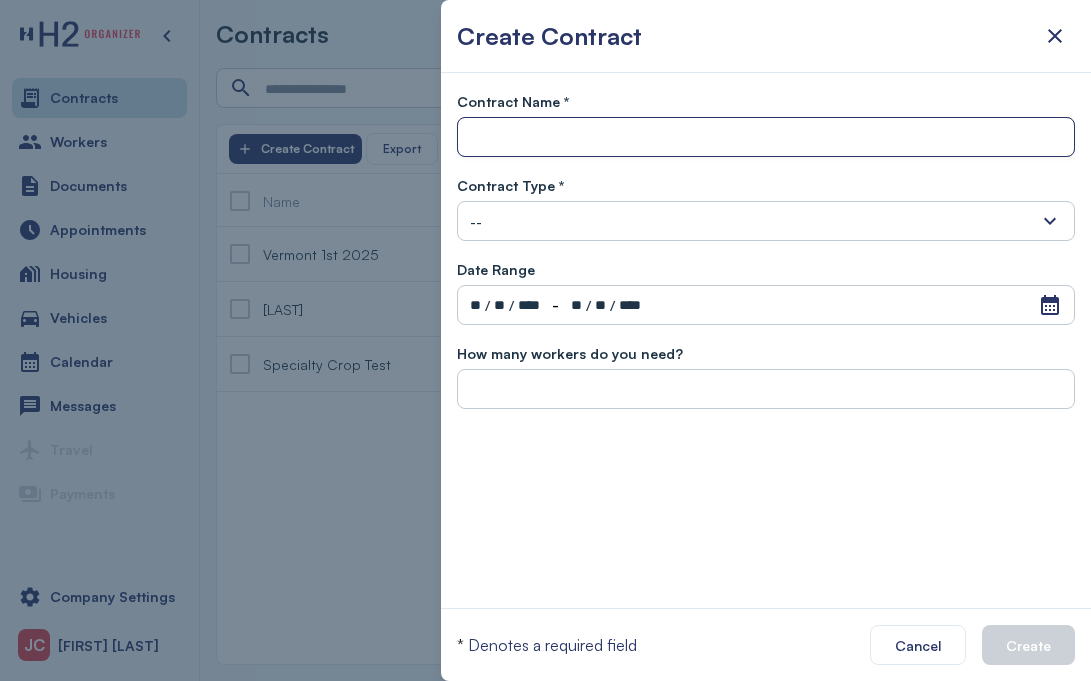 click at bounding box center [766, 138] 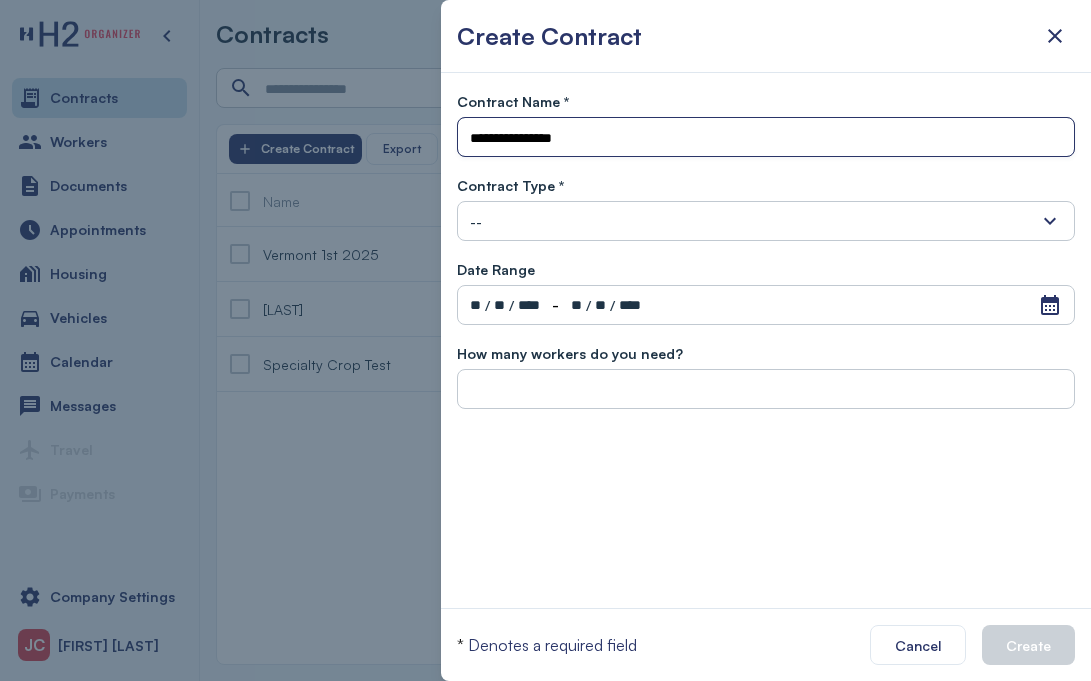 type on "**********" 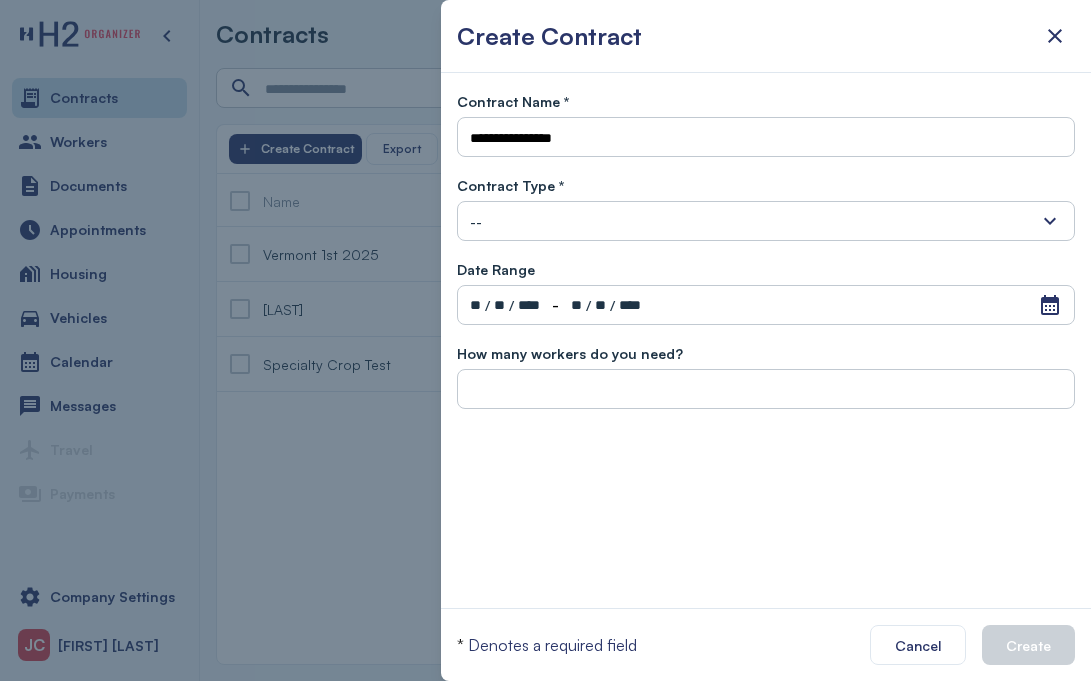 click on "--" at bounding box center [766, 221] 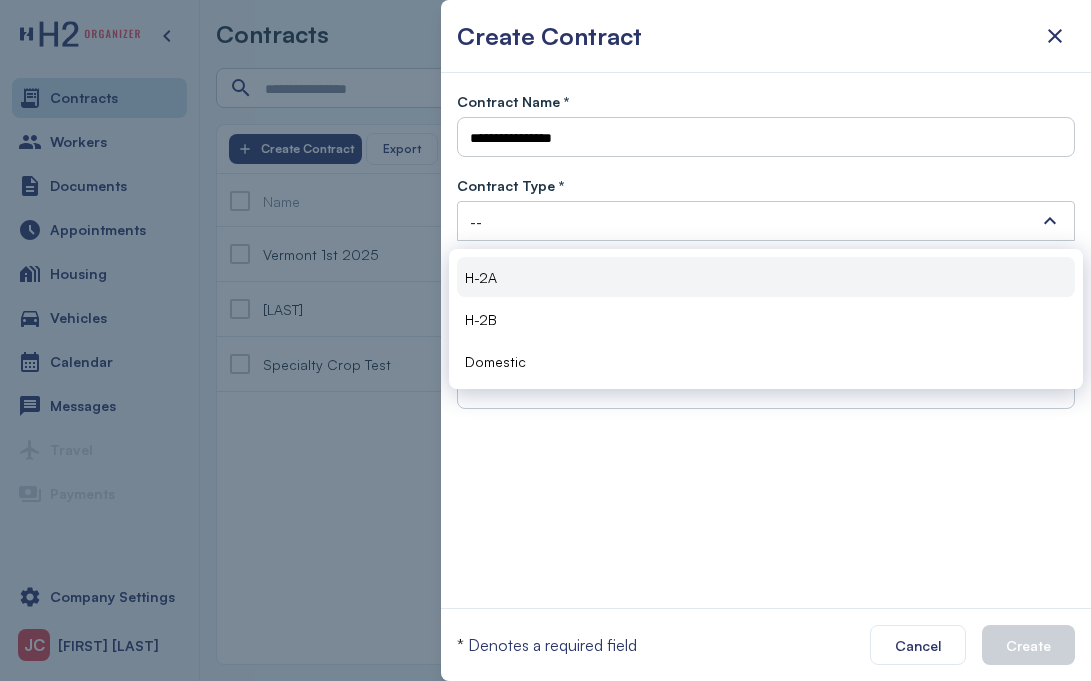 click on "H-2A" at bounding box center (766, 277) 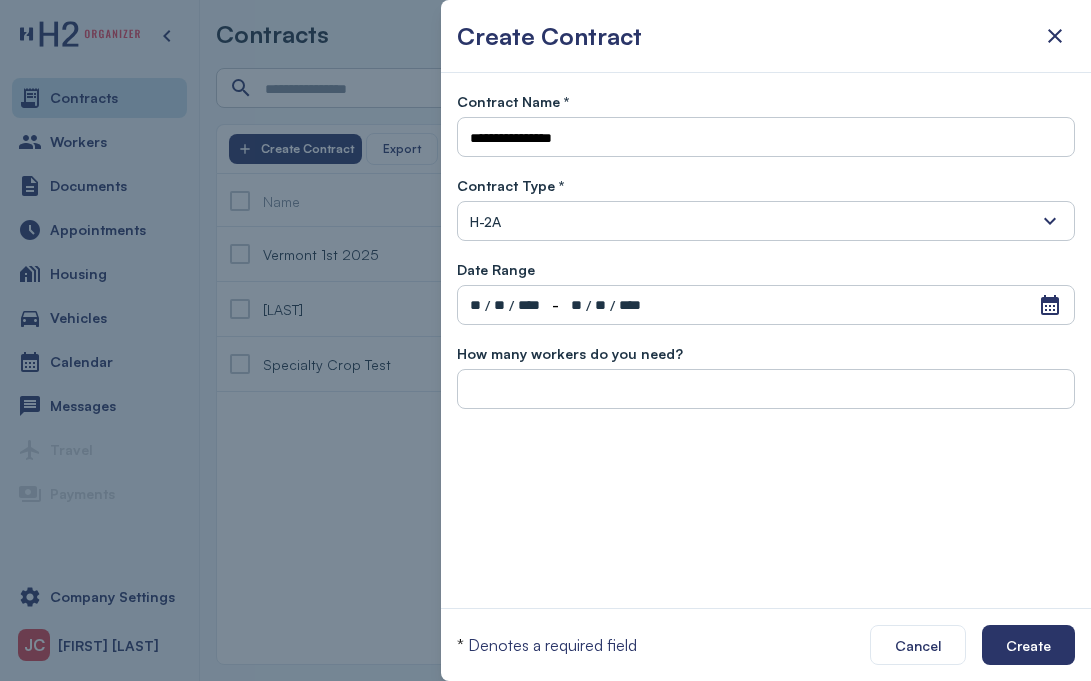 click on "Open Calendar   **   /   **   /   ****   -   **   /   **   /   ****" at bounding box center (766, 305) 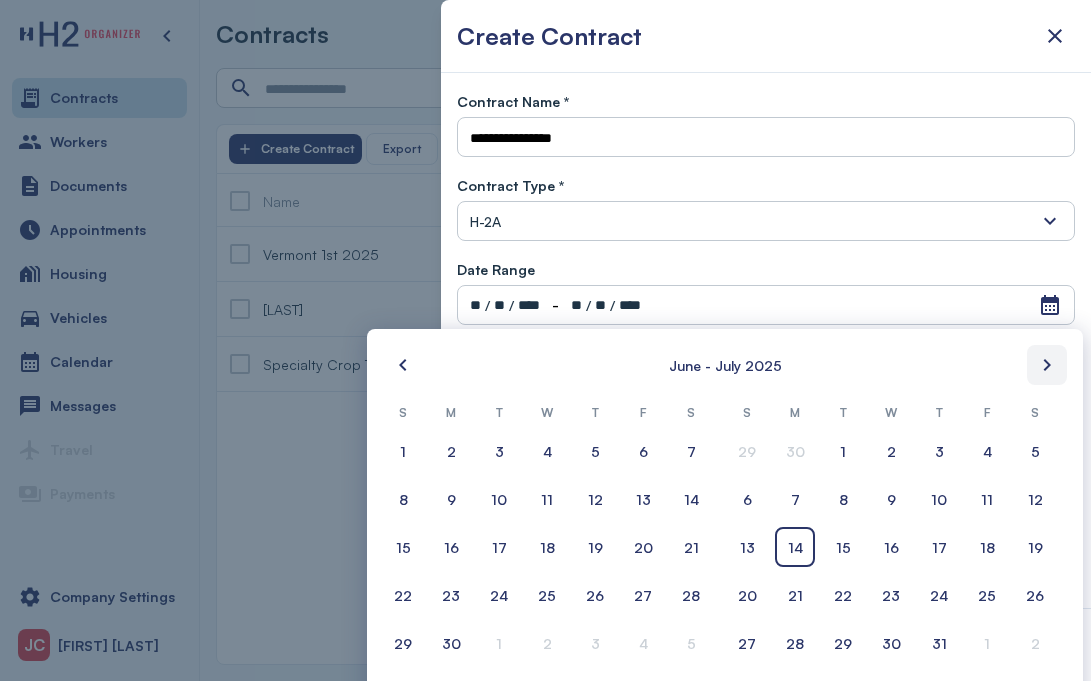click at bounding box center (1047, 365) 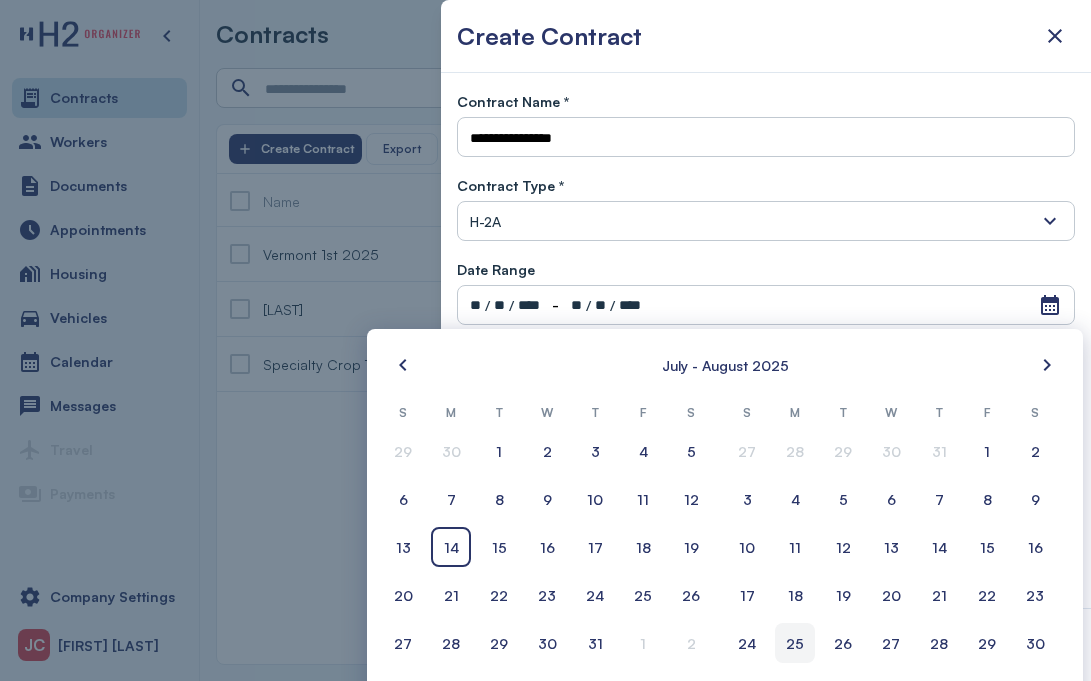click on "25" at bounding box center [795, 643] 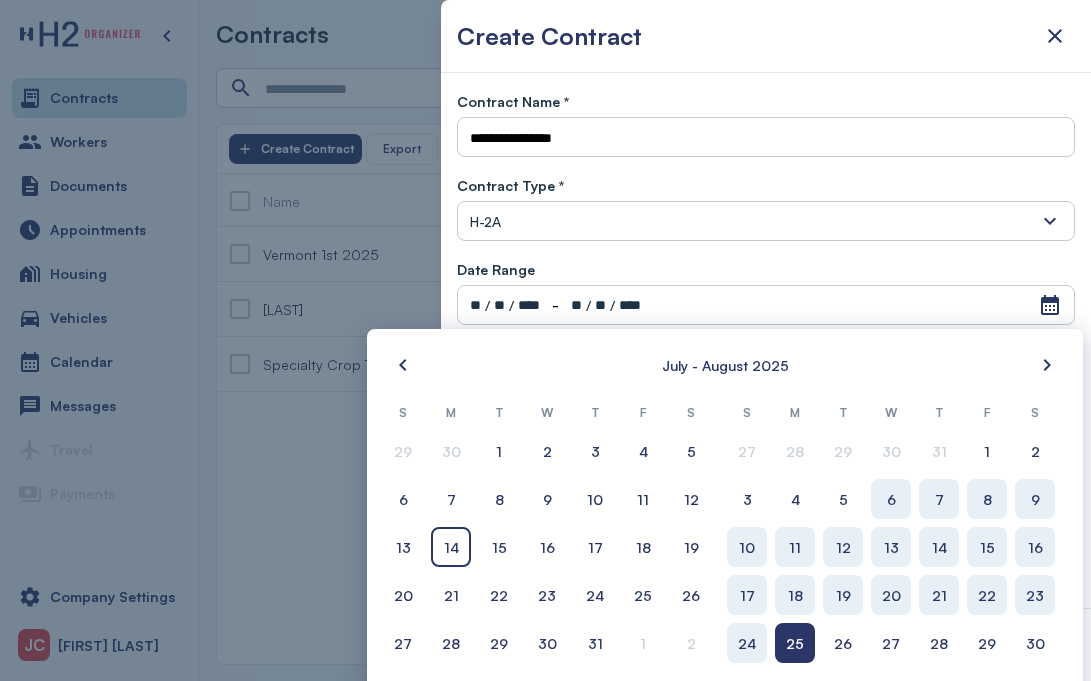 click on "**   /   **   /   ****" at bounding box center (505, 305) 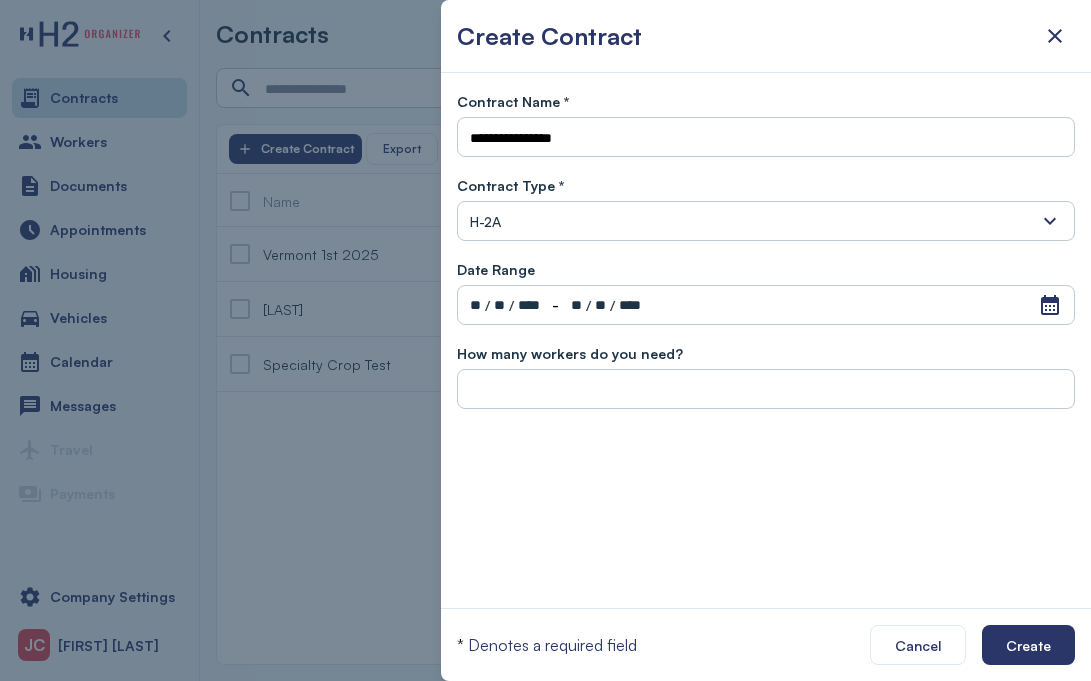 click on "/" at bounding box center (487, 305) 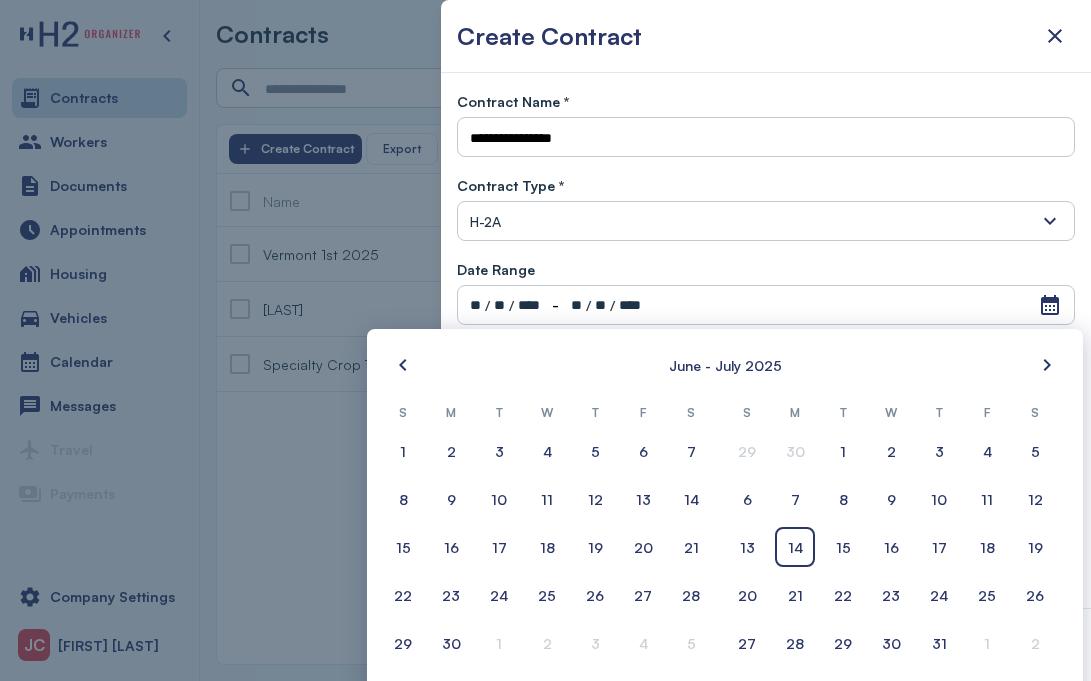 drag, startPoint x: 499, startPoint y: 305, endPoint x: 467, endPoint y: 307, distance: 32.06244 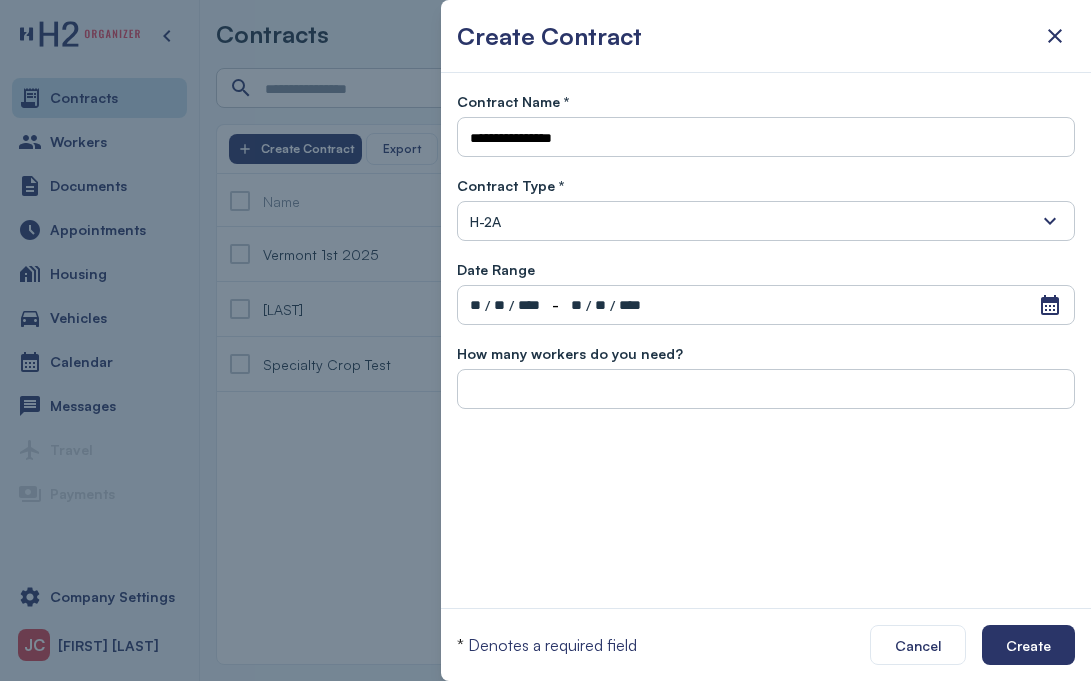 click on "**" at bounding box center (475, 305) 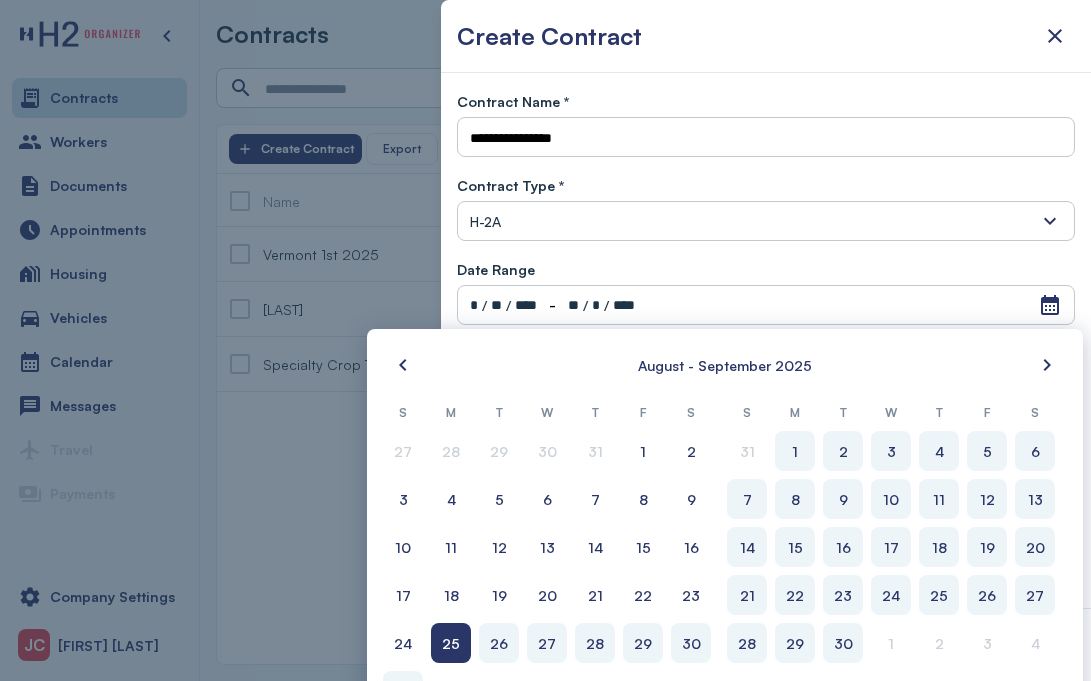 click on "Create Contract" at bounding box center [766, 36] 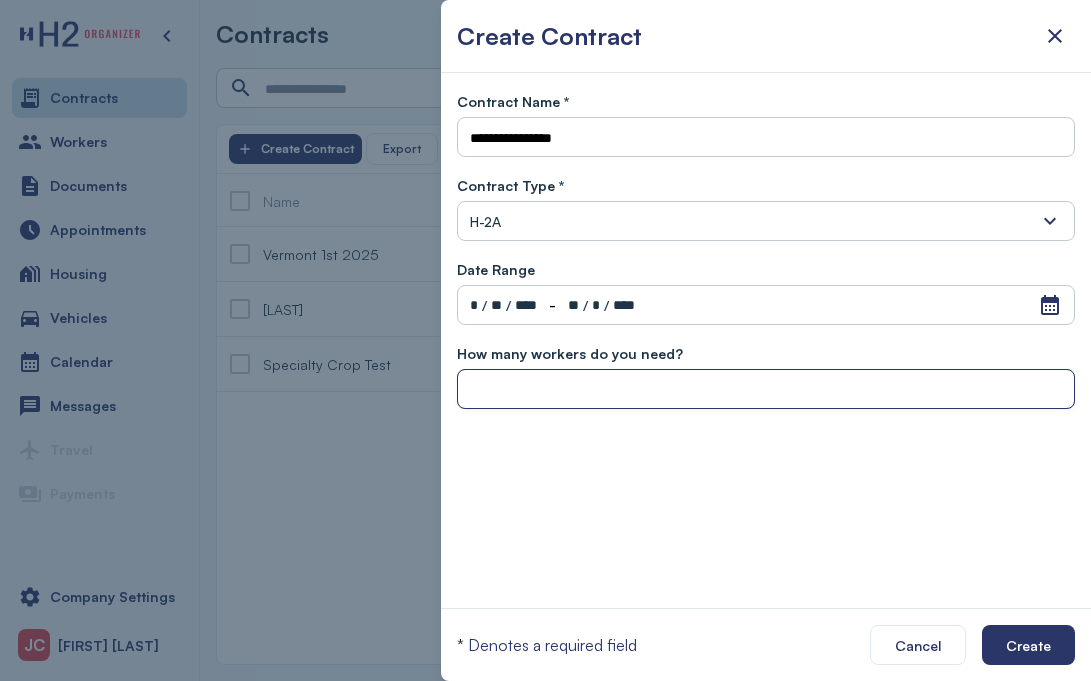 click at bounding box center (766, 390) 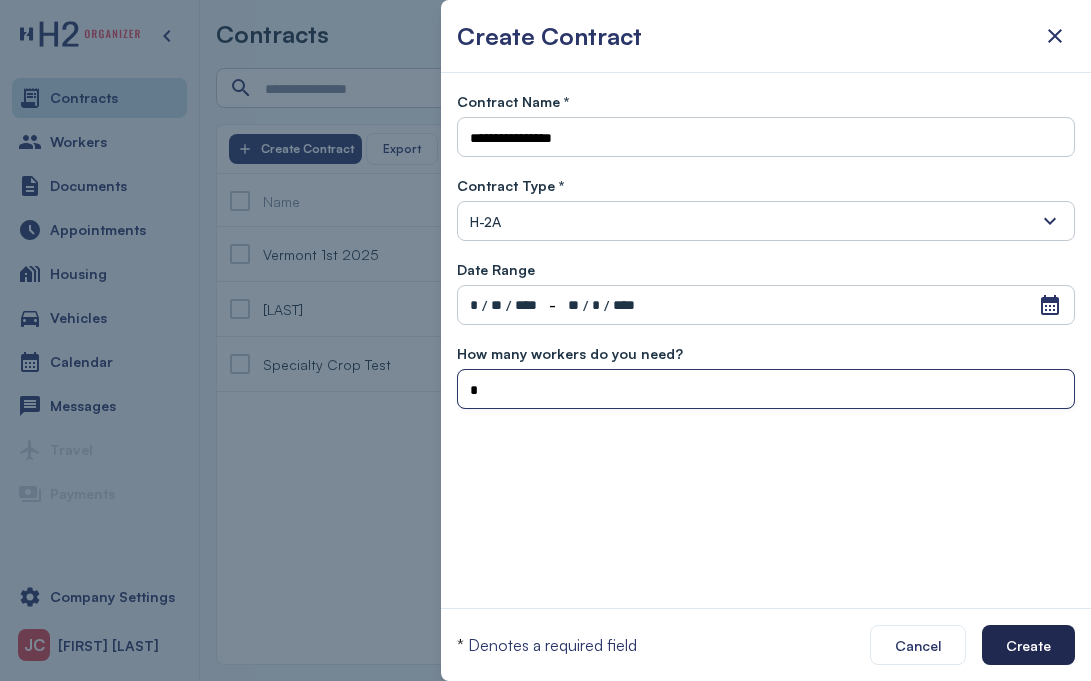 type on "*" 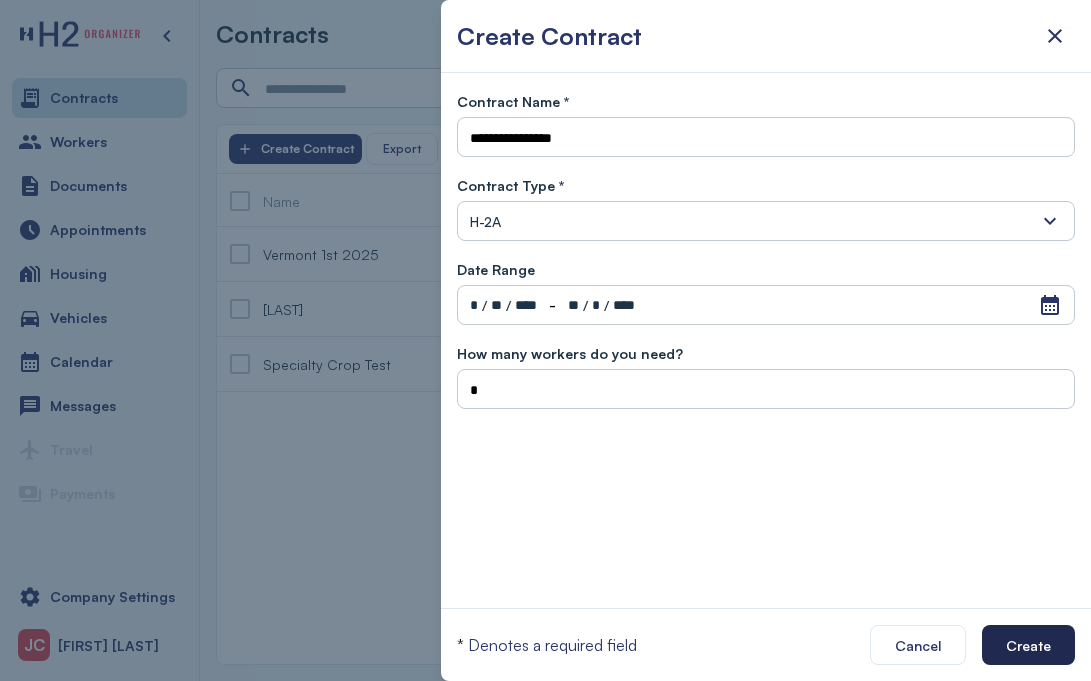 click on "Create" at bounding box center (1028, 645) 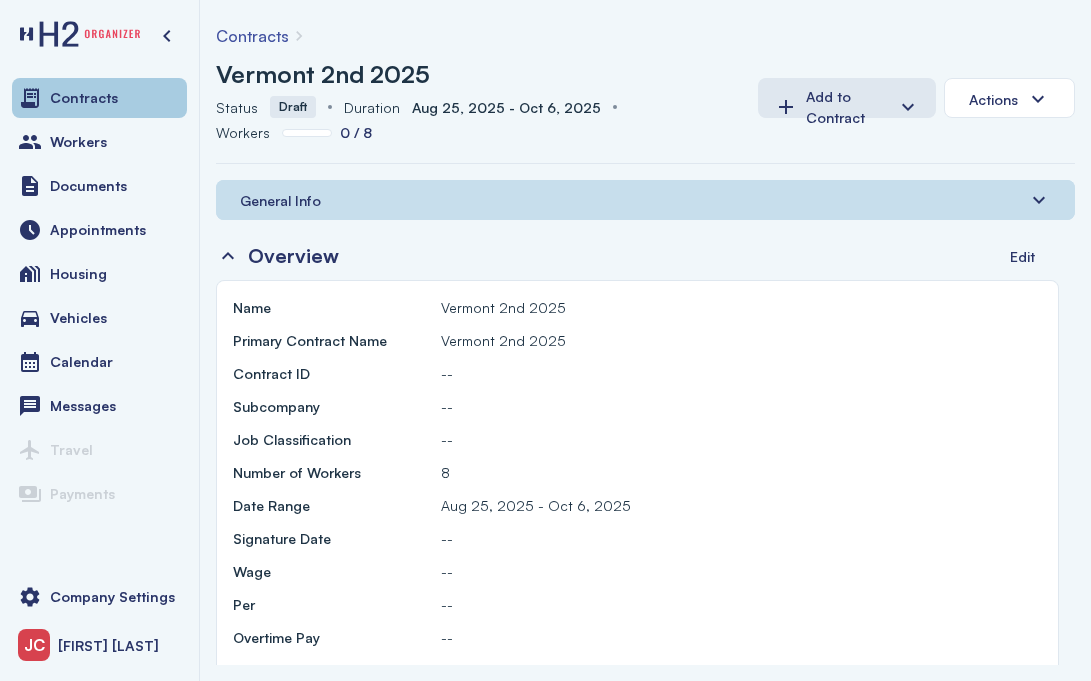 click on "Contracts" at bounding box center [84, 98] 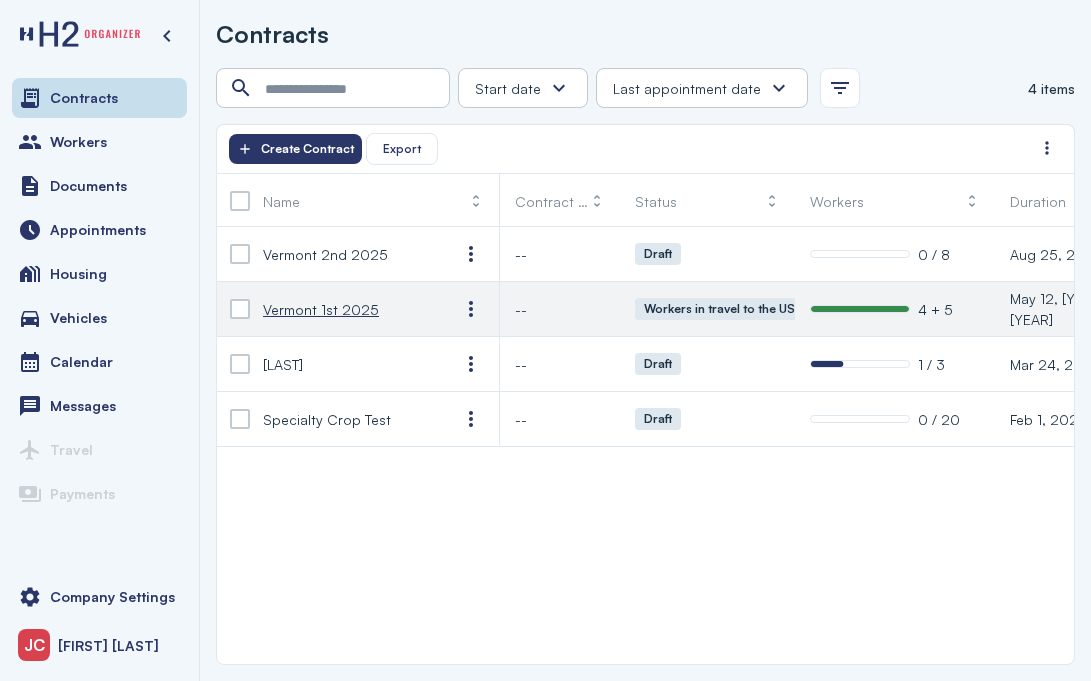 click on "Vermont 1st 2025" at bounding box center [321, 309] 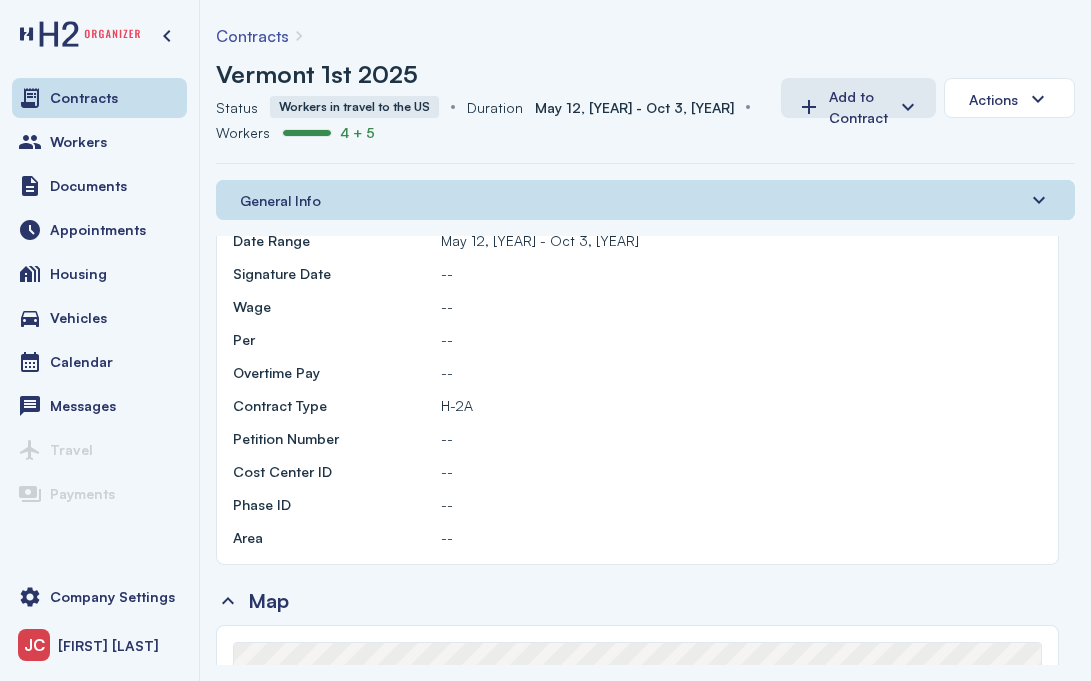 scroll, scrollTop: 263, scrollLeft: 0, axis: vertical 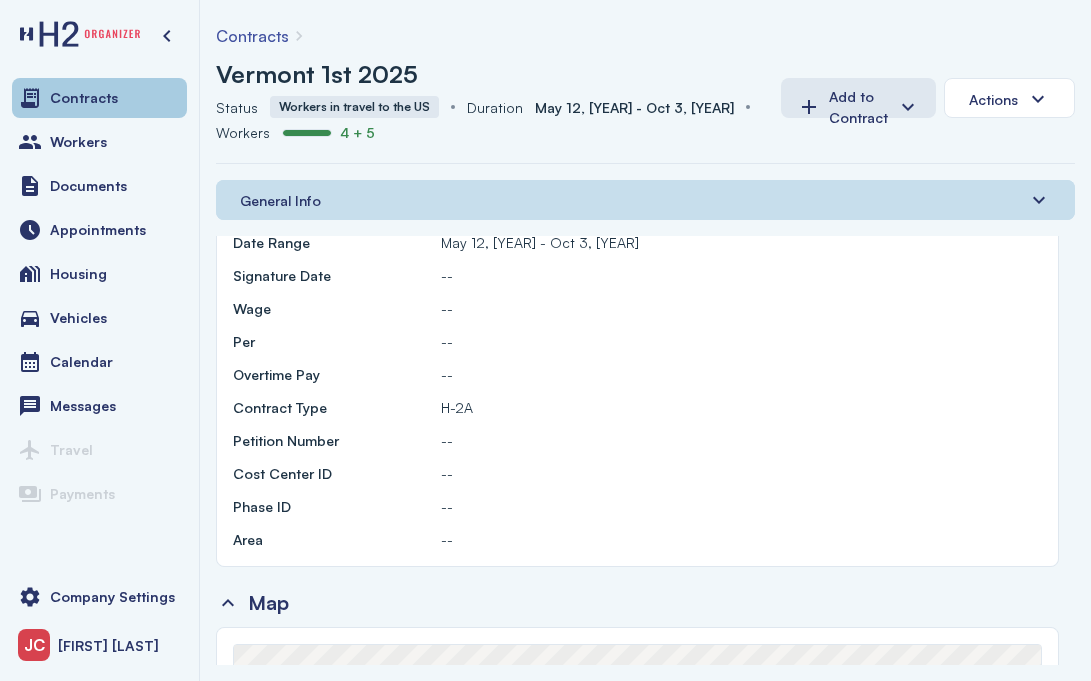 click on "Contracts" at bounding box center [84, 98] 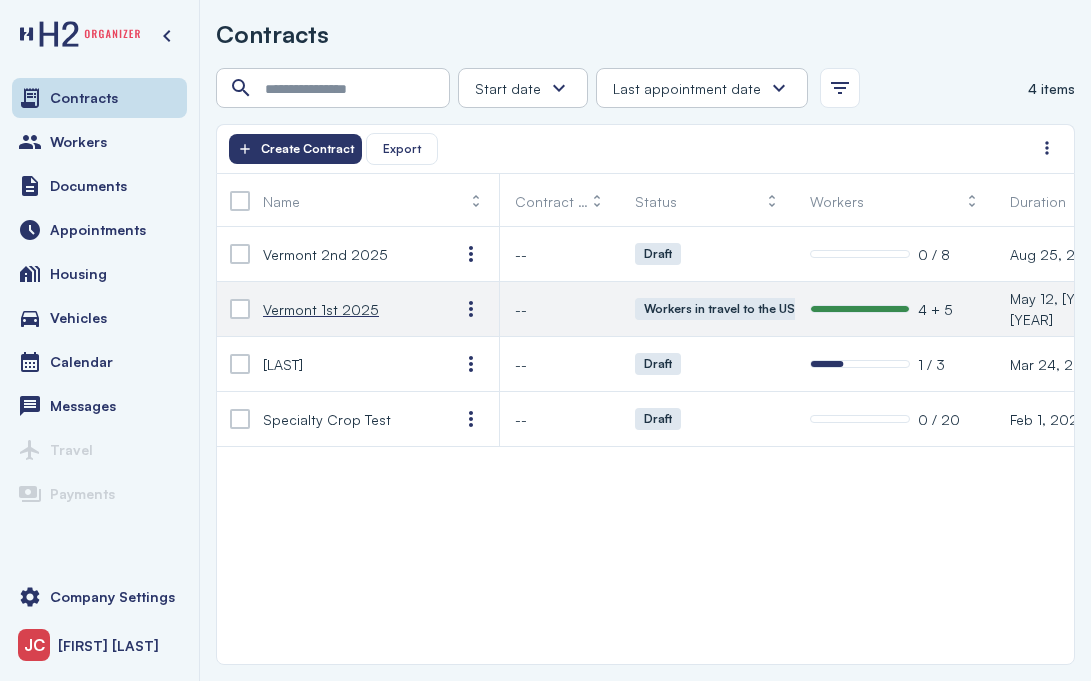 click on "Vermont 1st 2025" at bounding box center (321, 309) 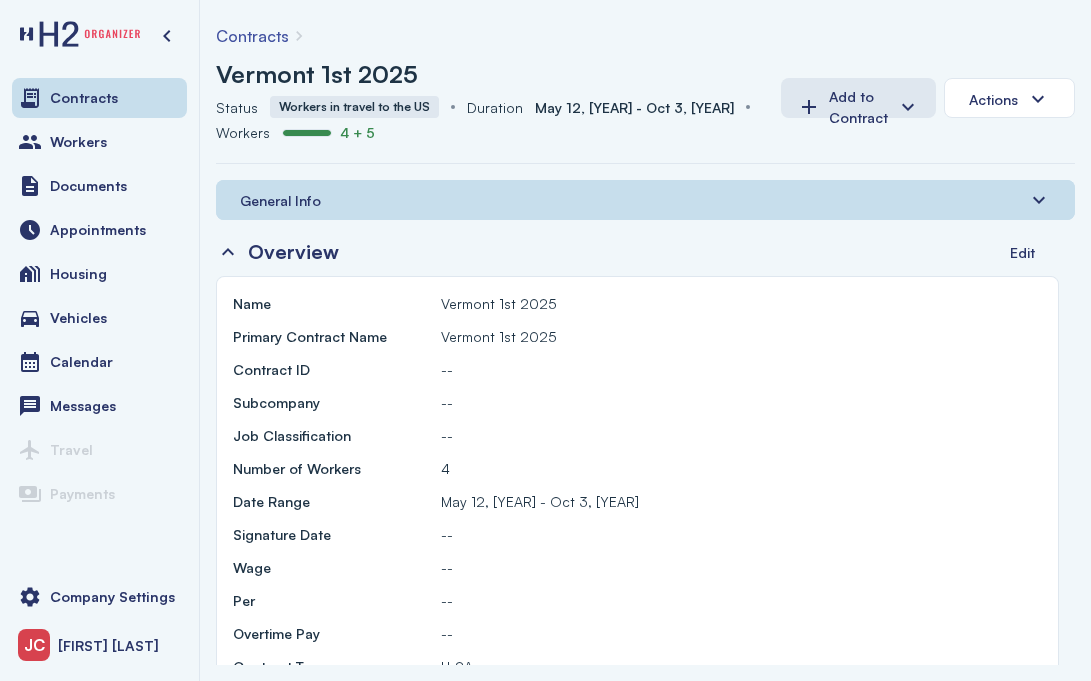 scroll, scrollTop: 0, scrollLeft: 0, axis: both 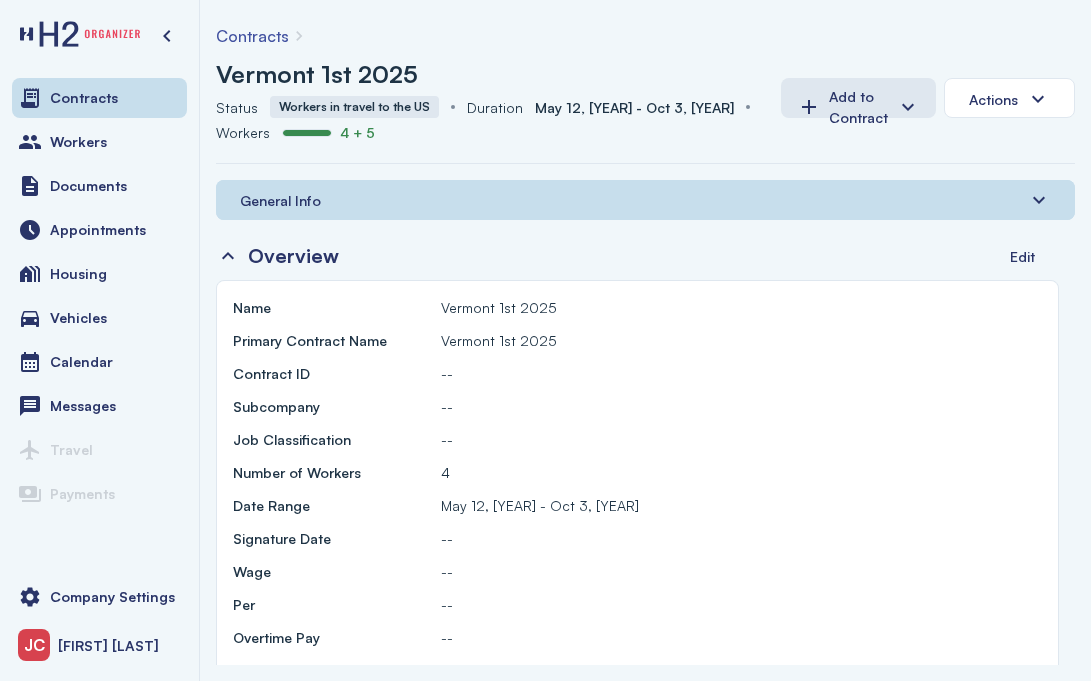 click on "General Info" at bounding box center [645, 200] 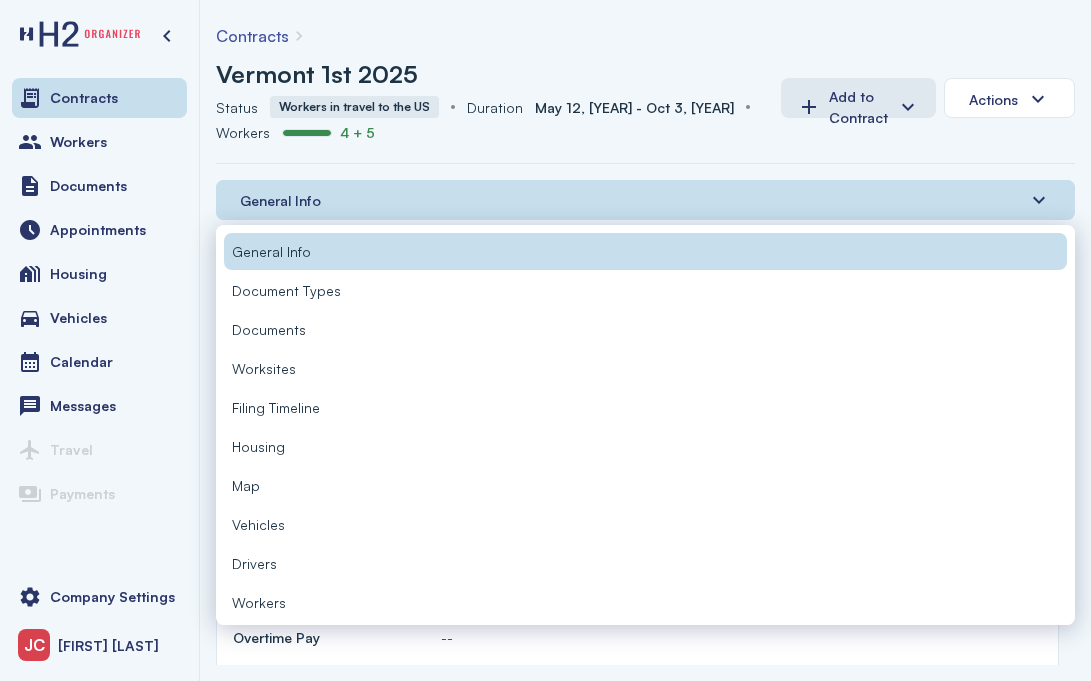 click on "General Info" at bounding box center [645, 200] 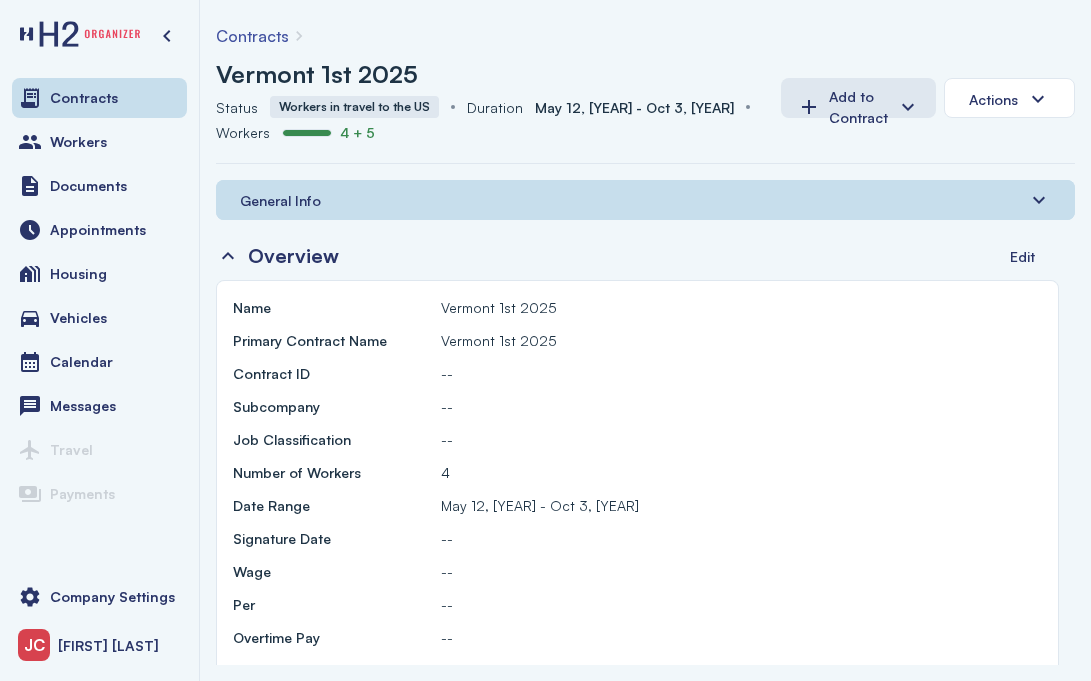 click on "General Info" at bounding box center (645, 200) 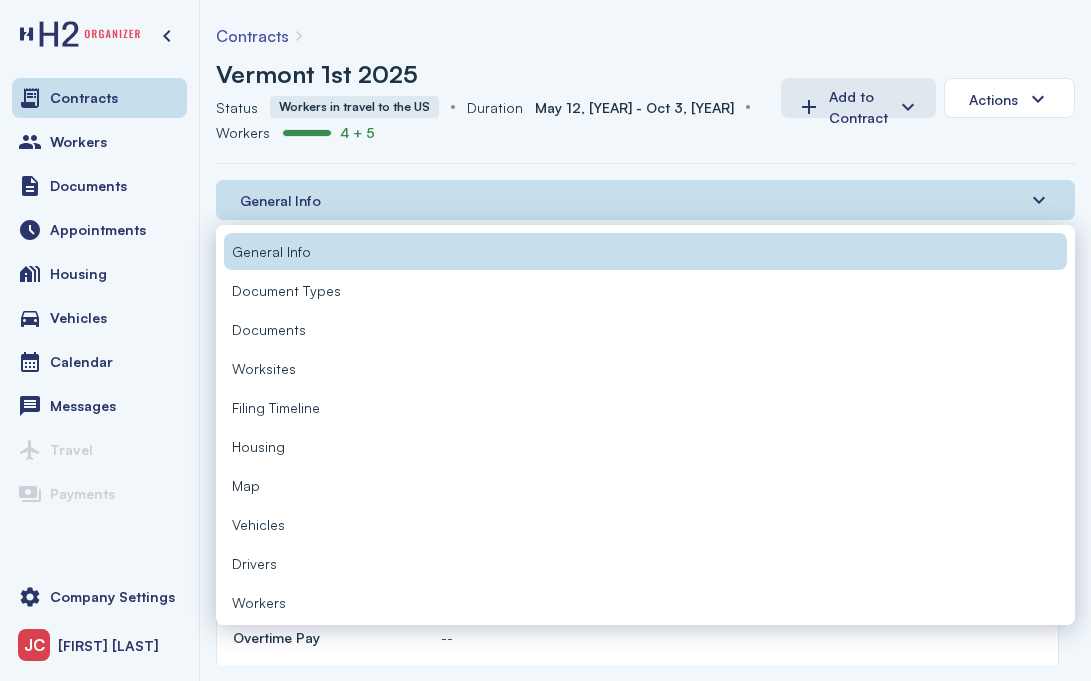 click on "Worksites" at bounding box center [645, 368] 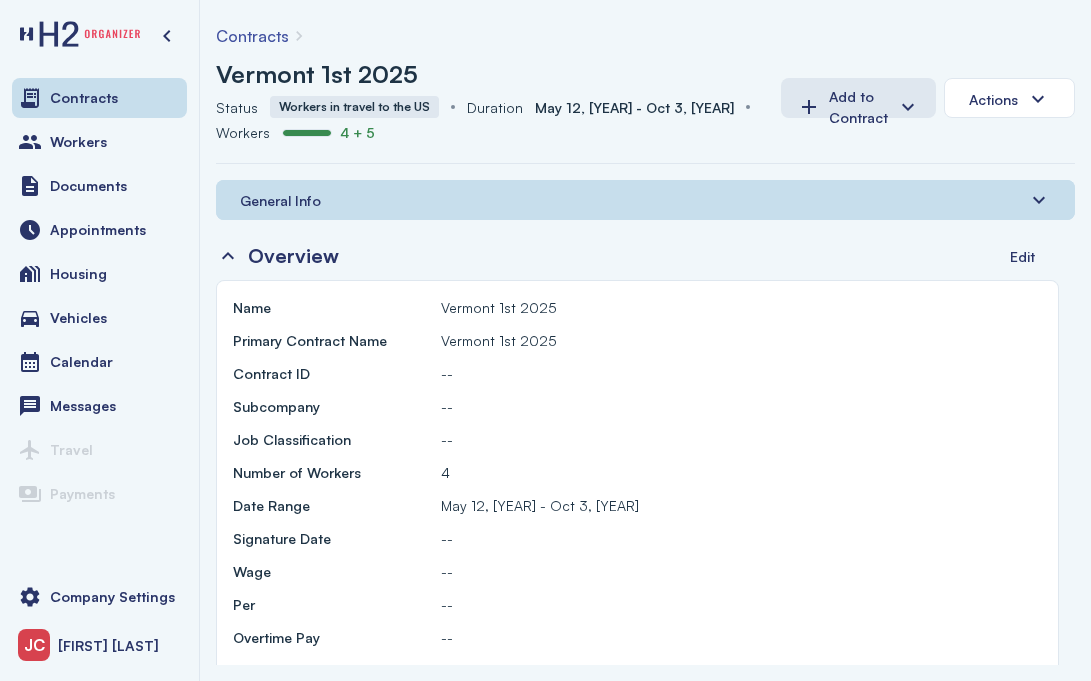 scroll, scrollTop: 26, scrollLeft: 0, axis: vertical 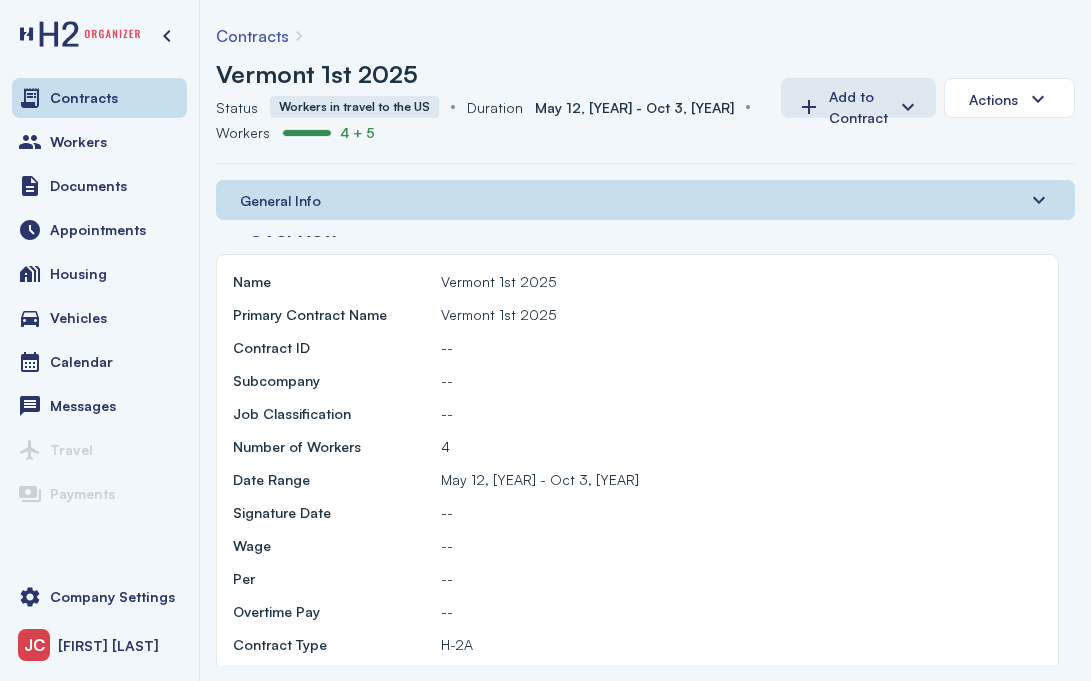 click on "General Info" at bounding box center (645, 200) 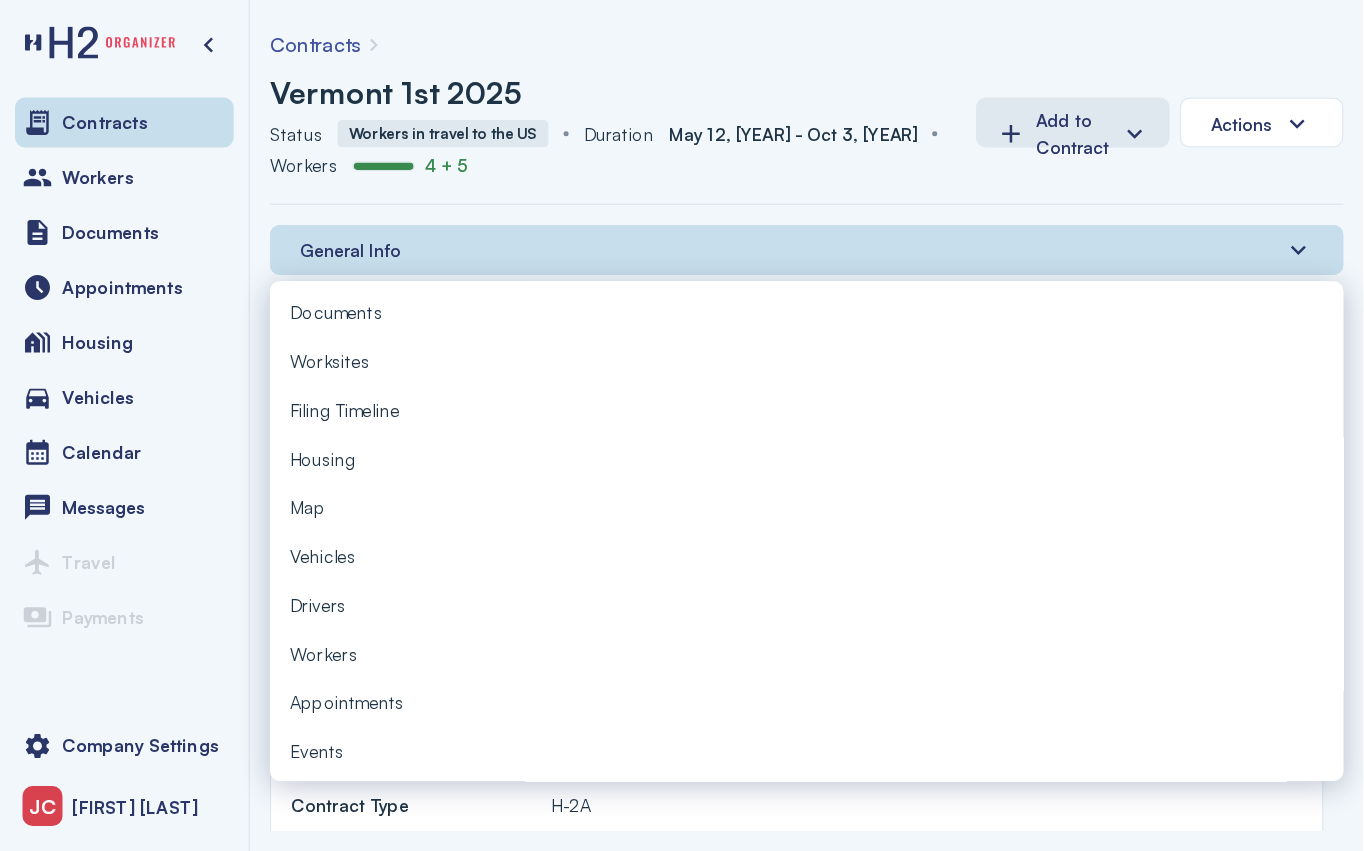 scroll, scrollTop: 101, scrollLeft: 0, axis: vertical 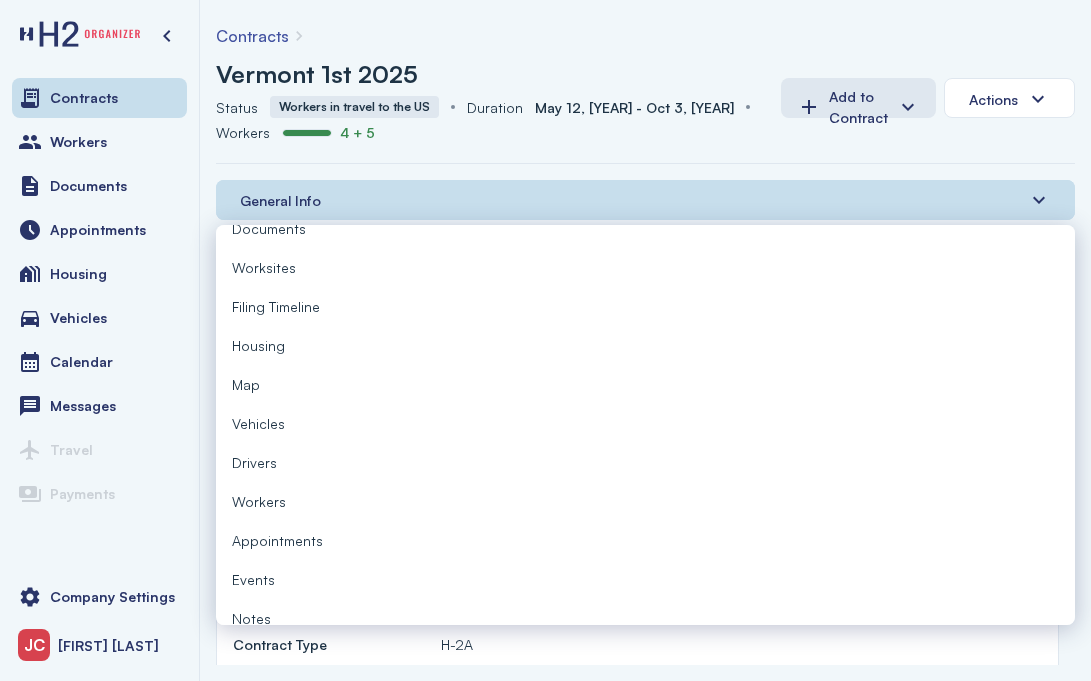 click on "Workers" at bounding box center [259, 501] 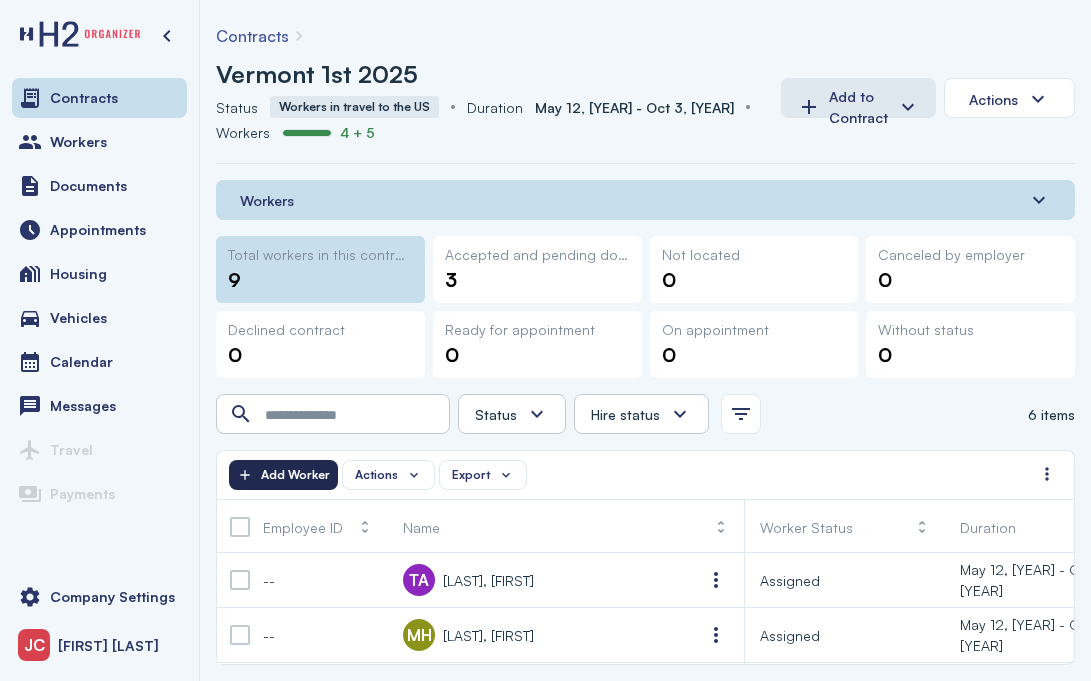 click on "Add Worker" 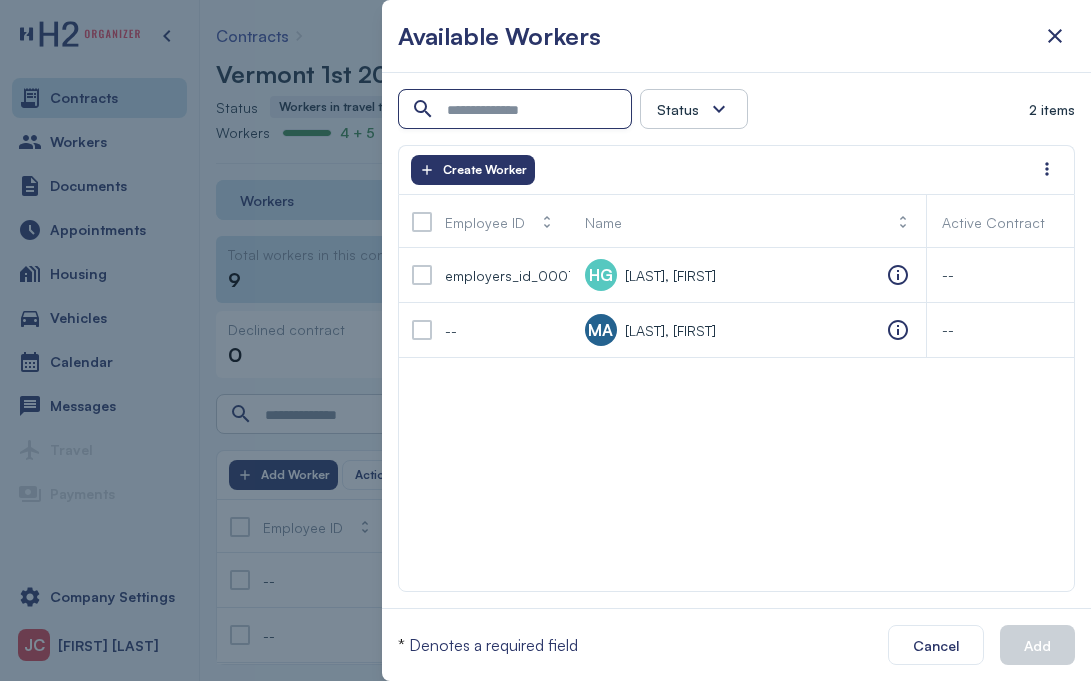 click at bounding box center [517, 110] 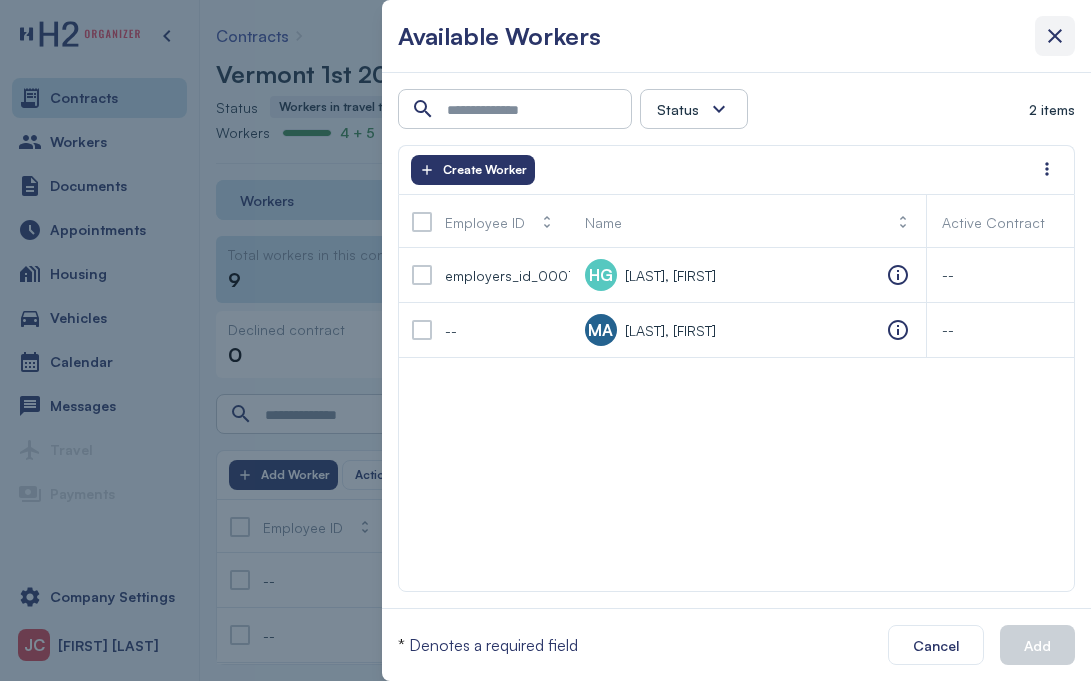 click at bounding box center (1055, 36) 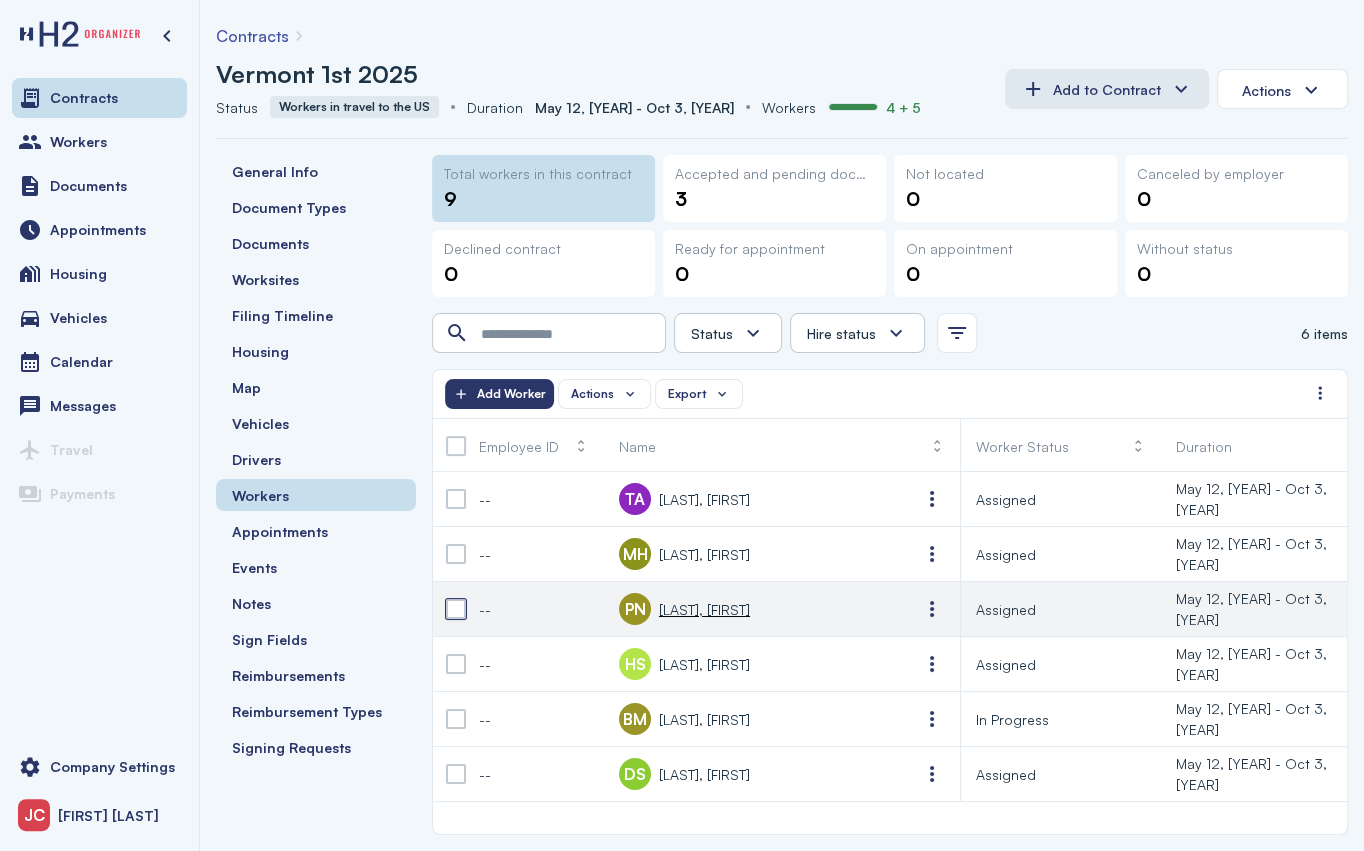 click at bounding box center (456, 609) 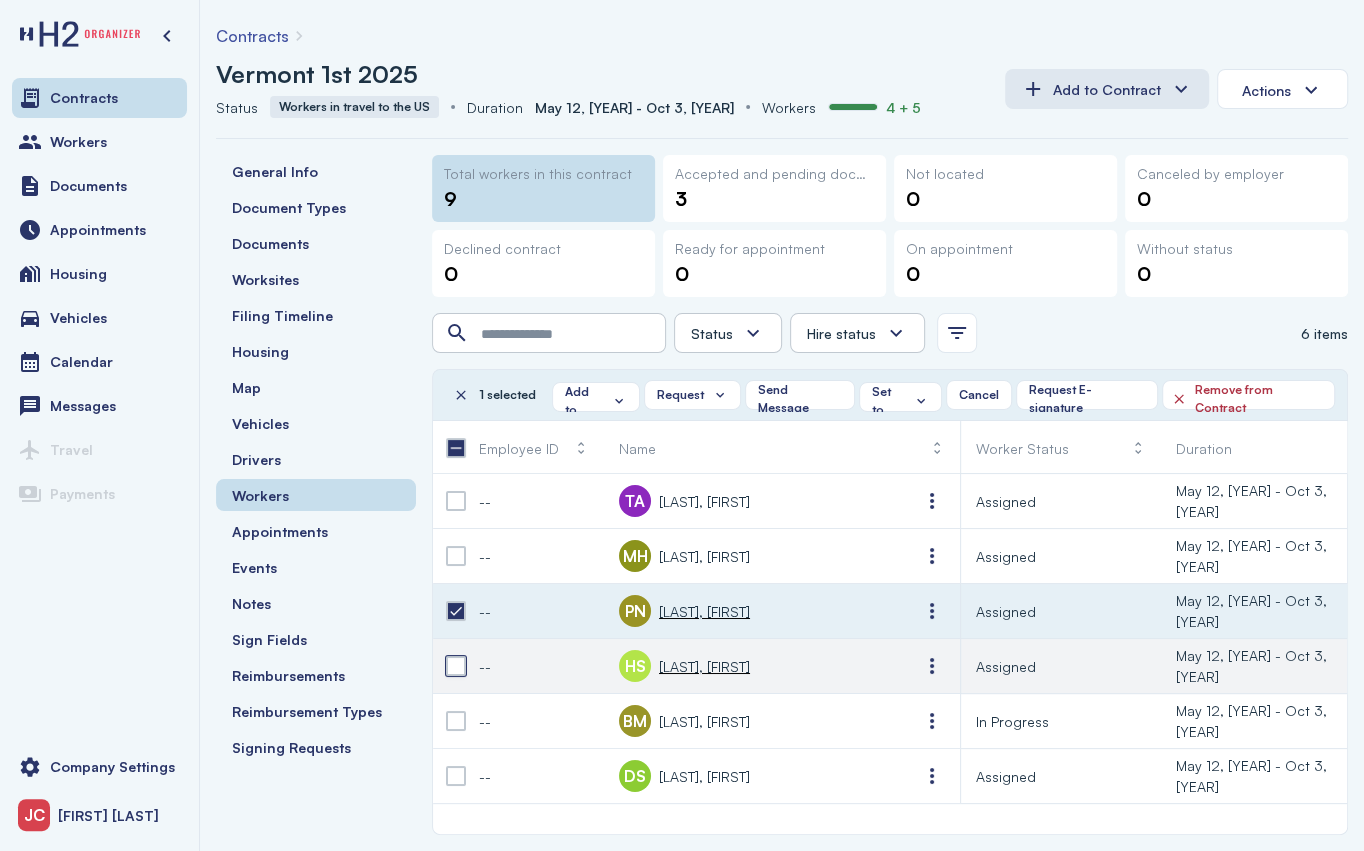 click at bounding box center [456, 666] 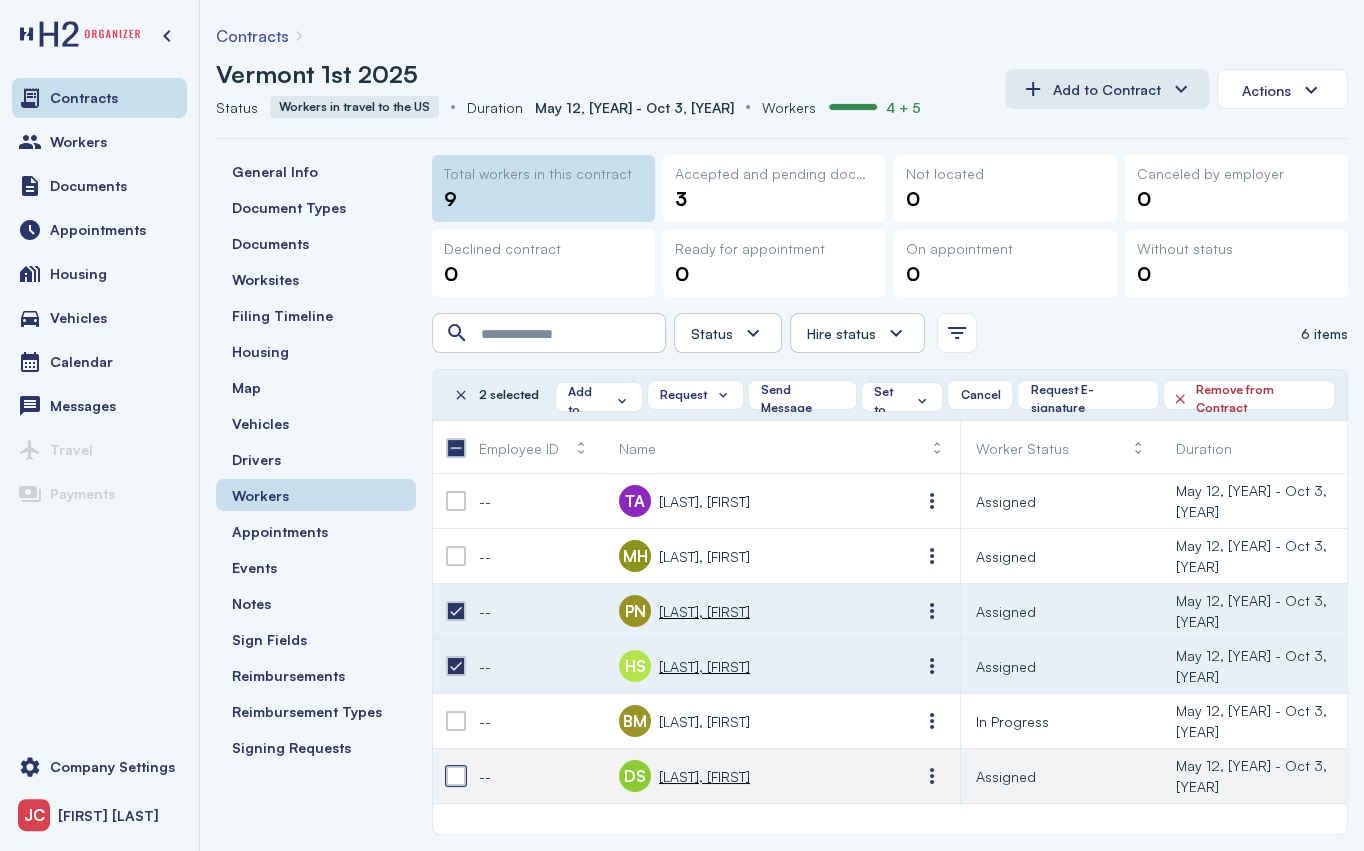 click at bounding box center [456, 776] 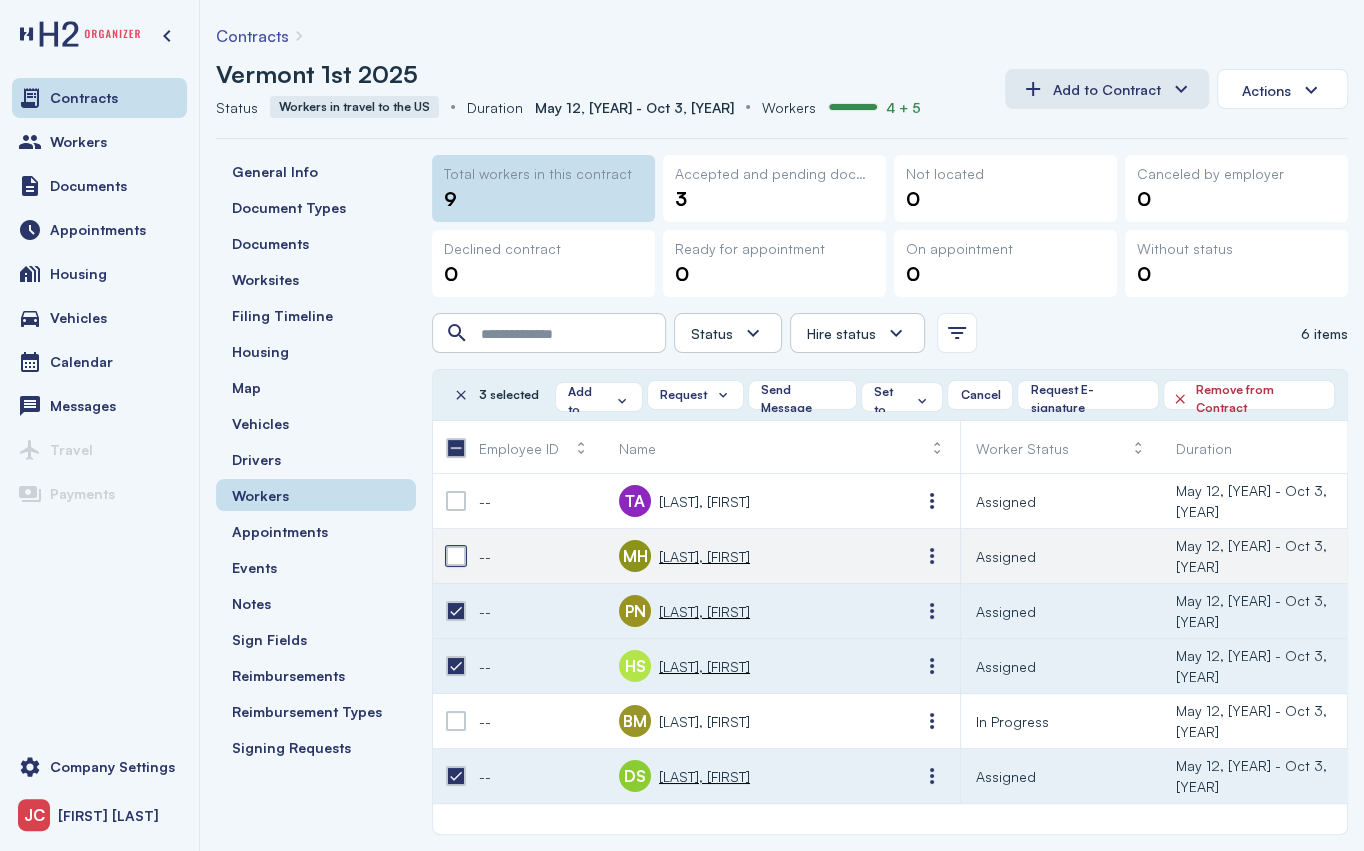 click at bounding box center (456, 556) 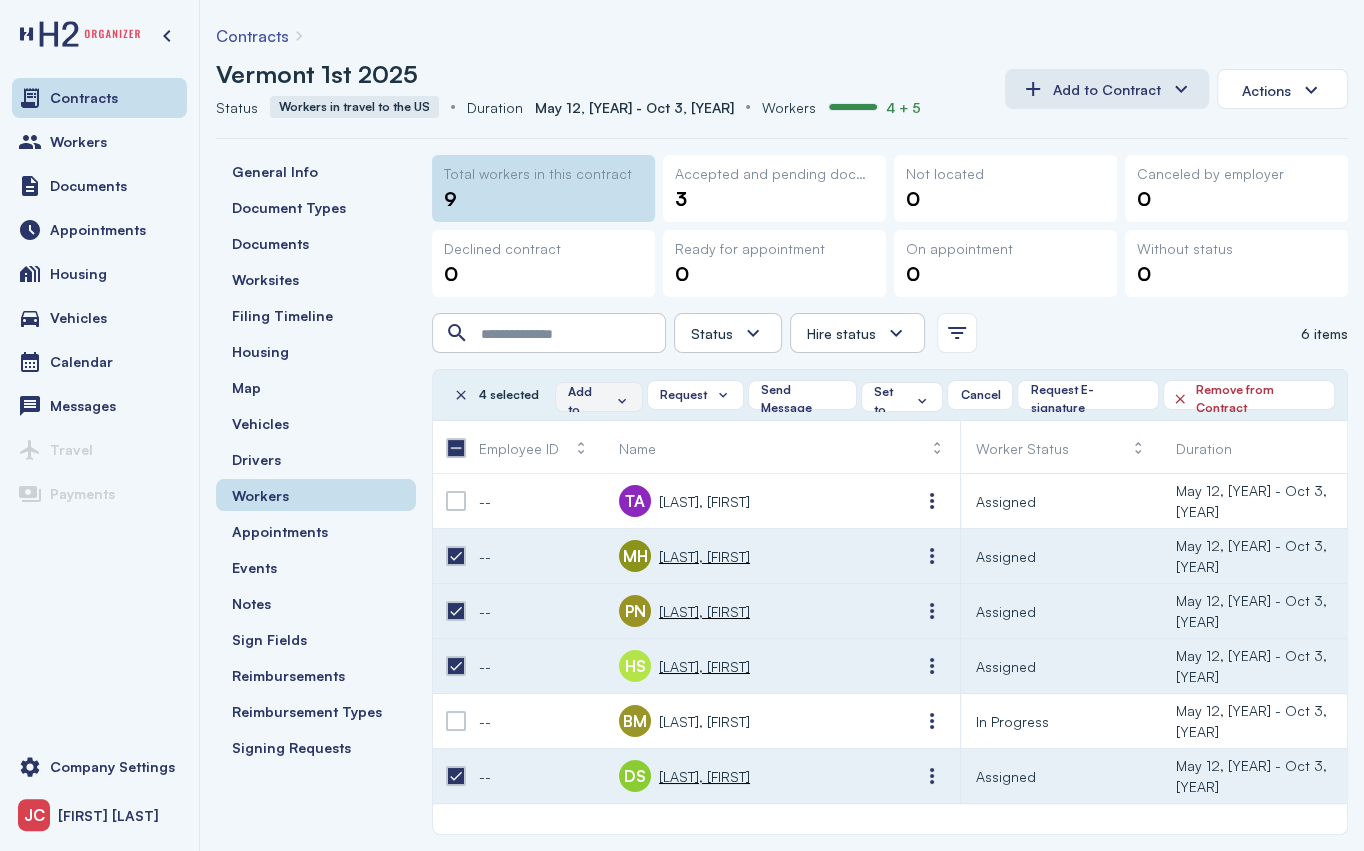 click on "Add to" at bounding box center (599, 401) 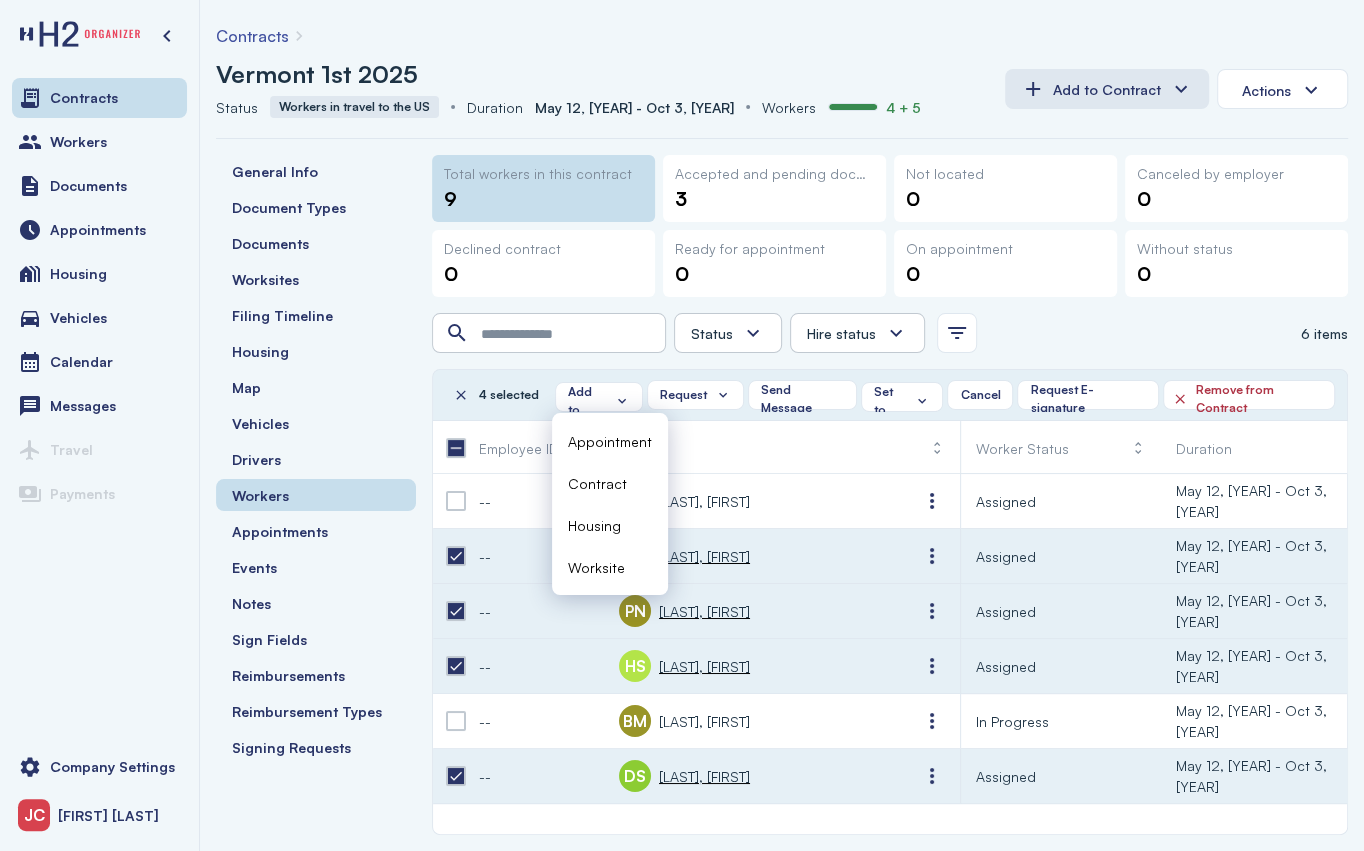 click on "Worksite" at bounding box center [596, 567] 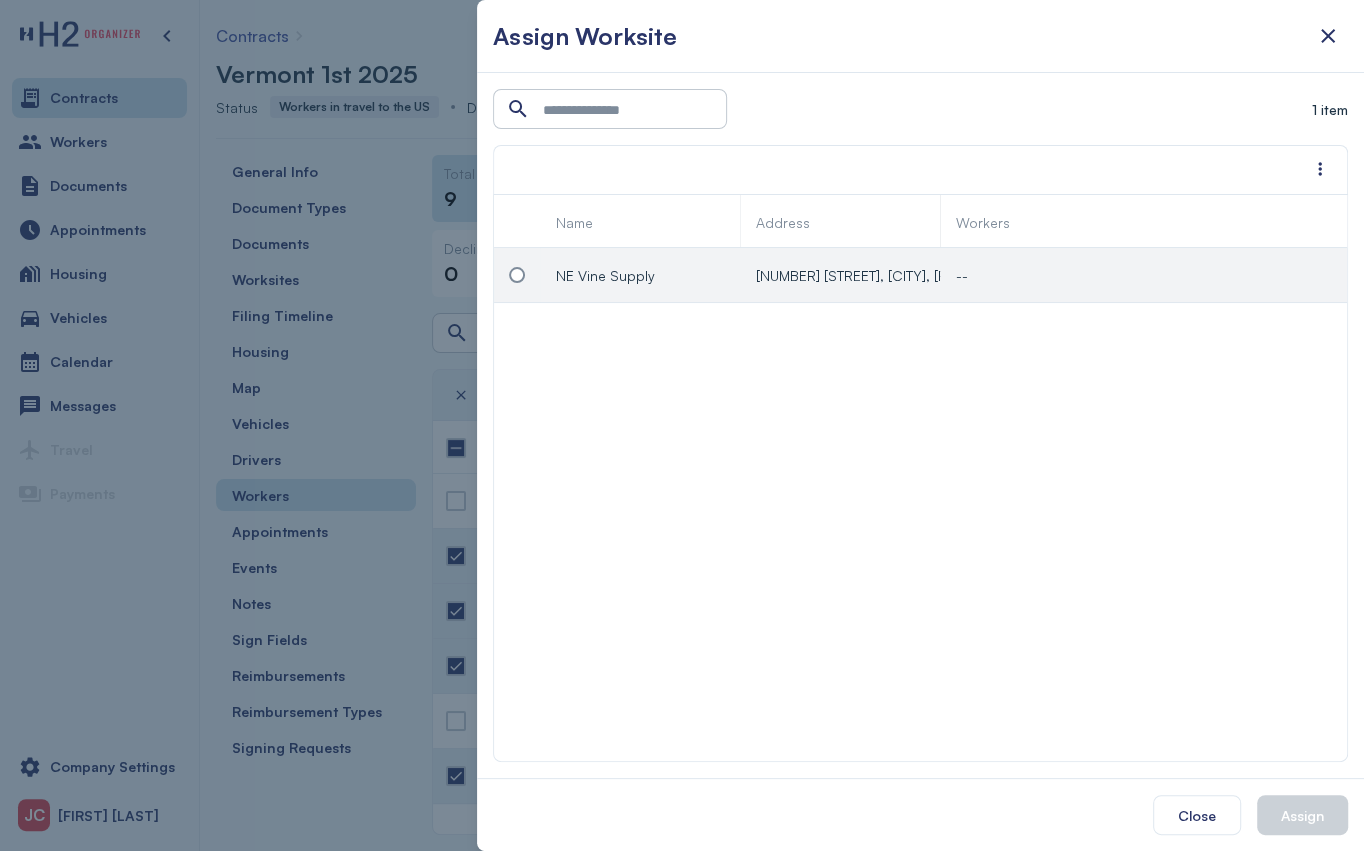 click at bounding box center [517, 275] 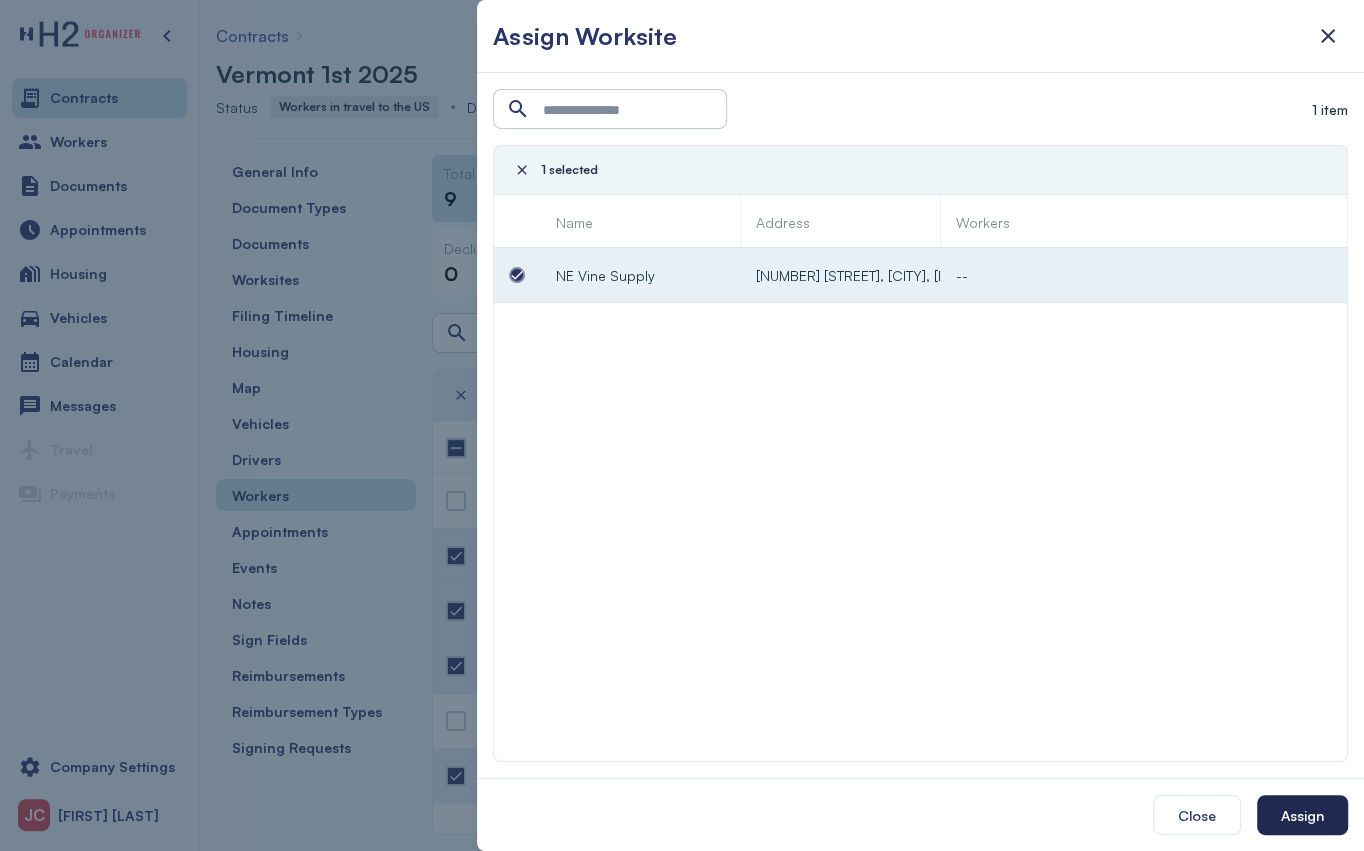 click on "Assign" at bounding box center (1302, 815) 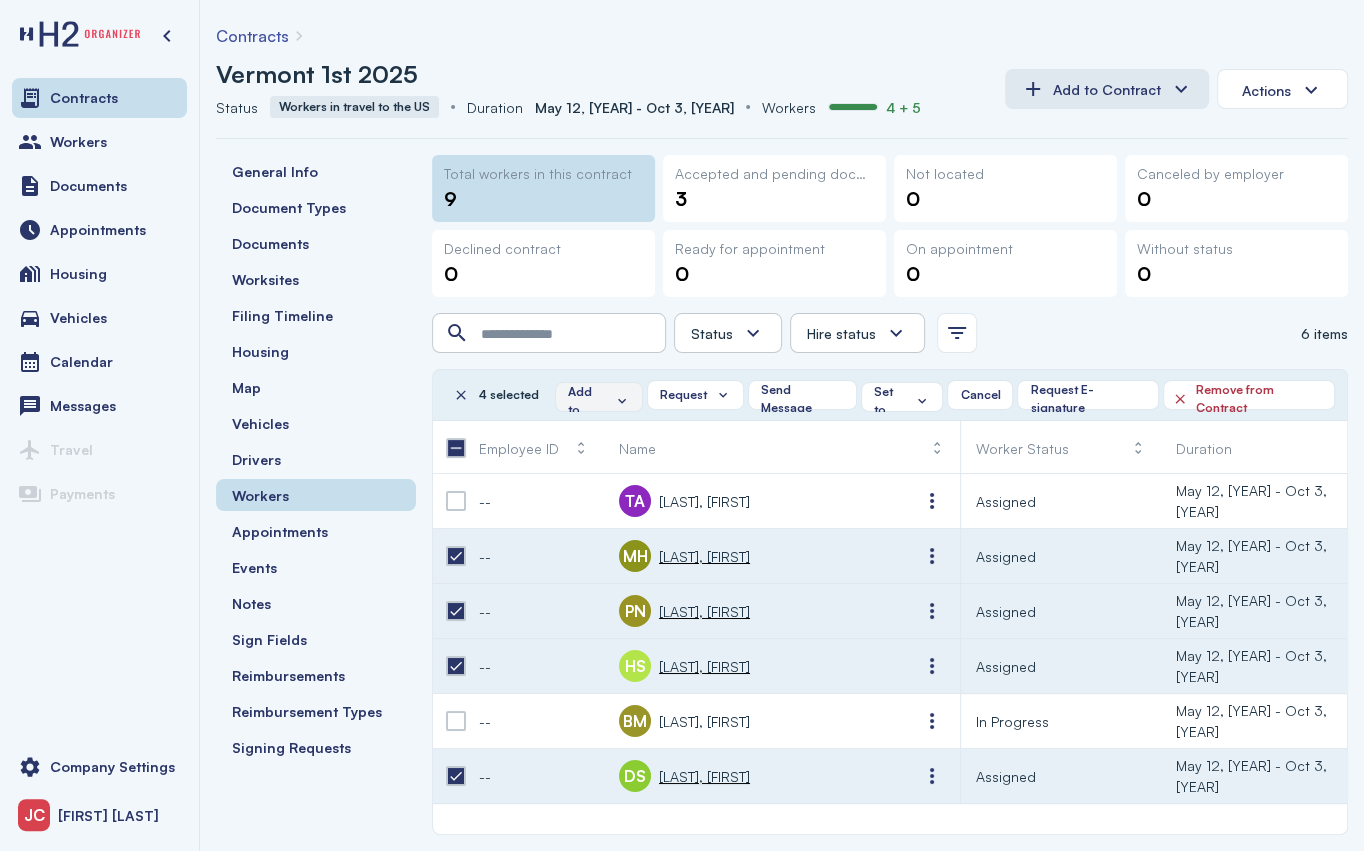 click on "Add to" at bounding box center [599, 401] 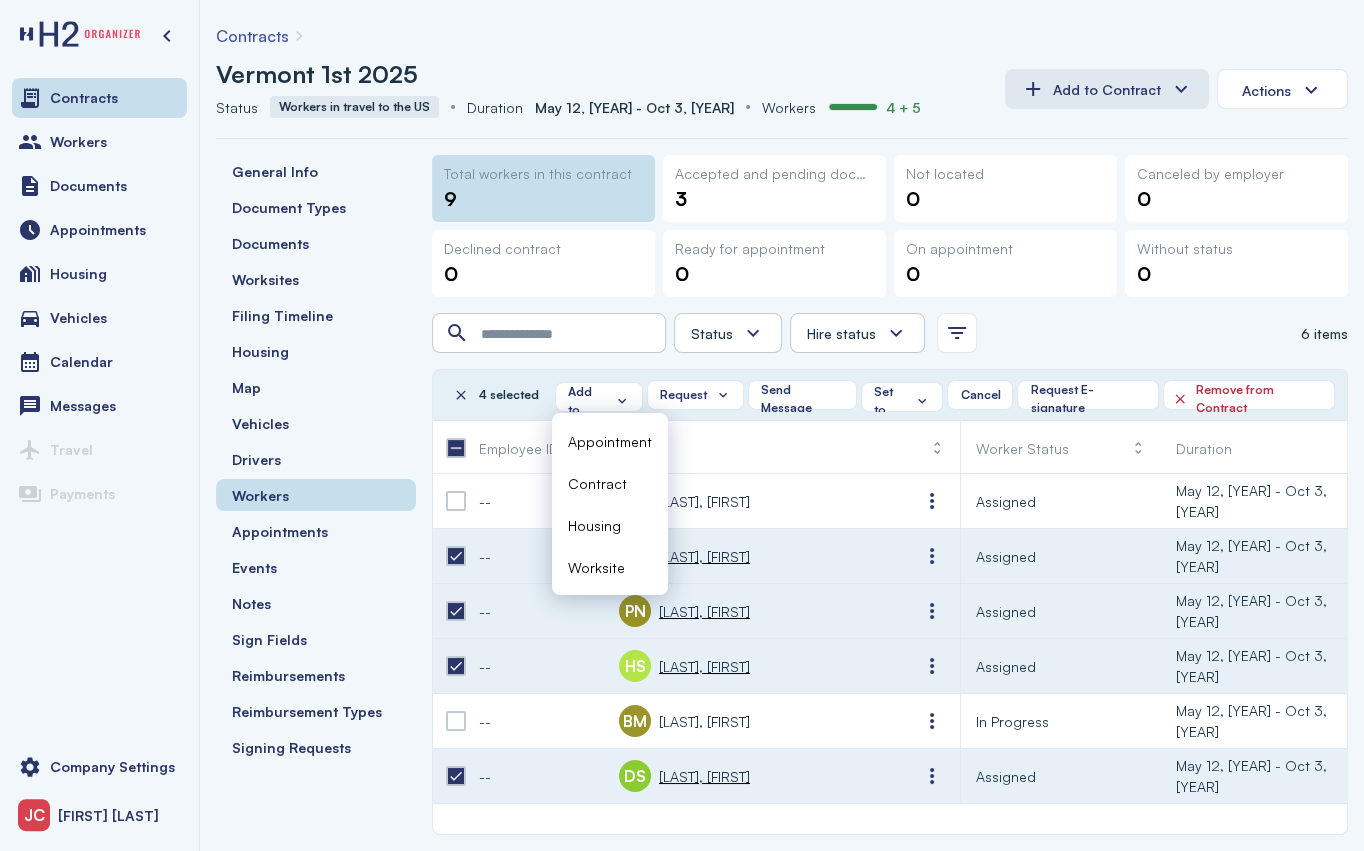 click on "Housing" at bounding box center (594, 525) 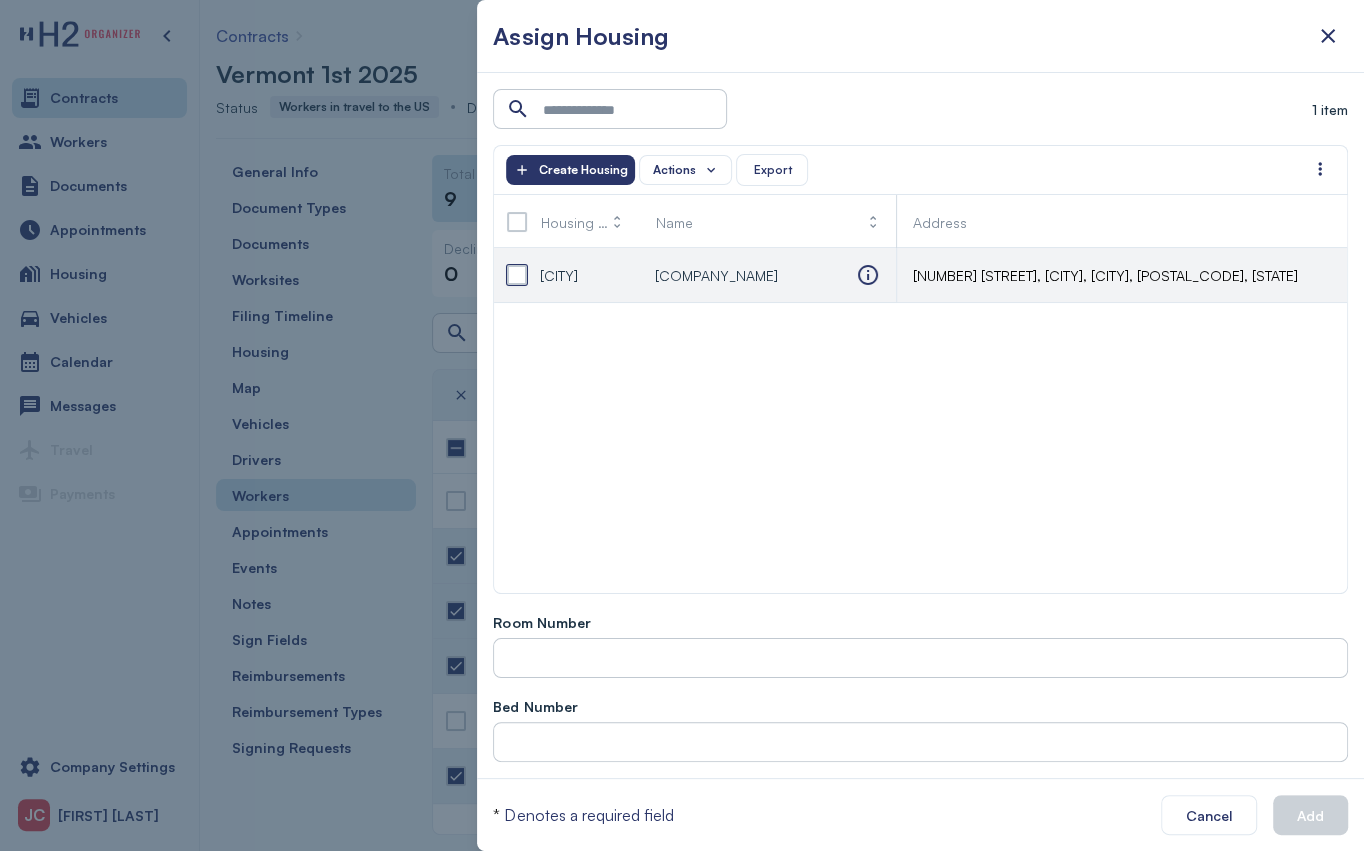 click at bounding box center [517, 275] 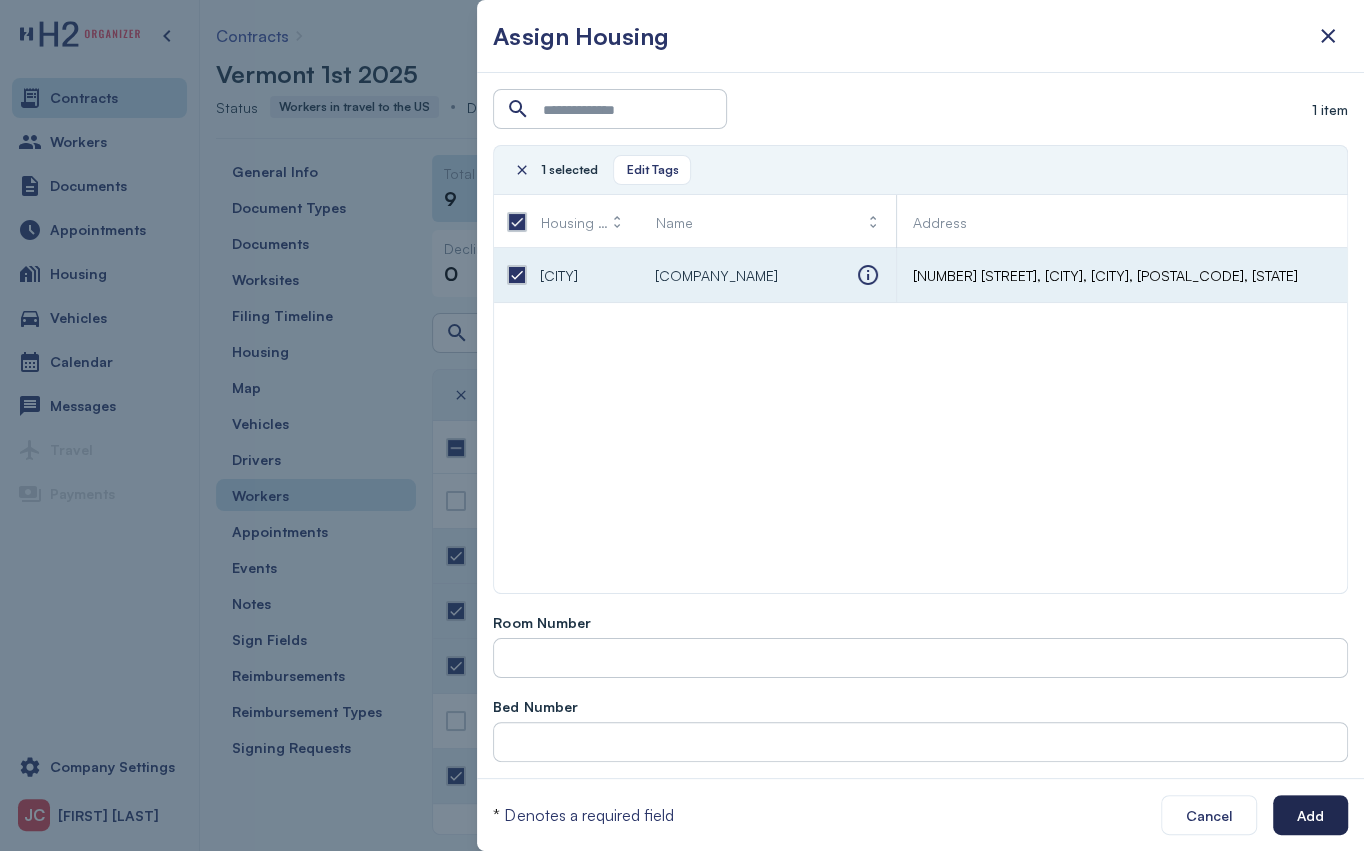 click on "Add" at bounding box center (1310, 815) 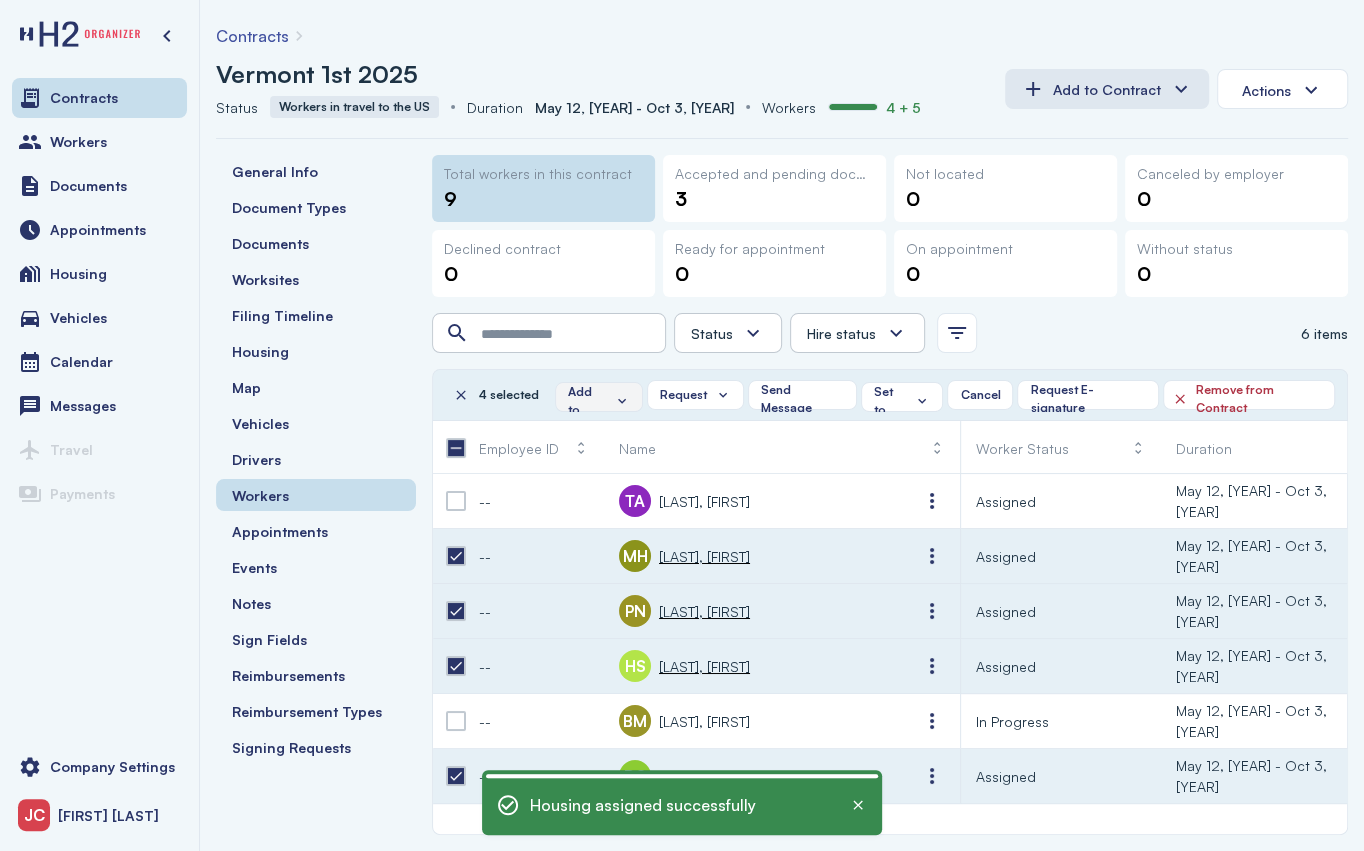 click on "Add to" at bounding box center [599, 401] 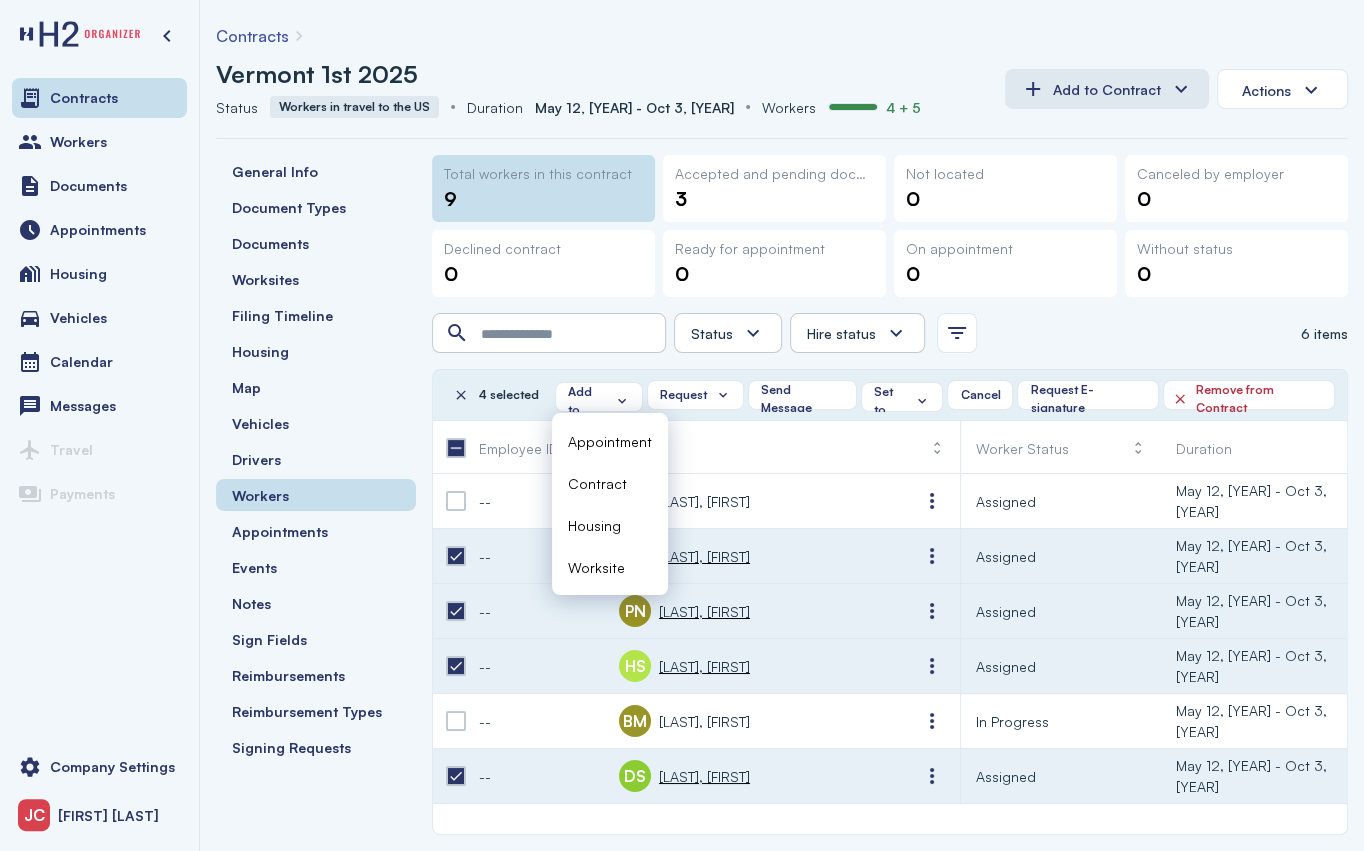 click on "Contract" at bounding box center (597, 483) 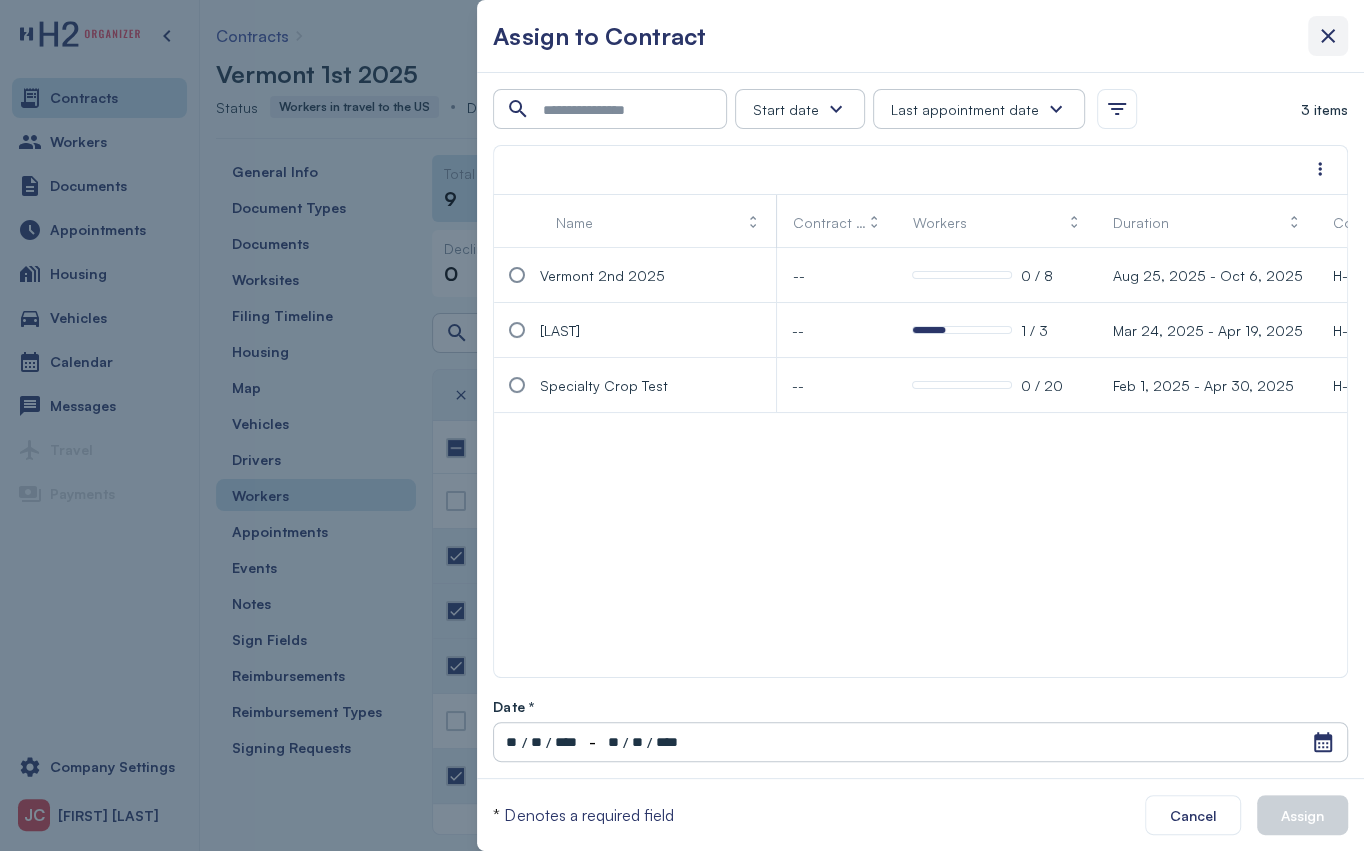 click at bounding box center [1328, 36] 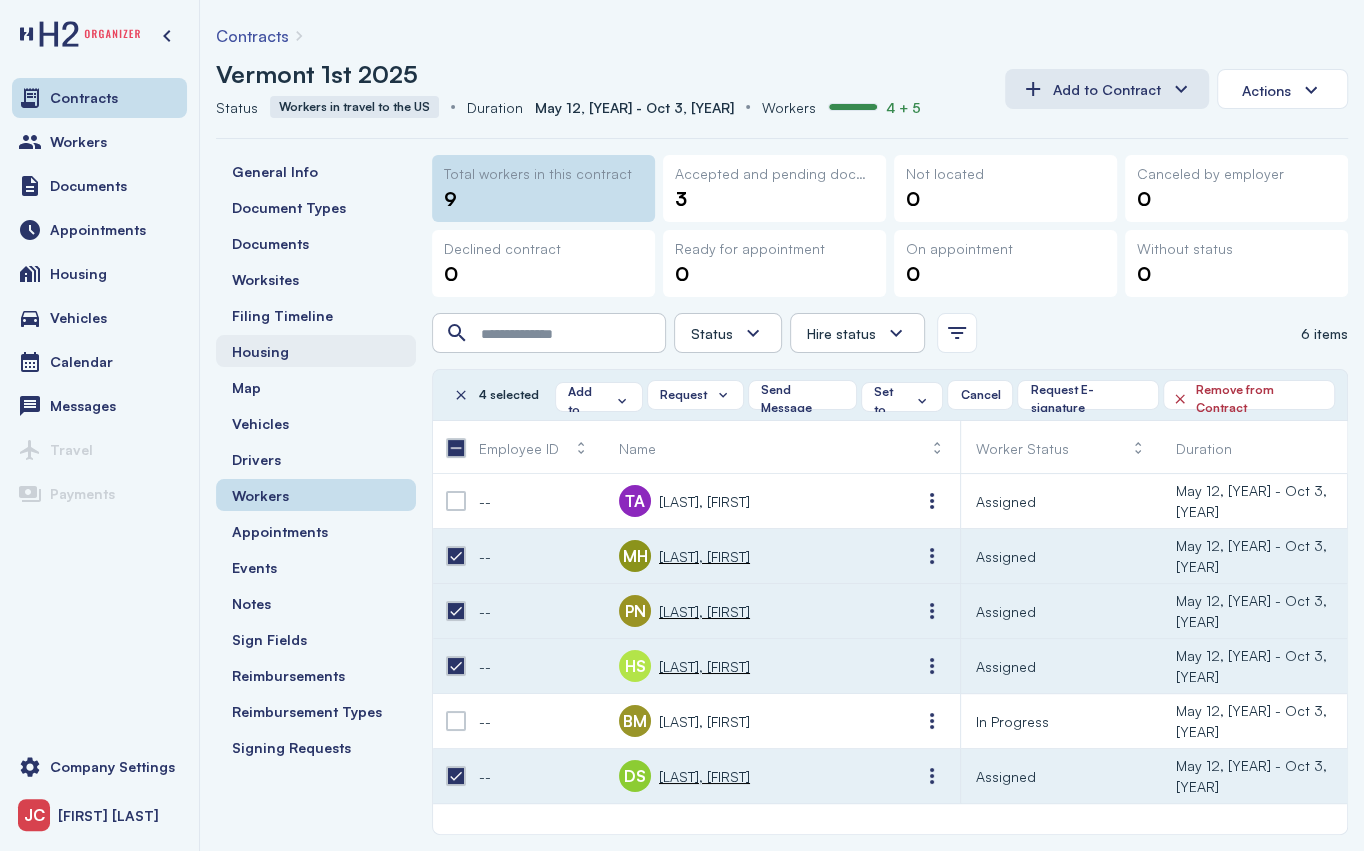 click on "Housing" at bounding box center (260, 351) 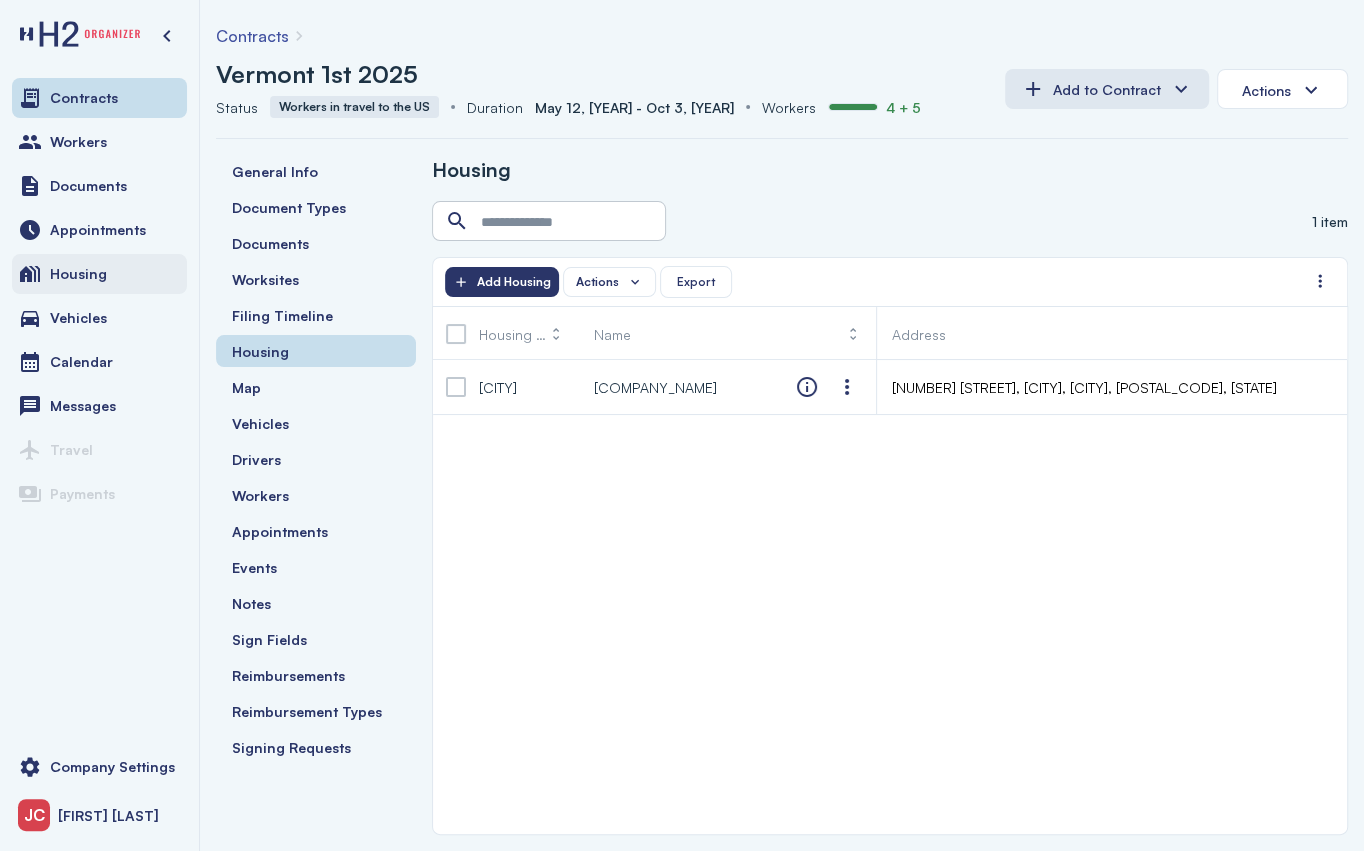 click on "Housing" at bounding box center [78, 274] 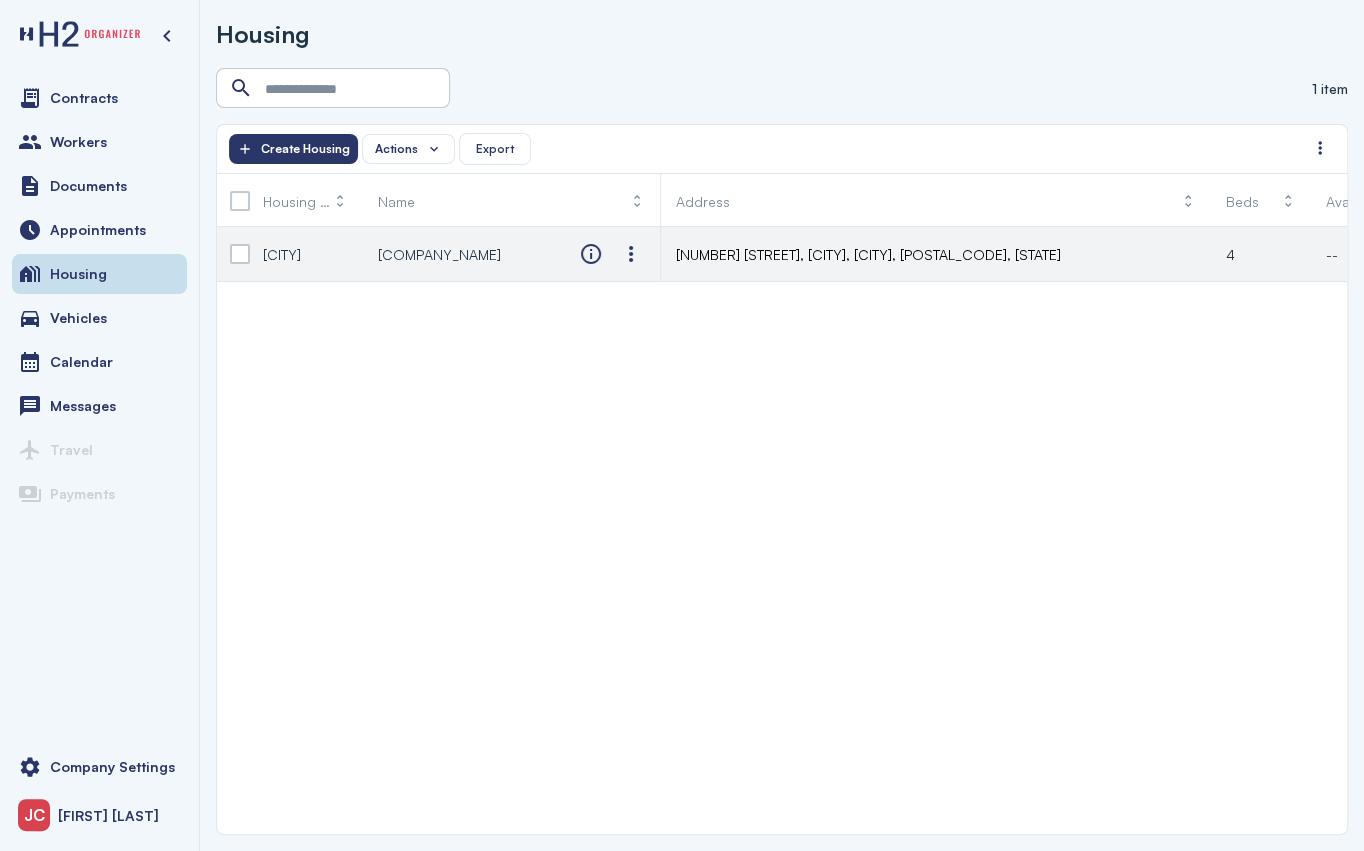 click on "[NUMBER] [STREET], [CITY], [STATE], [POSTAL CODE], [STATE]" at bounding box center (868, 254) 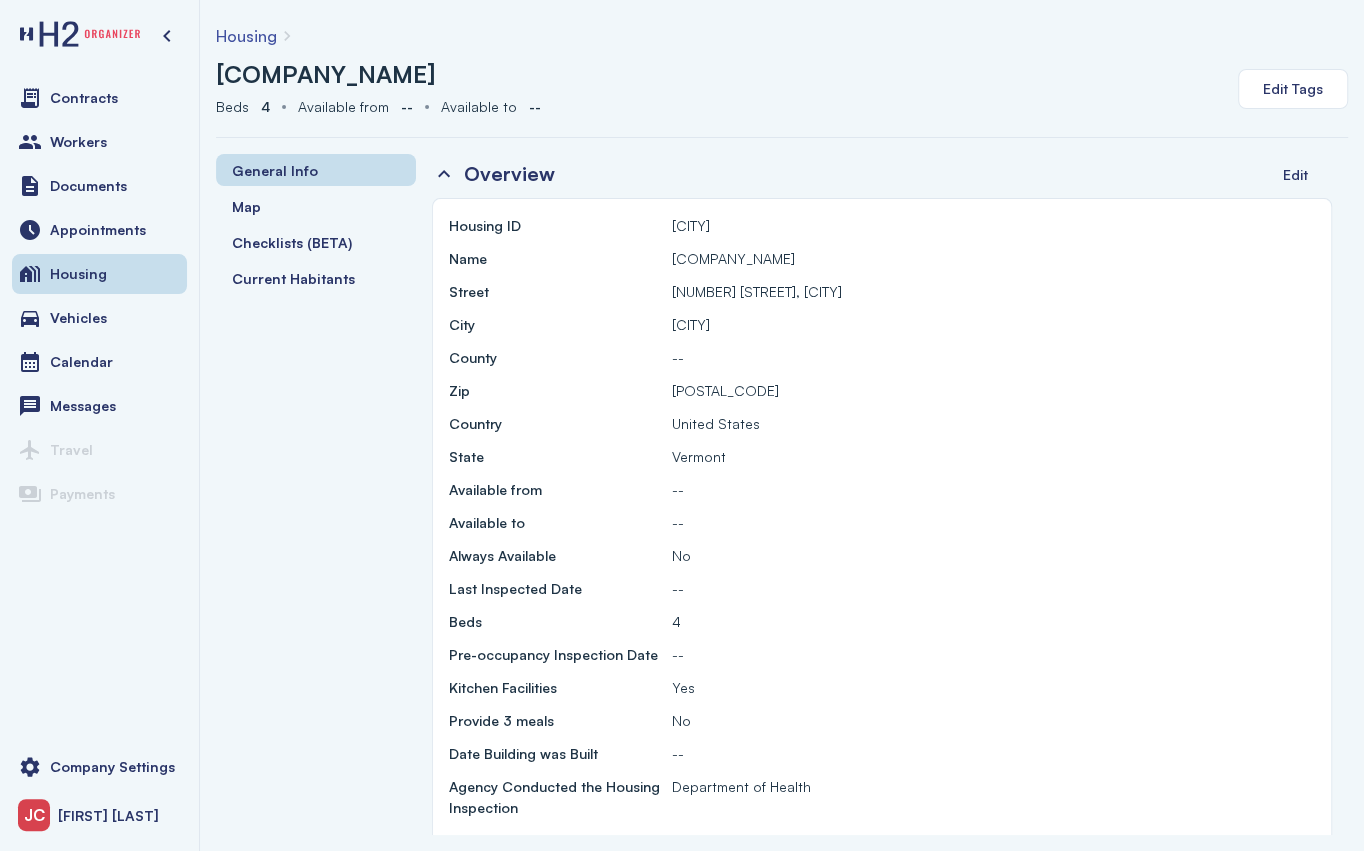 scroll, scrollTop: 11, scrollLeft: 0, axis: vertical 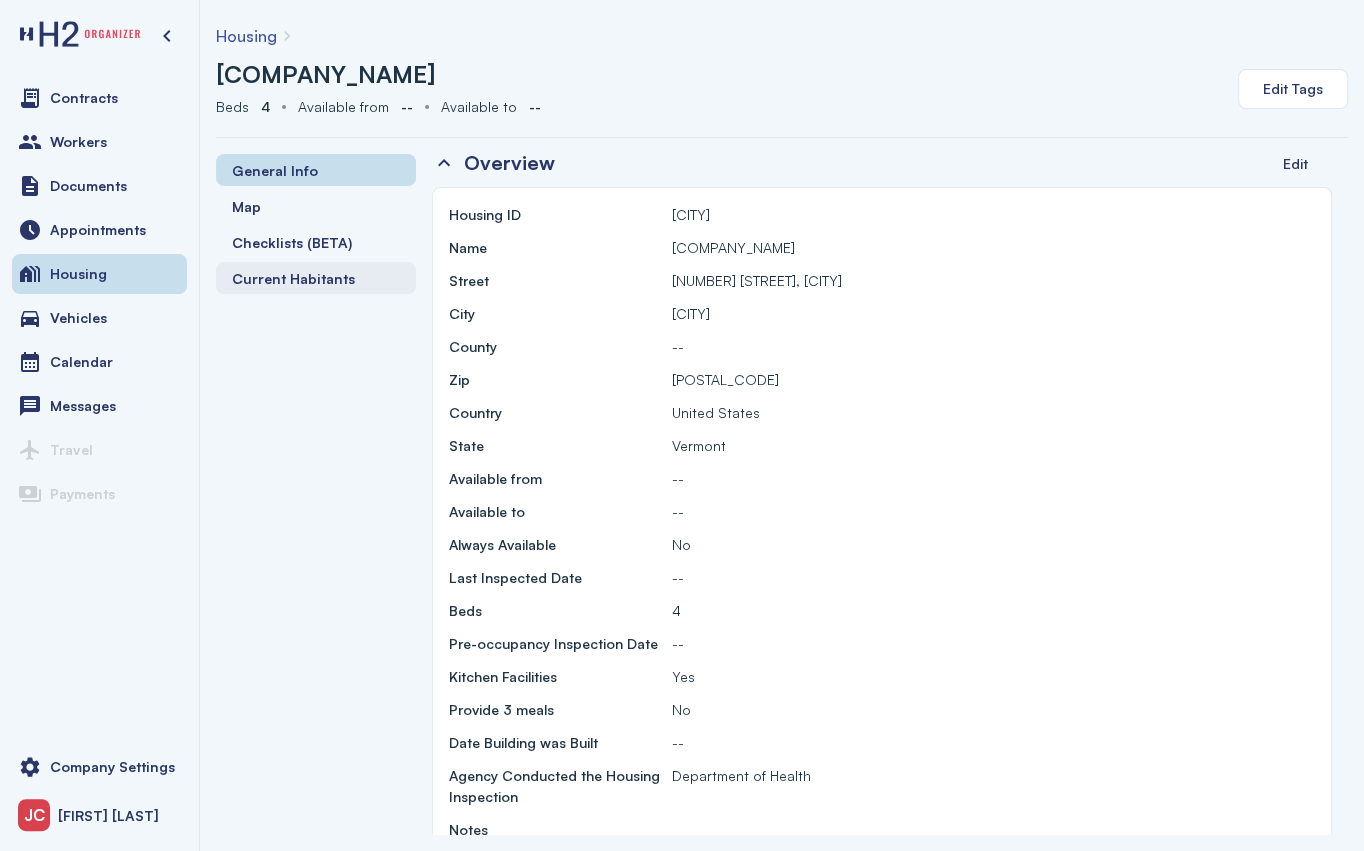 click on "Current Habitants" at bounding box center (293, 278) 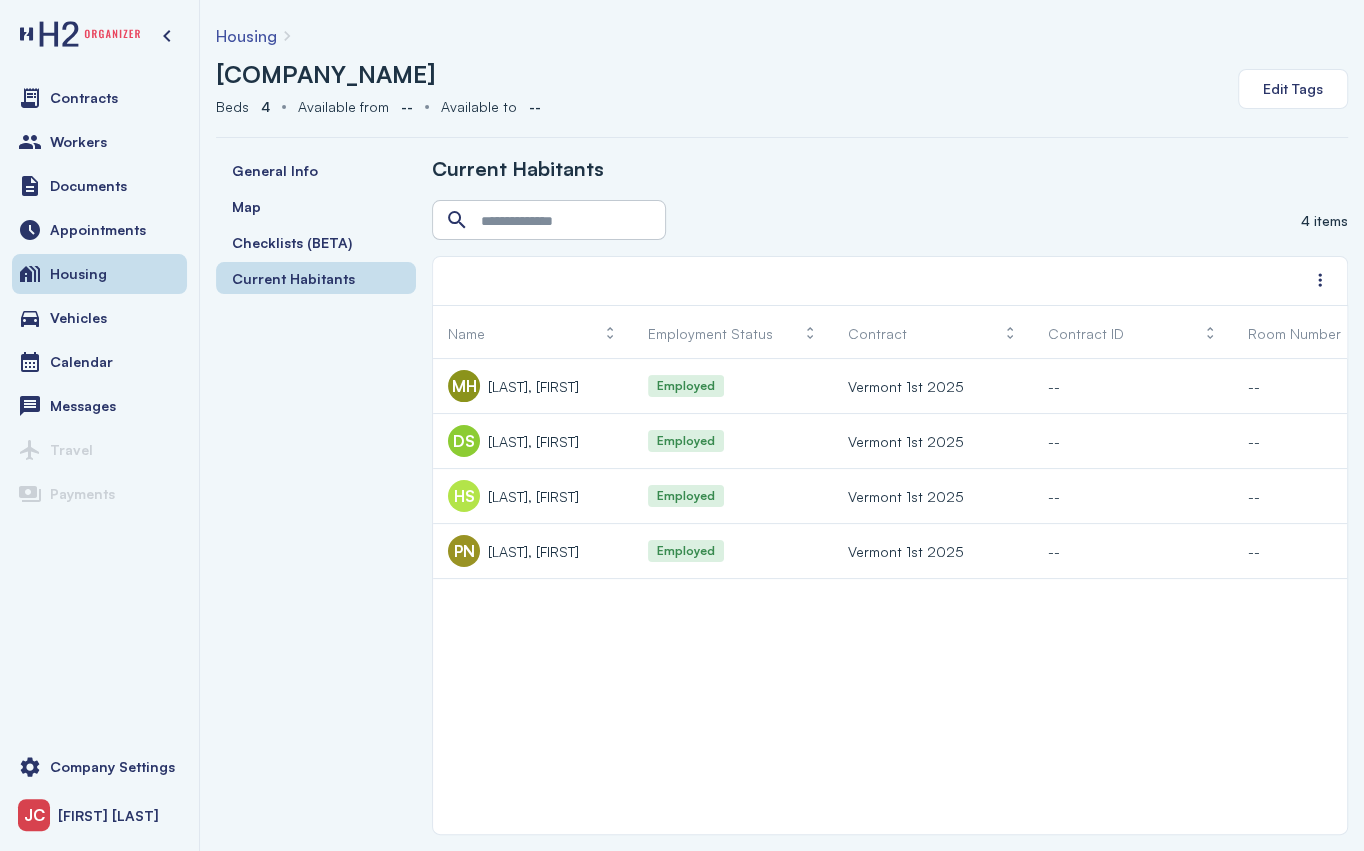 click on "Farmer & Hughes" at bounding box center [326, 74] 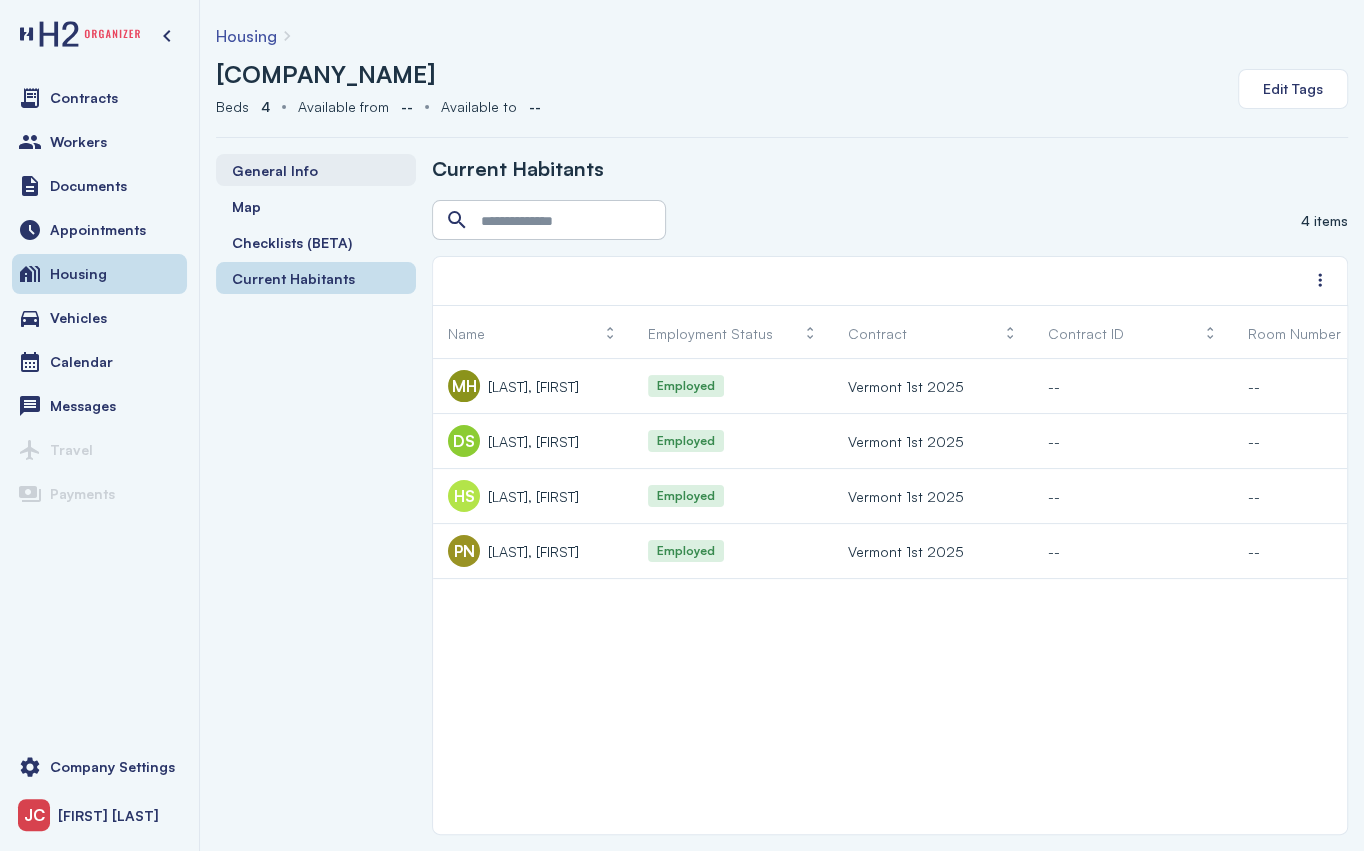 click on "General Info" at bounding box center [316, 170] 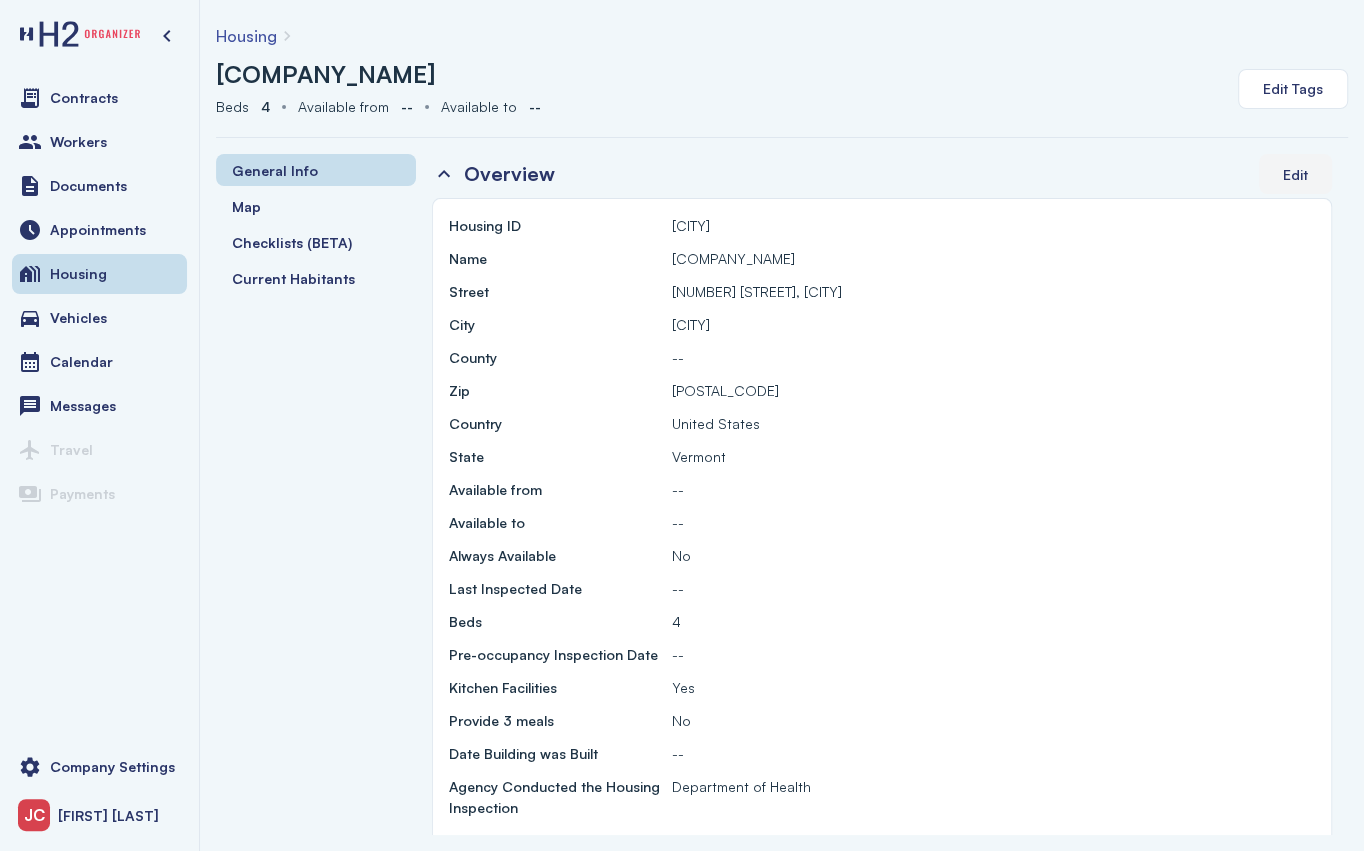 click on "Edit" at bounding box center (1295, 174) 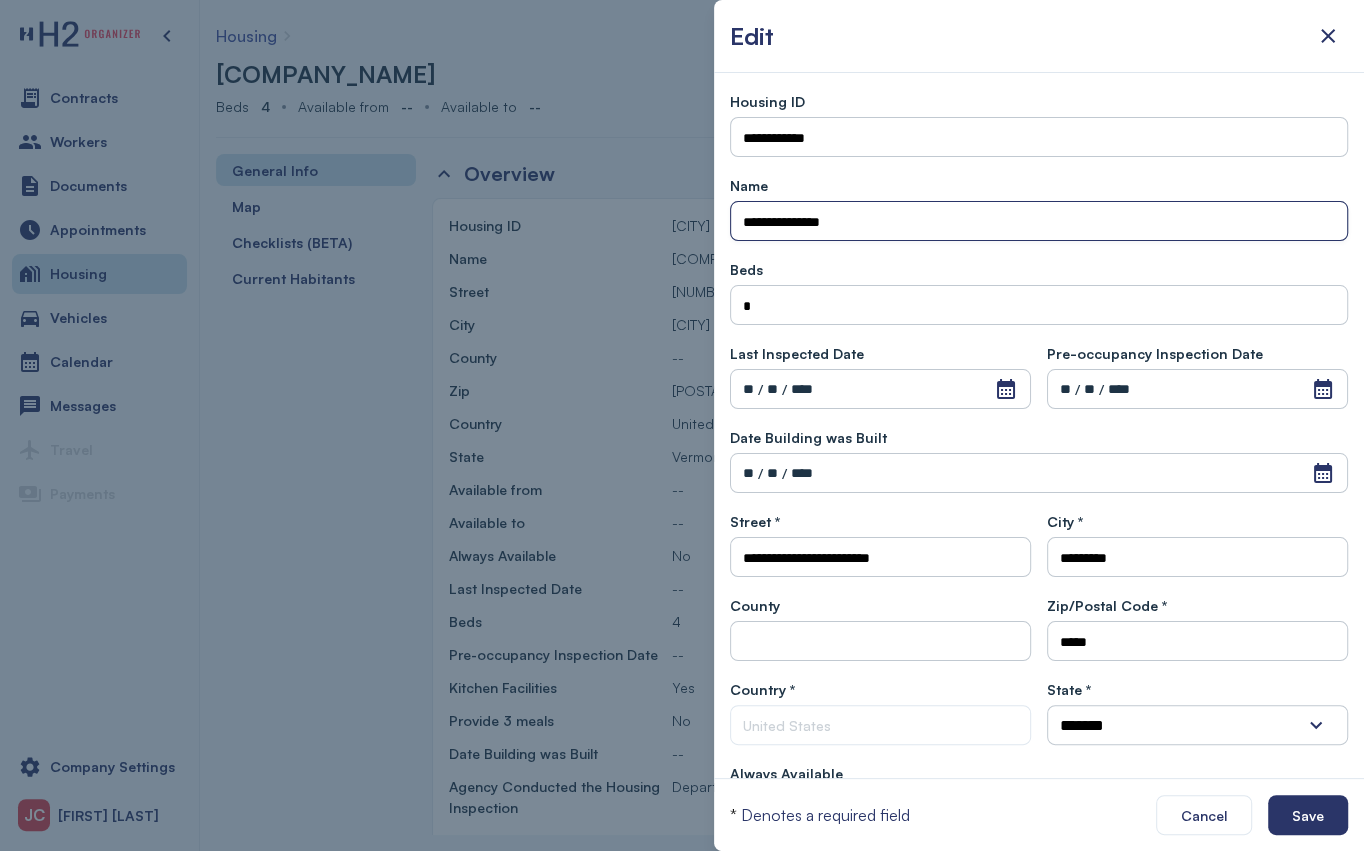 drag, startPoint x: 924, startPoint y: 213, endPoint x: 575, endPoint y: 203, distance: 349.14325 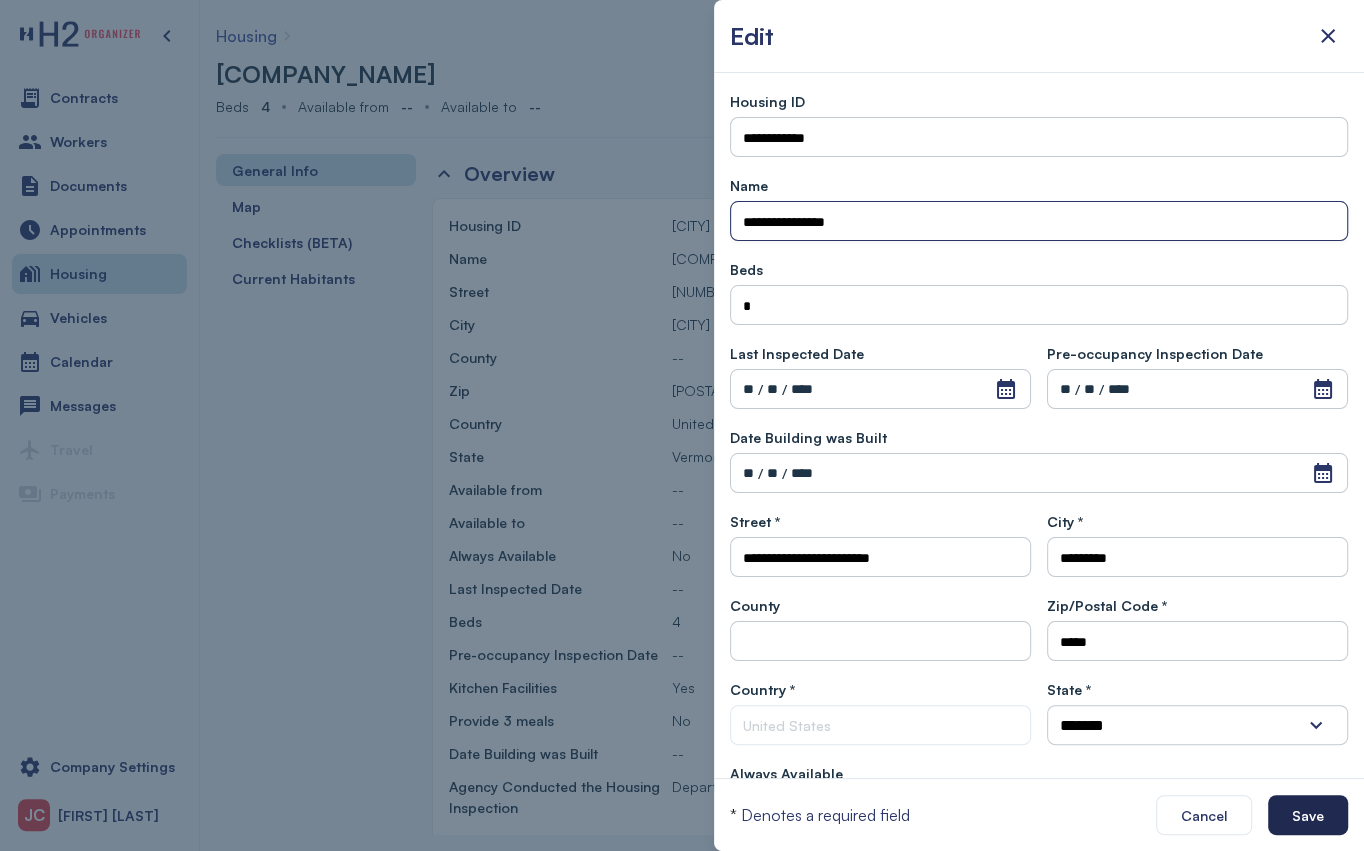 type on "**********" 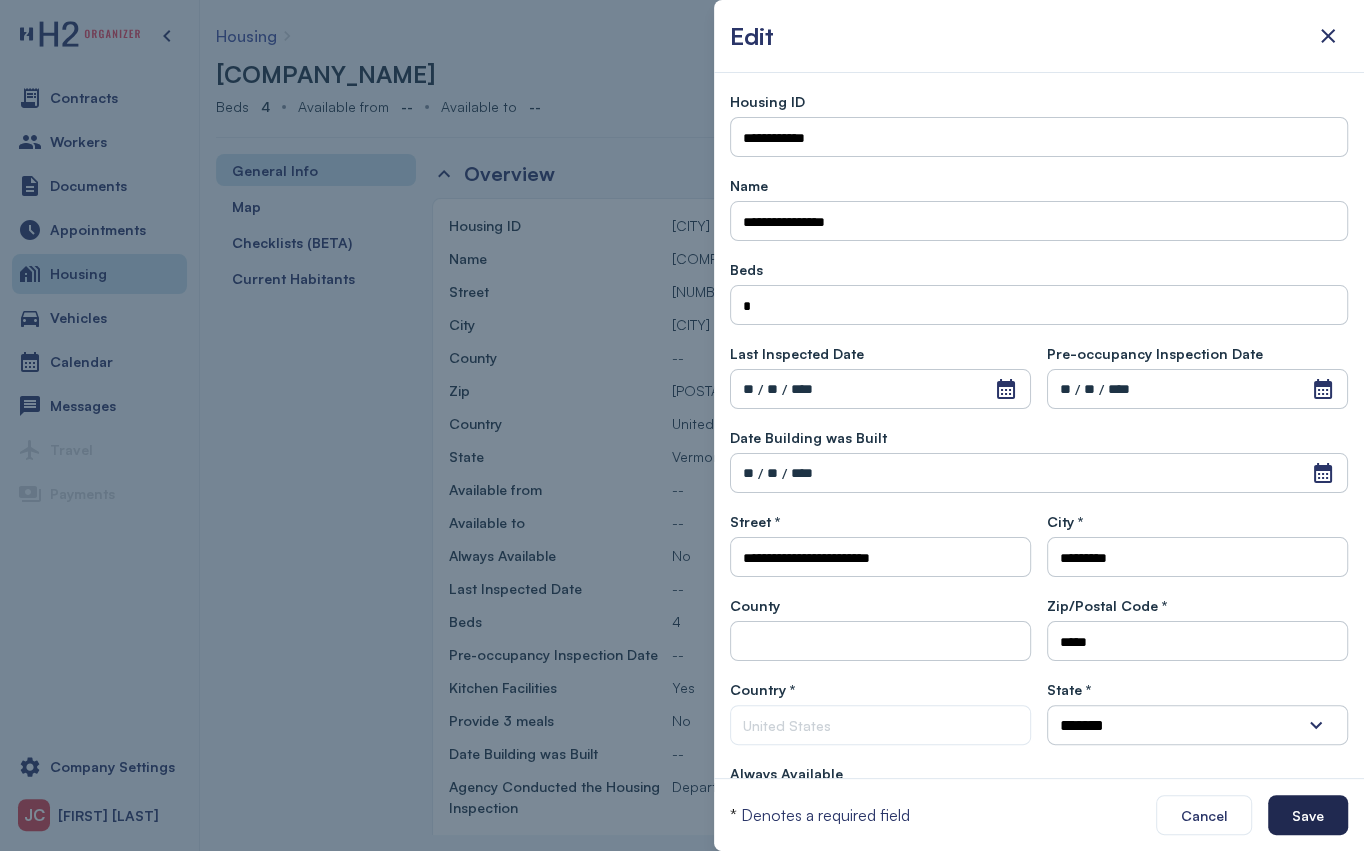 click on "Save" at bounding box center [1308, 815] 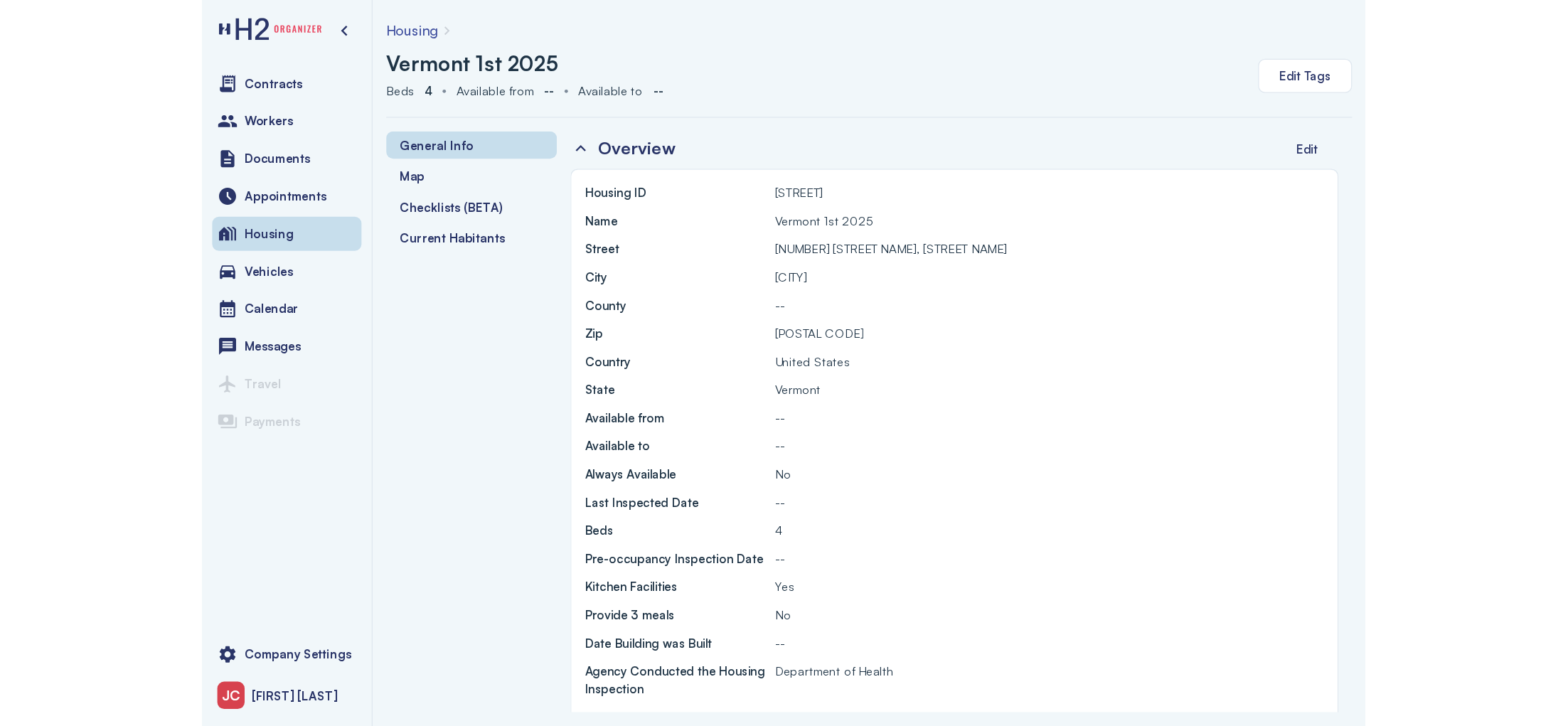 scroll, scrollTop: 0, scrollLeft: 0, axis: both 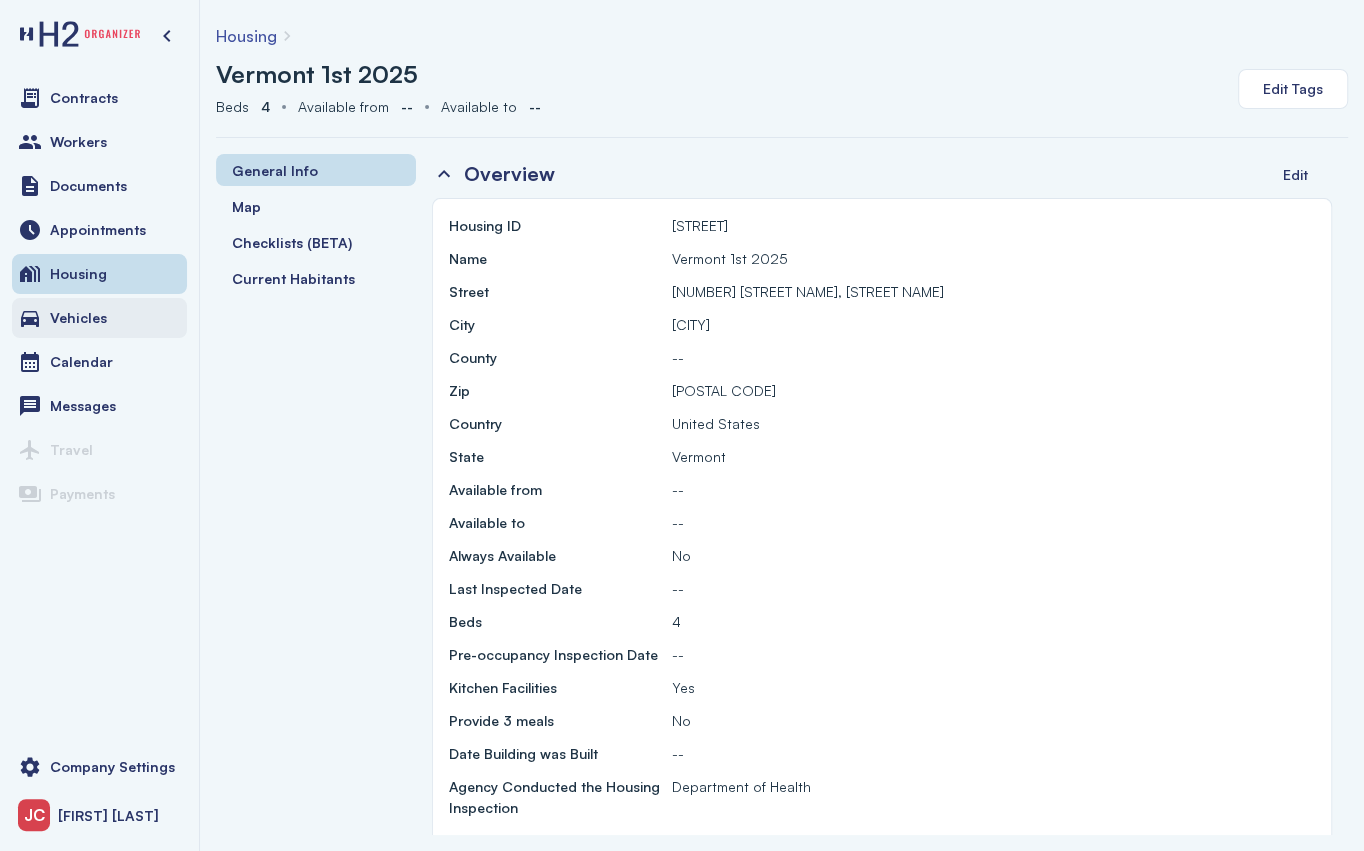 click on "Vehicles" at bounding box center (99, 318) 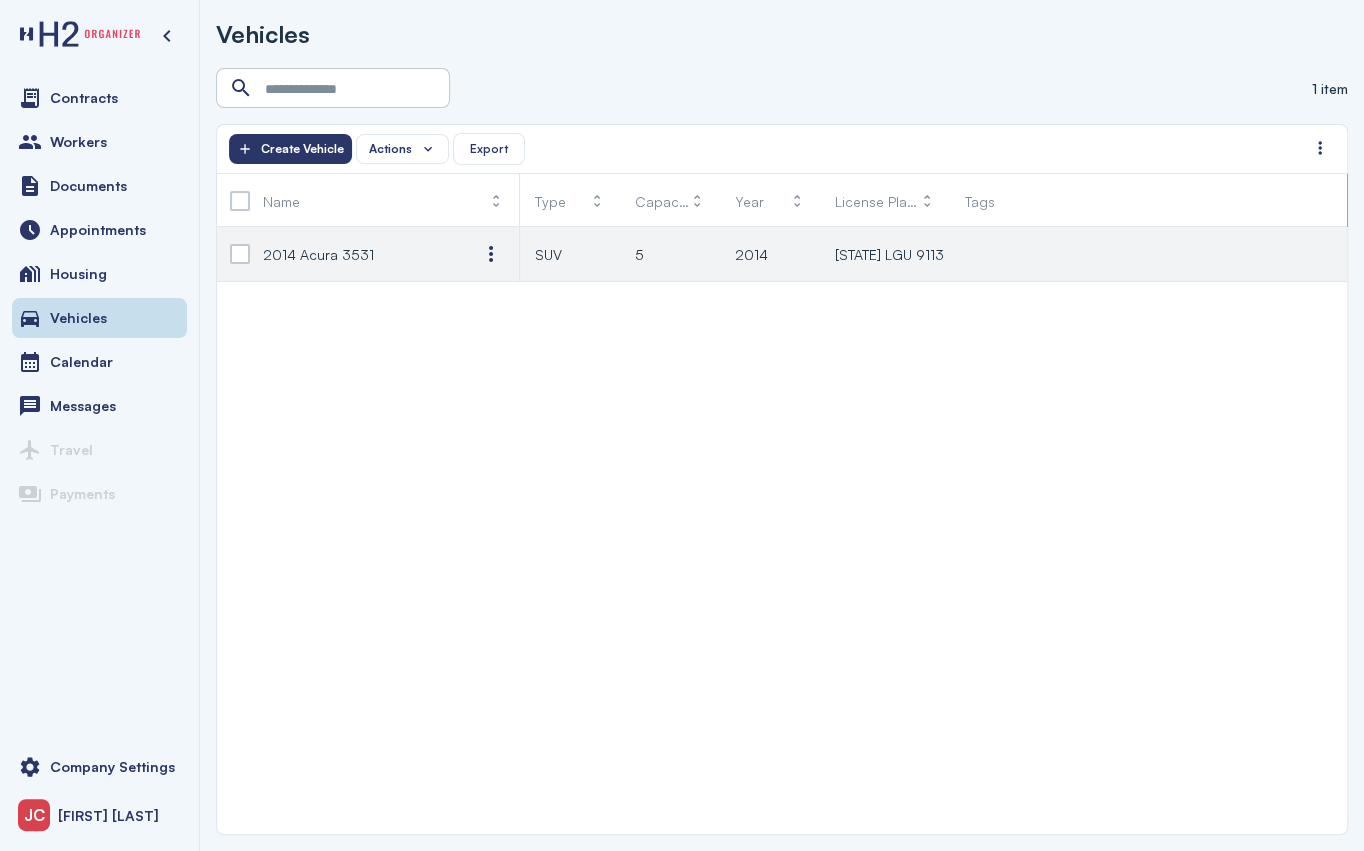 click on "2014 Acura  3531" at bounding box center [318, 254] 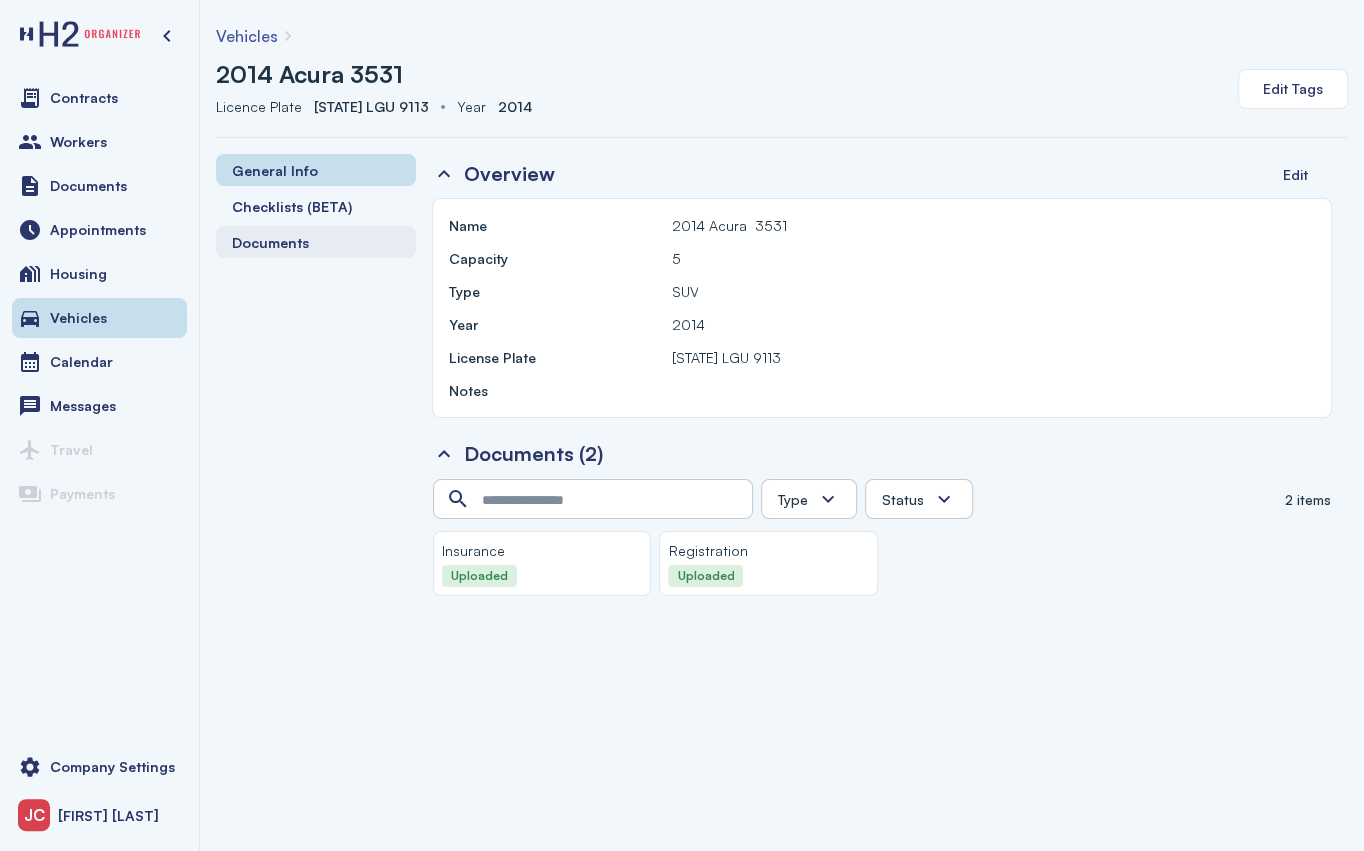 click on "Documents" at bounding box center [270, 242] 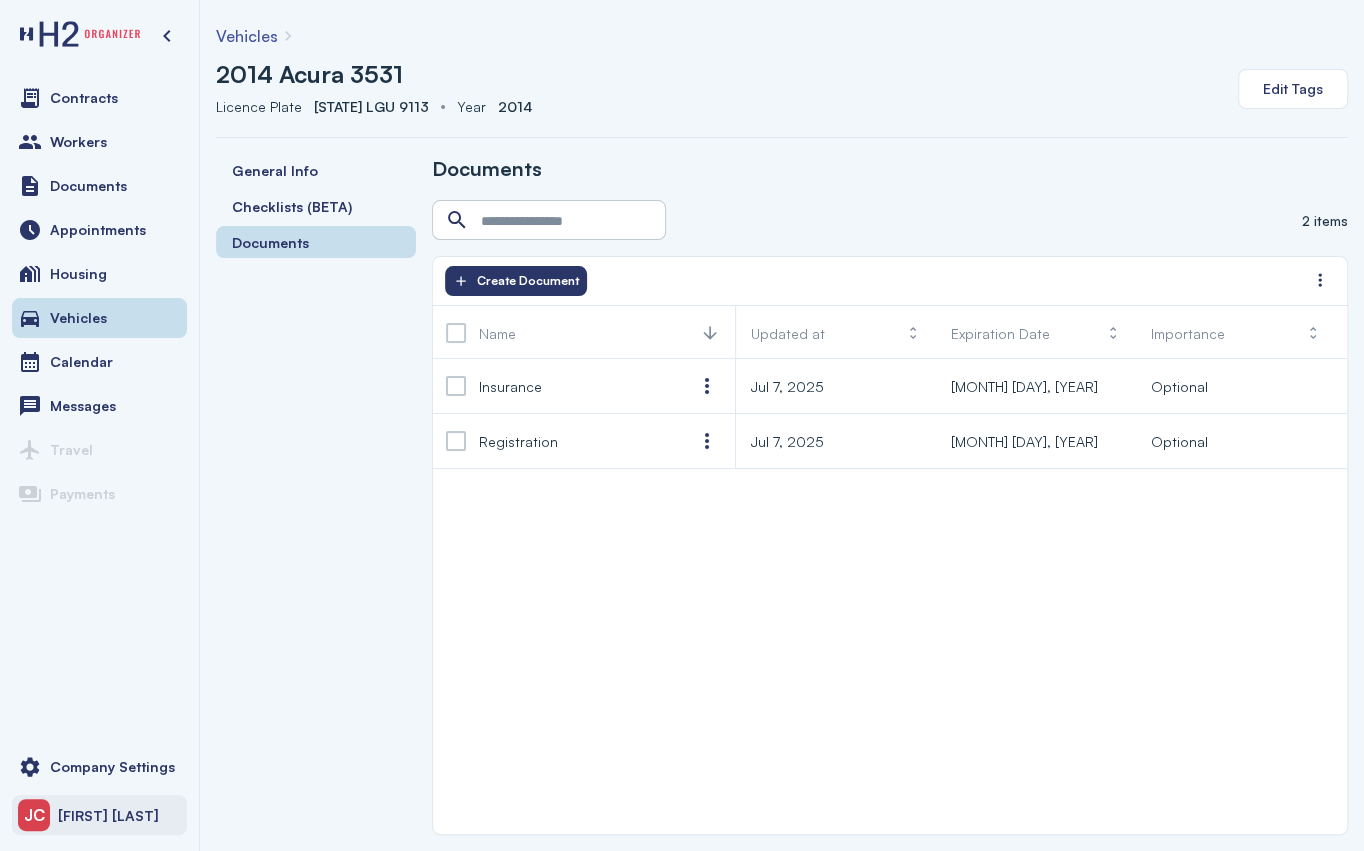 click on "[FIRST] [LAST]" 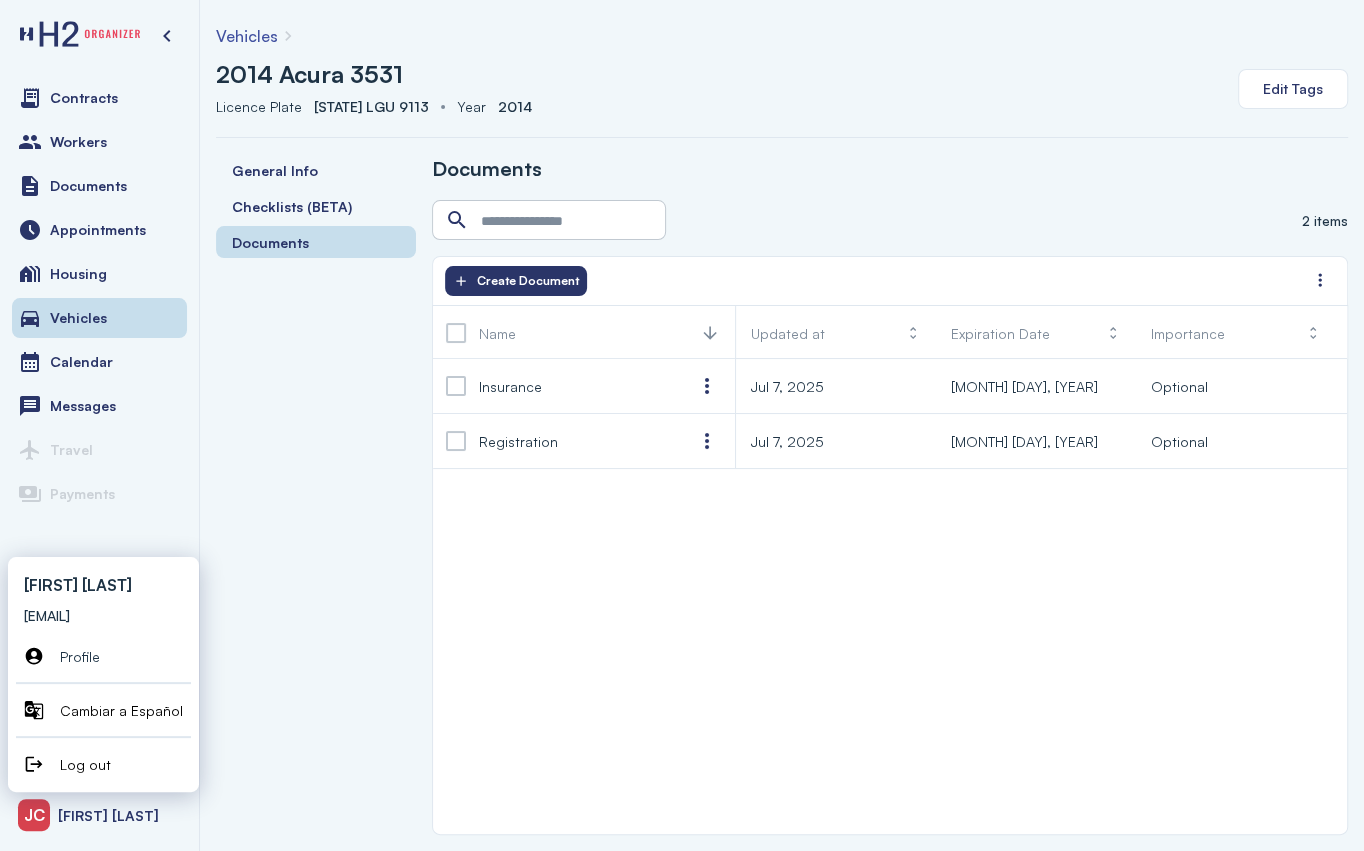click on "Profile" at bounding box center (80, 656) 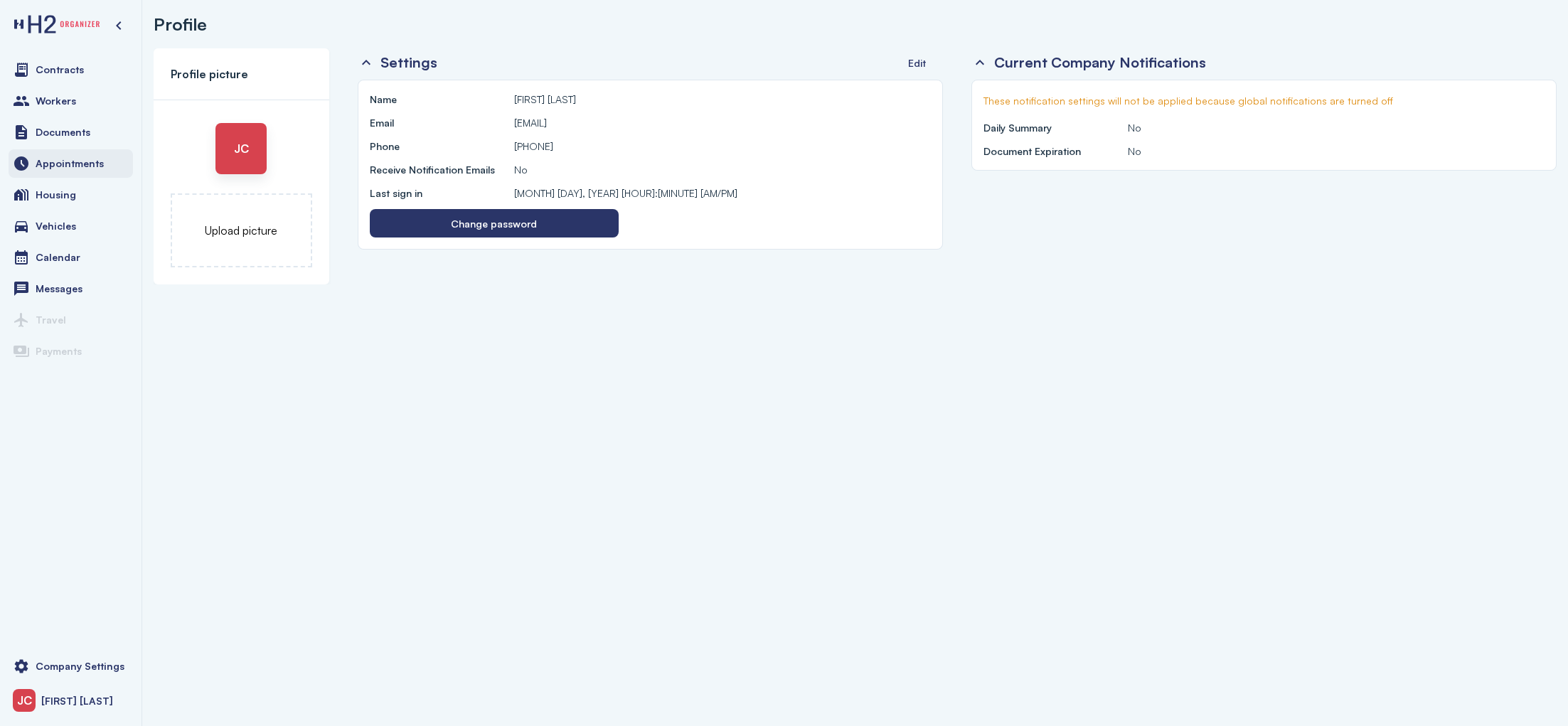 click on "Appointments" at bounding box center [70, 164] 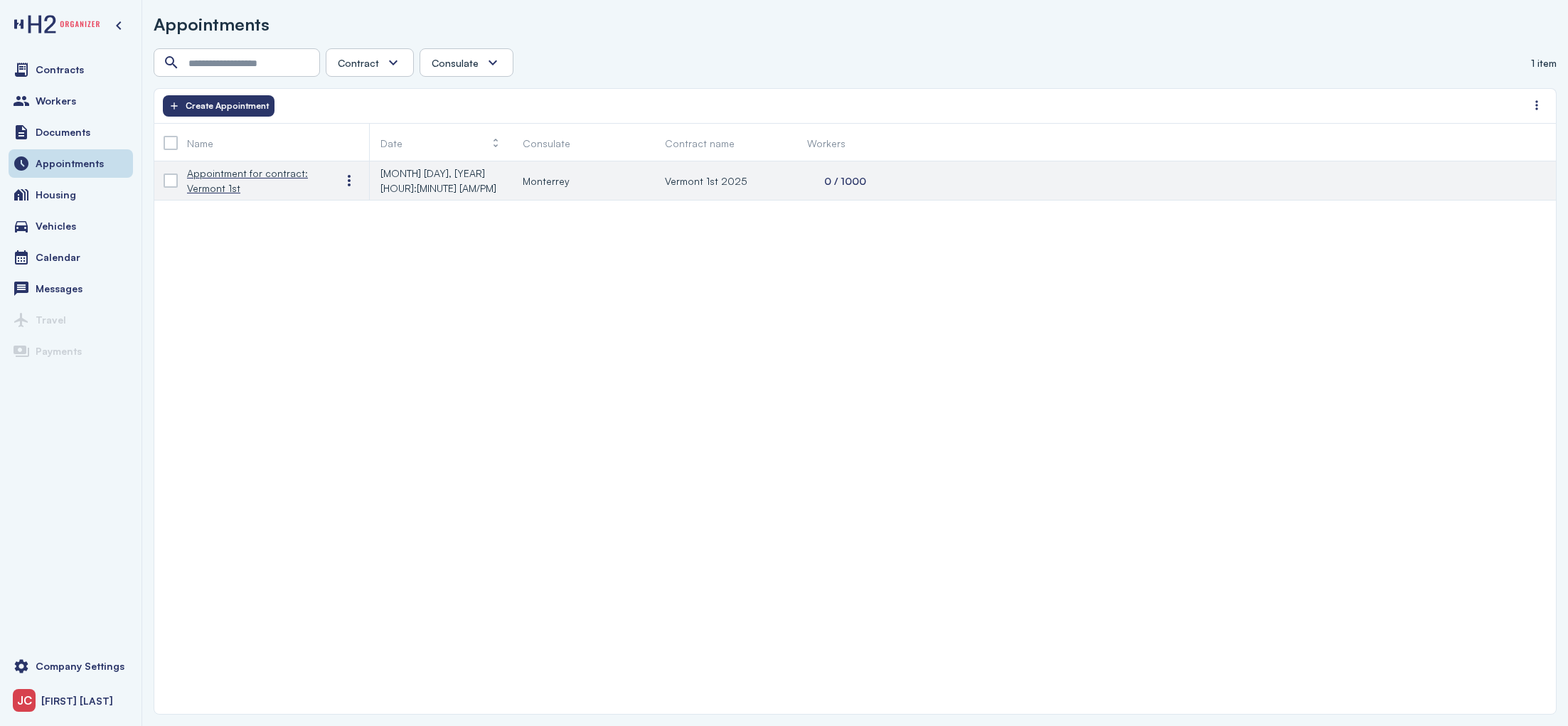 click on "Appointment for contract: Vermont 1st" at bounding box center (252, 181) 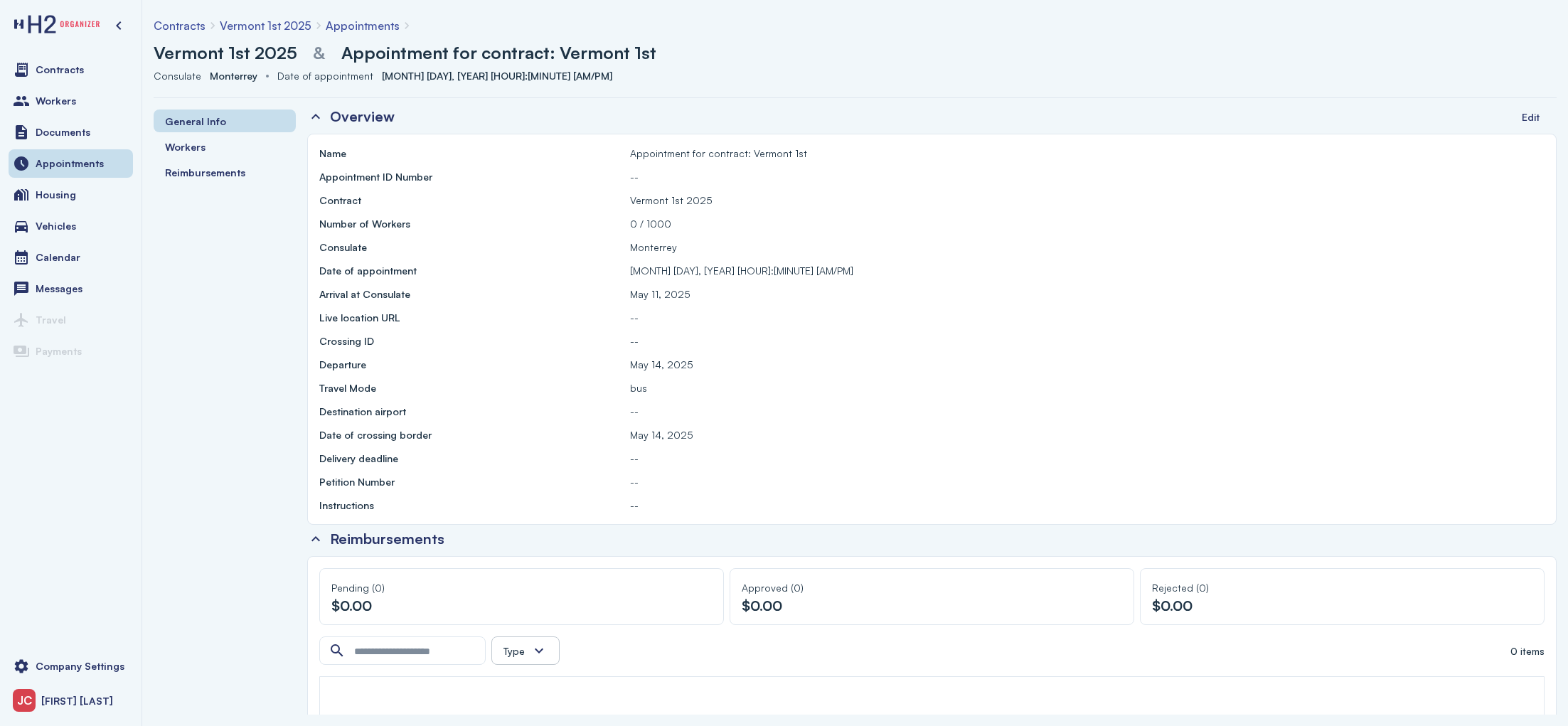 scroll, scrollTop: 0, scrollLeft: 0, axis: both 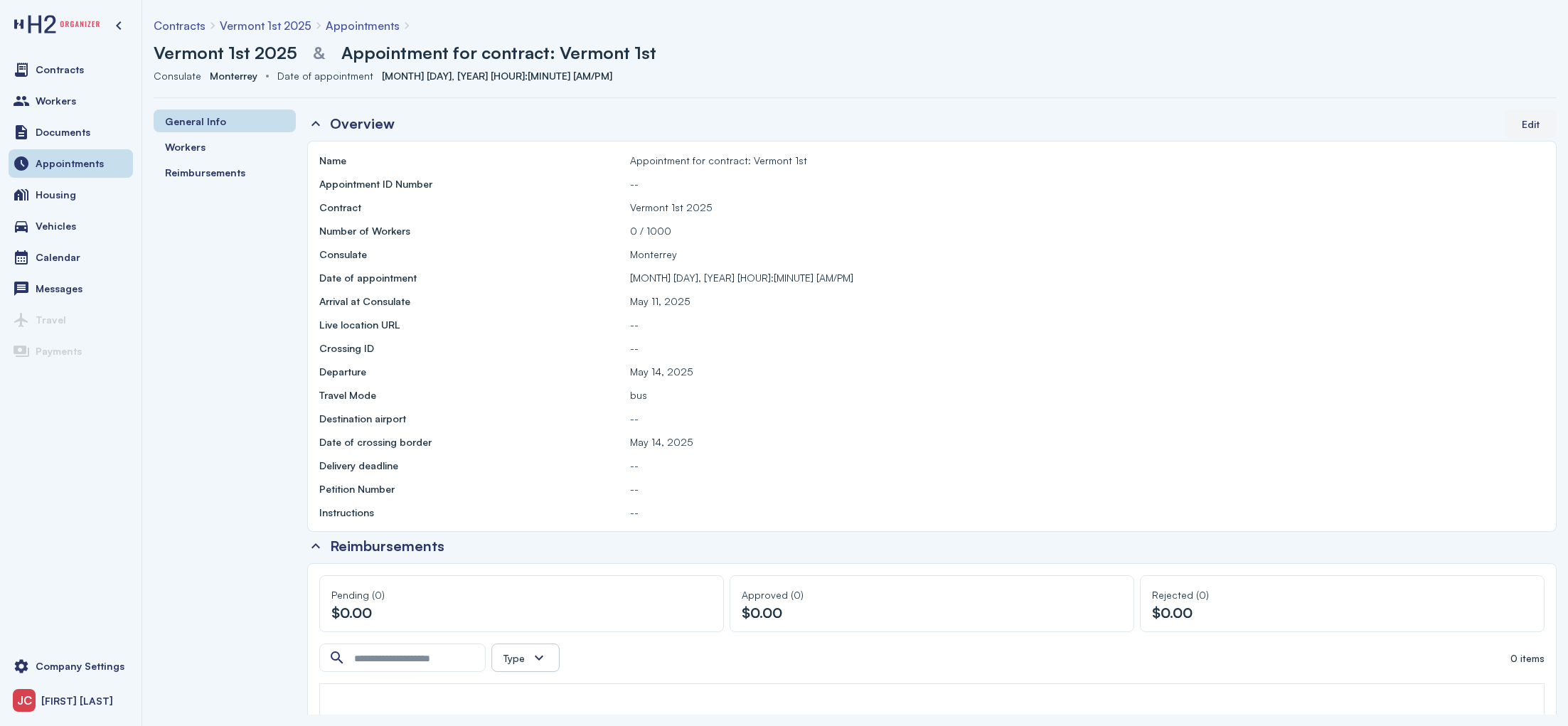 click on "Edit" at bounding box center [1530, 124] 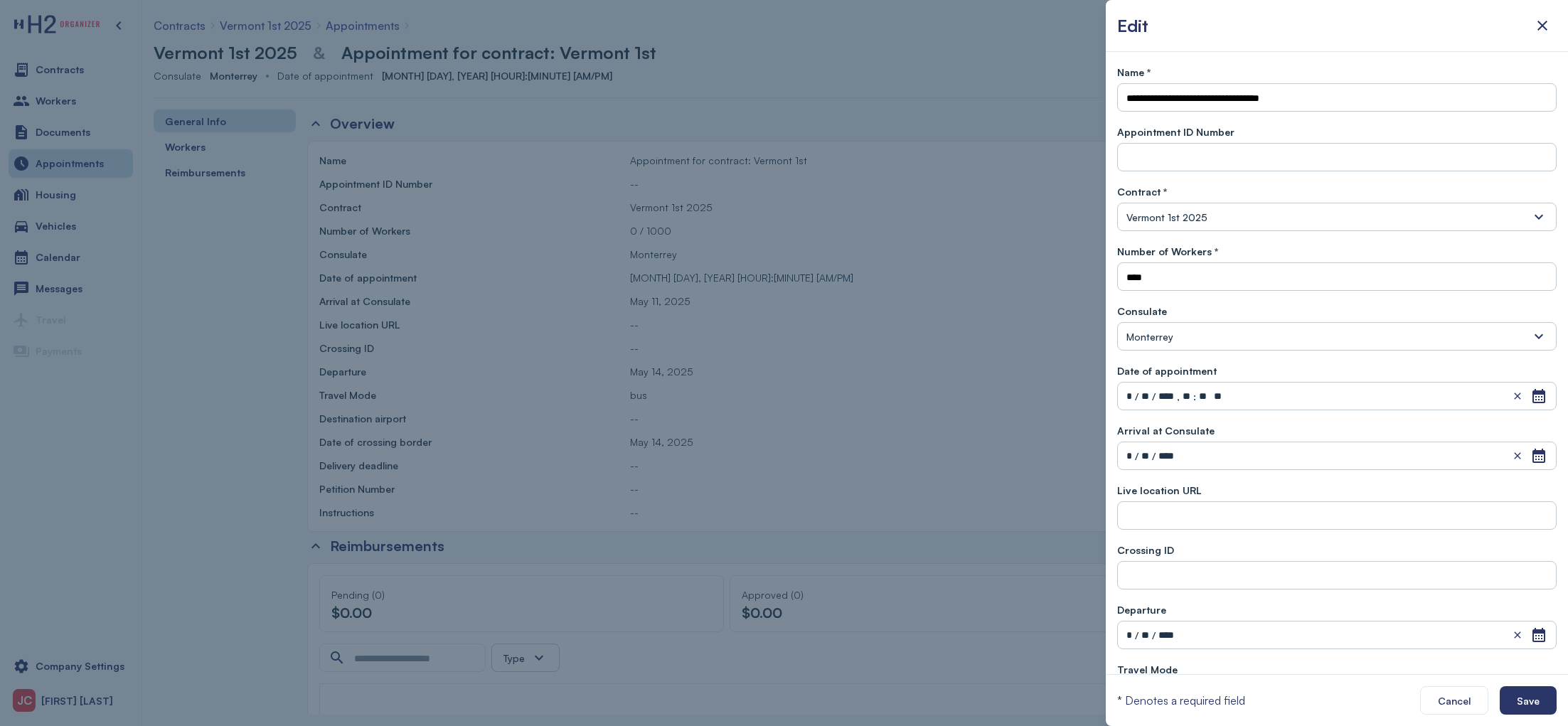 click on "**********" at bounding box center (1337, 549) 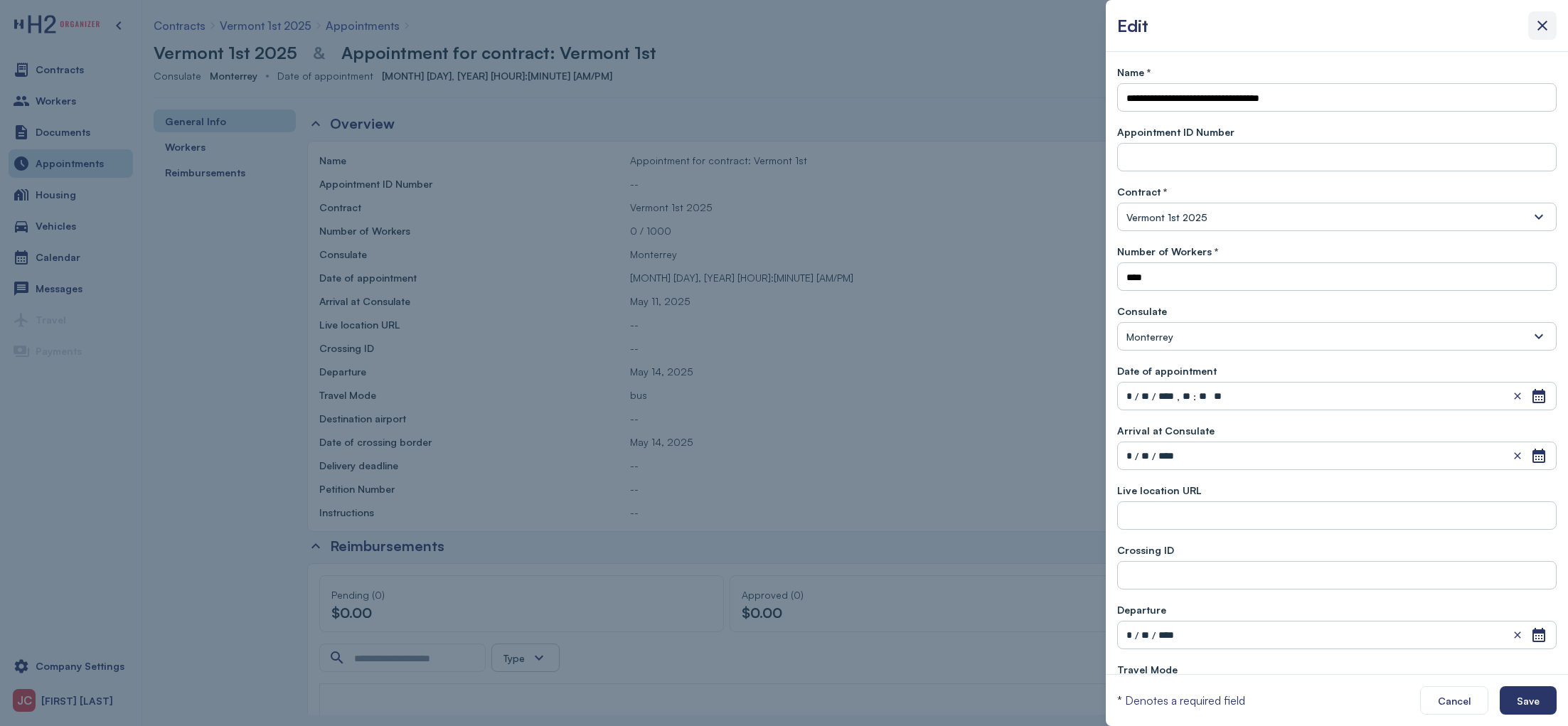 click at bounding box center [1542, 26] 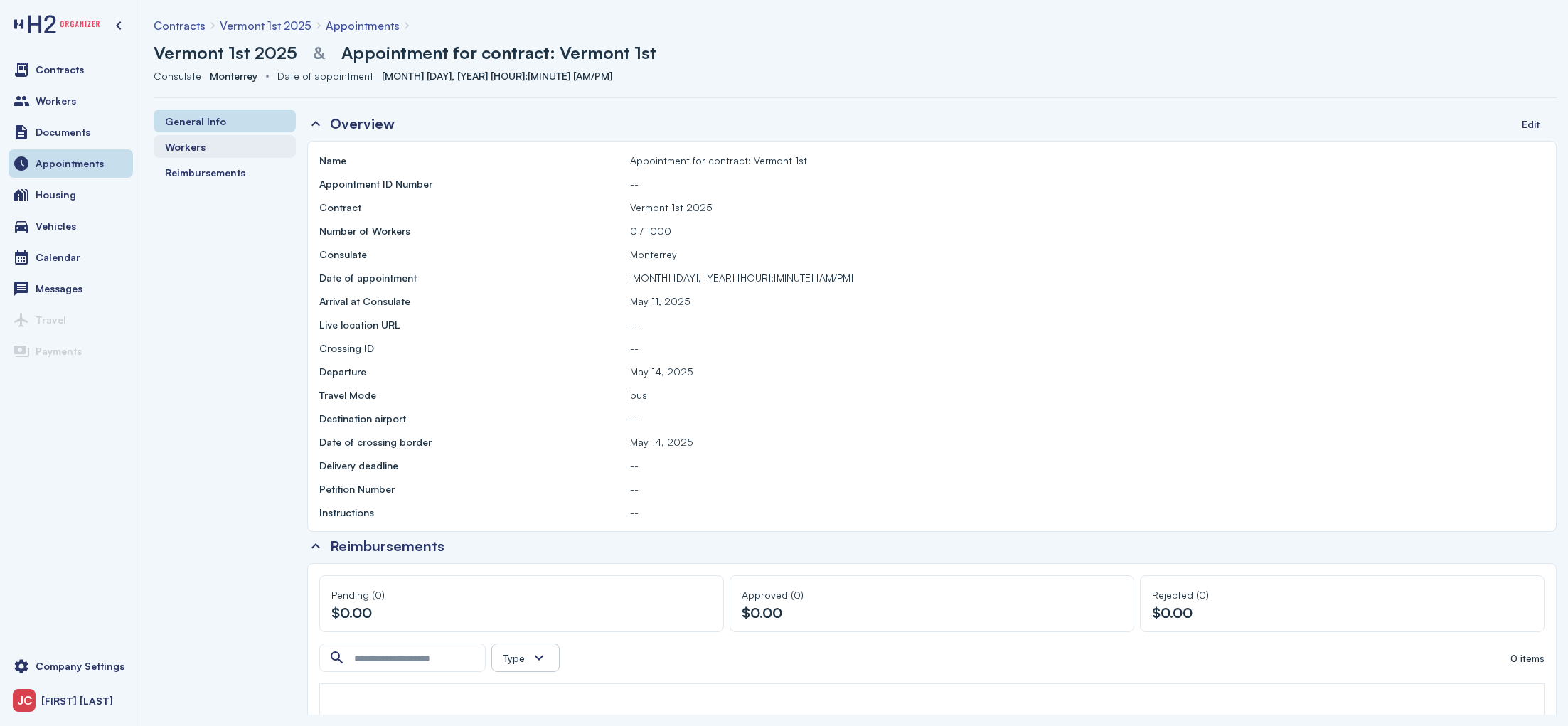 click on "Workers" at bounding box center (185, 146) 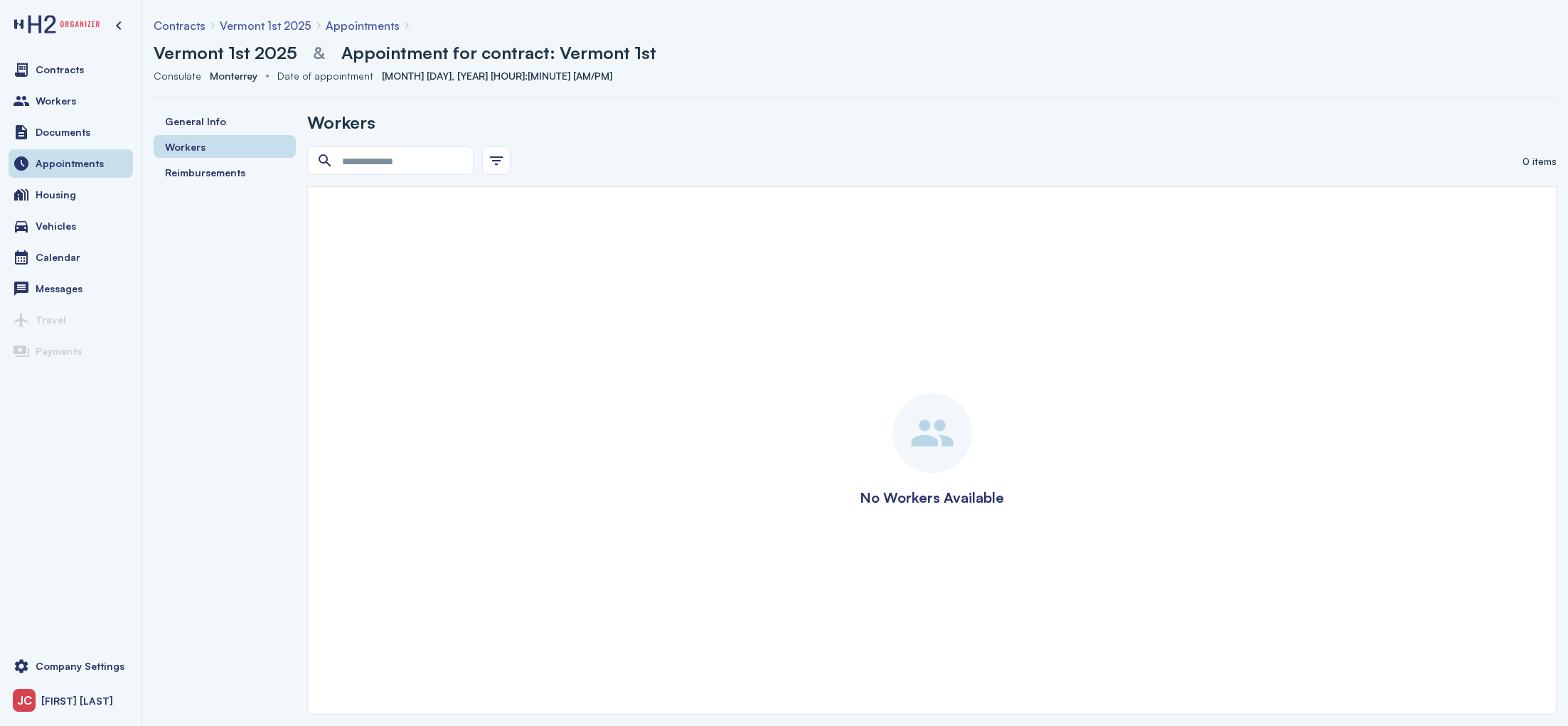 click at bounding box center (932, 433) 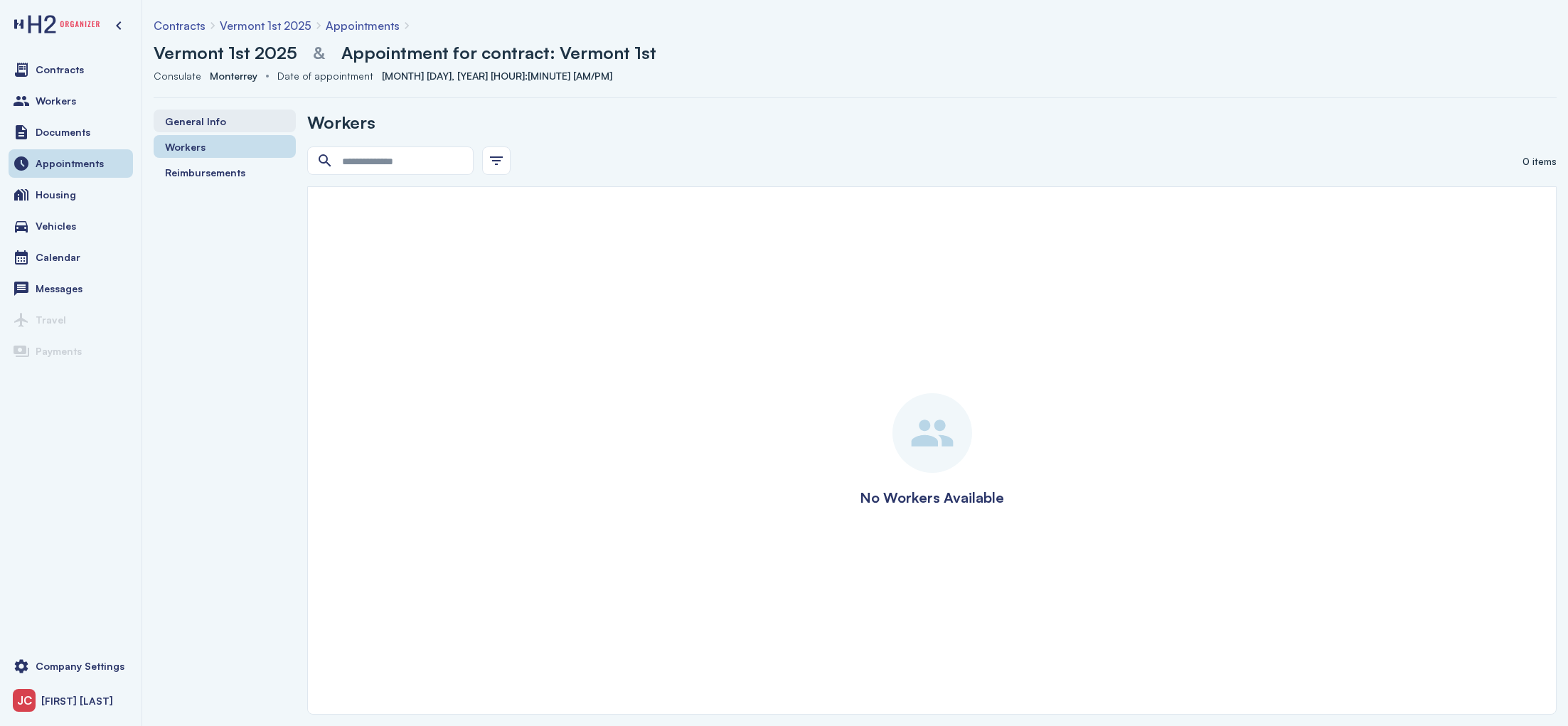 click on "General Info" at bounding box center [196, 121] 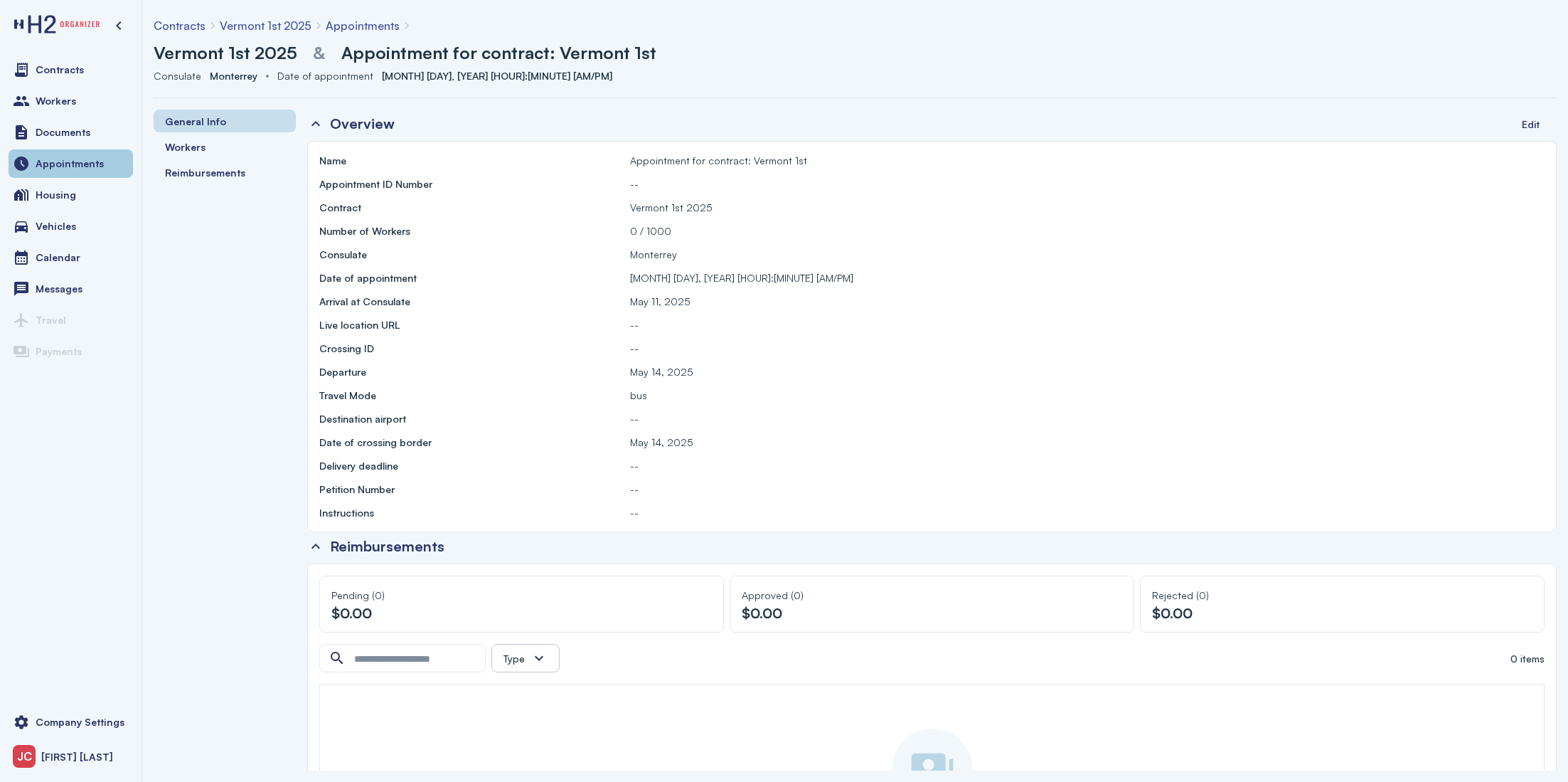 click on "Appointments" at bounding box center (70, 164) 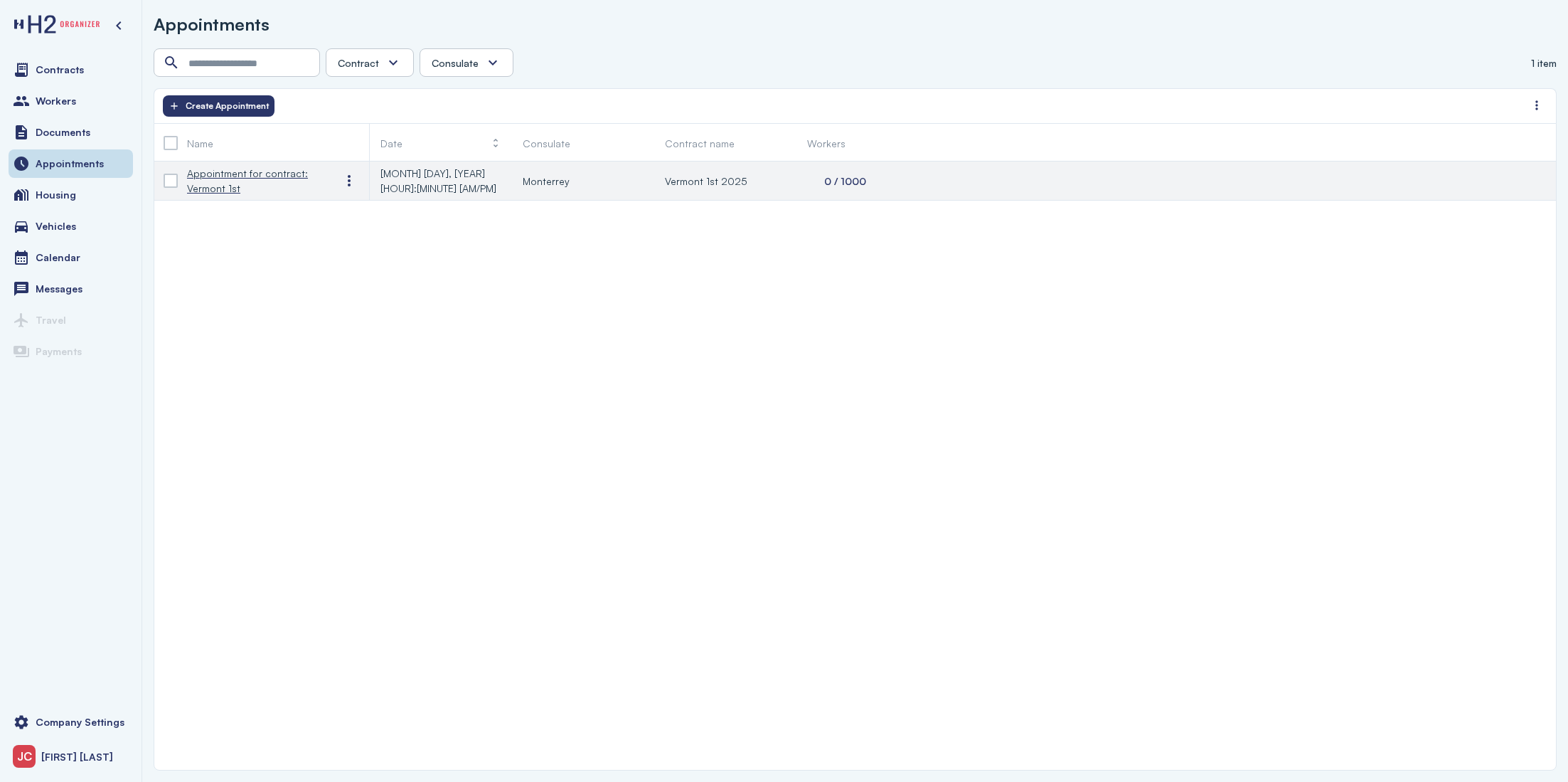 click on "Appointment for contract: Vermont 1st" at bounding box center [252, 181] 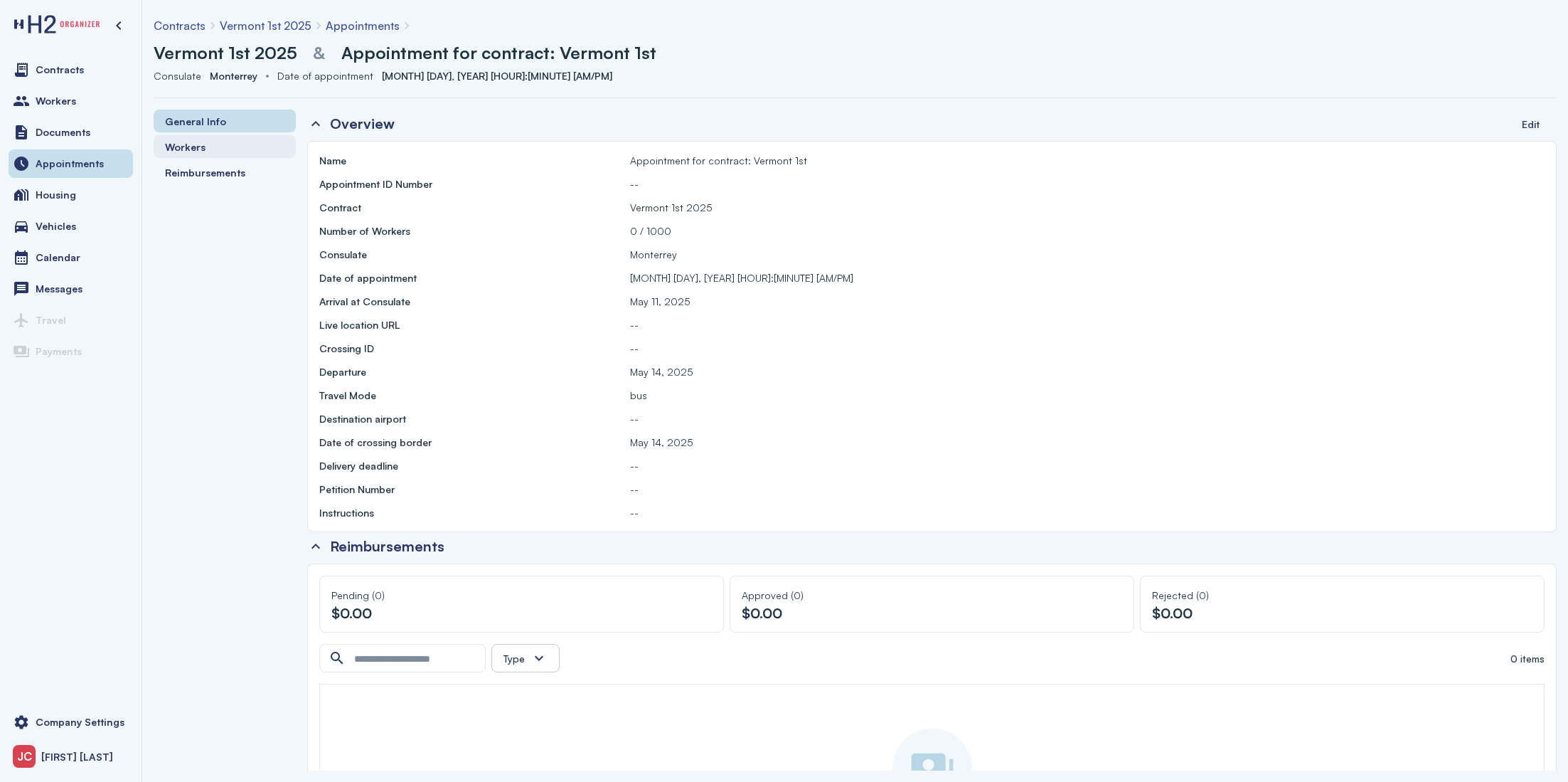 click on "Workers" at bounding box center (185, 147) 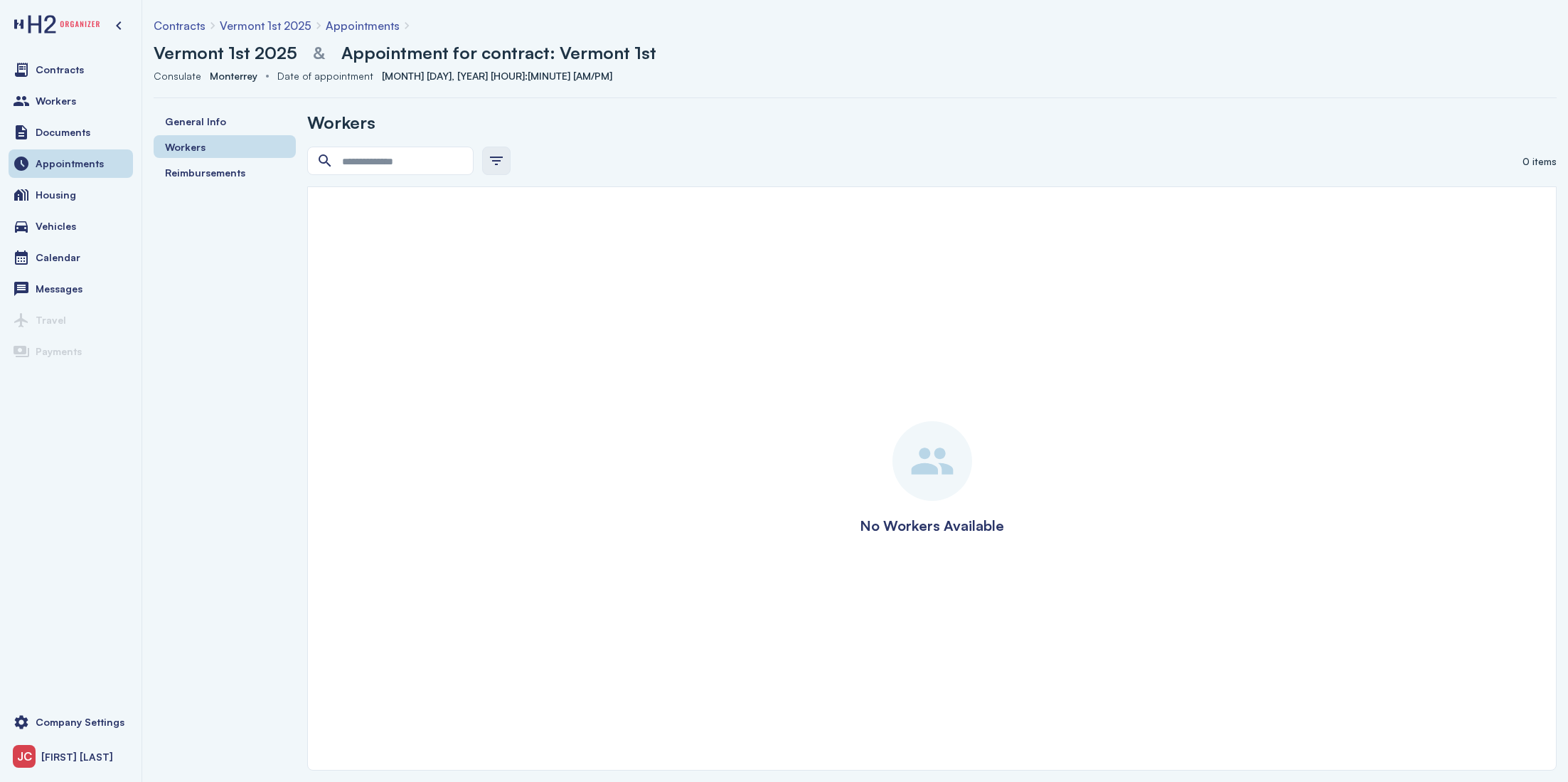 click at bounding box center [496, 161] 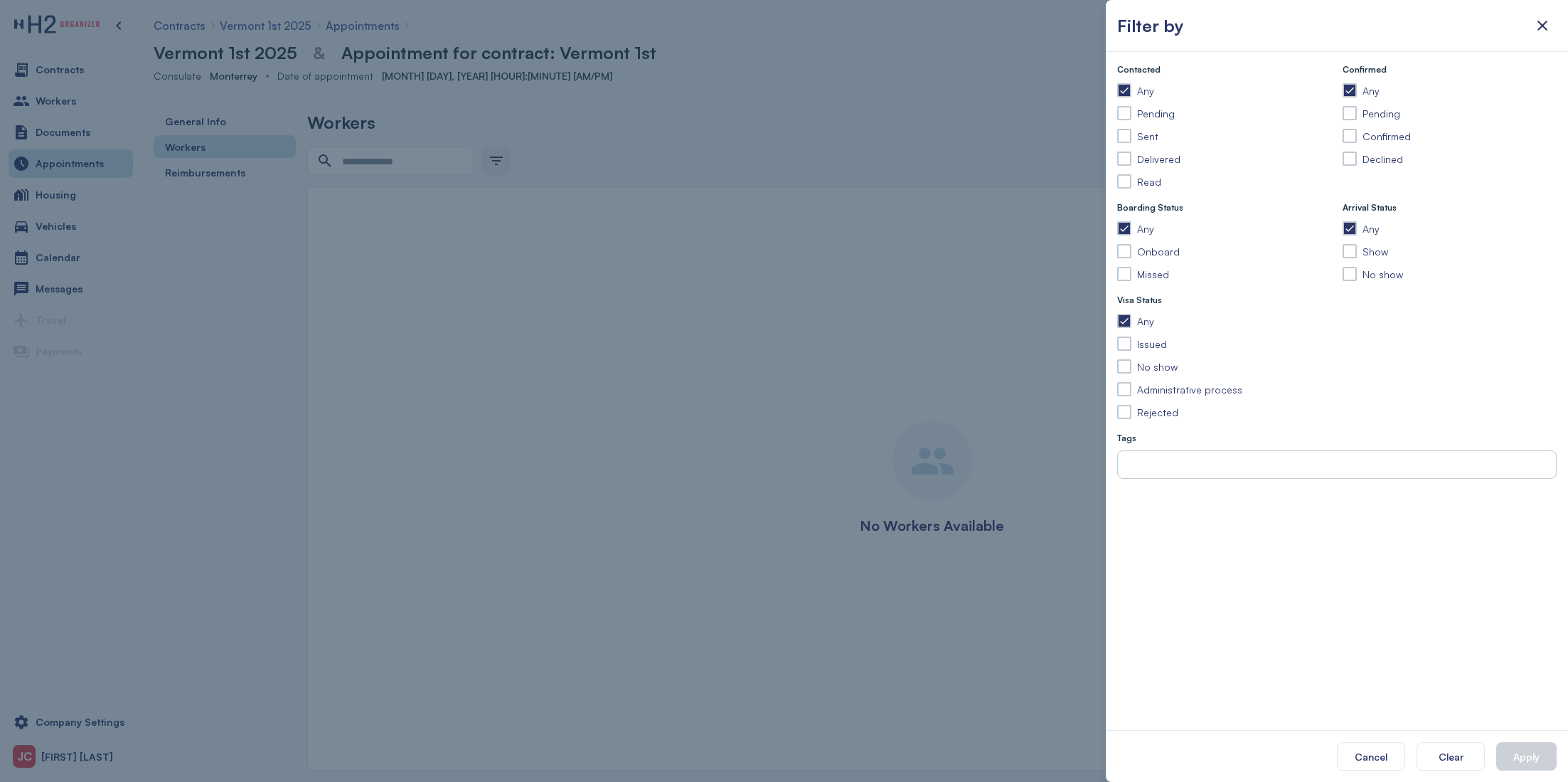 click at bounding box center [784, 391] 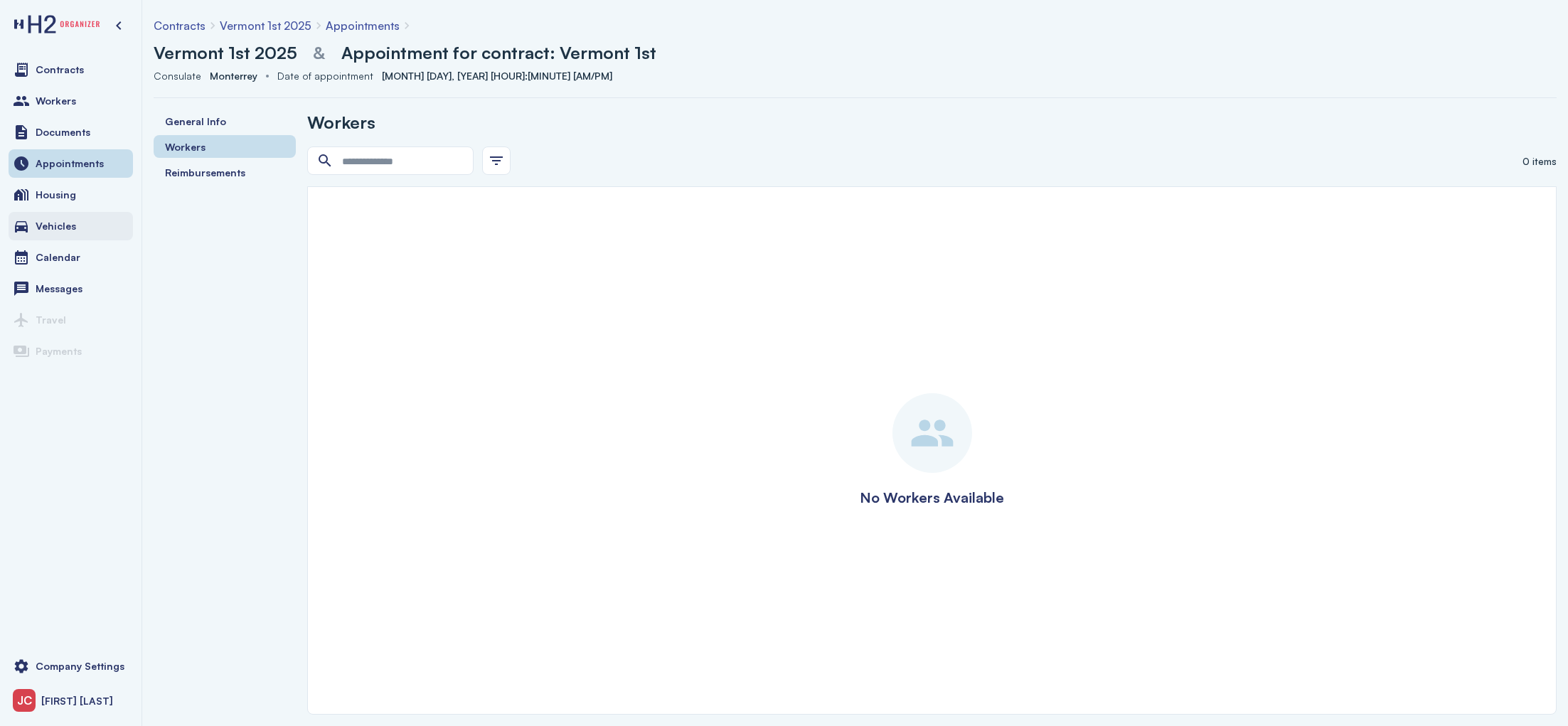 click on "Vehicles" at bounding box center [55, 226] 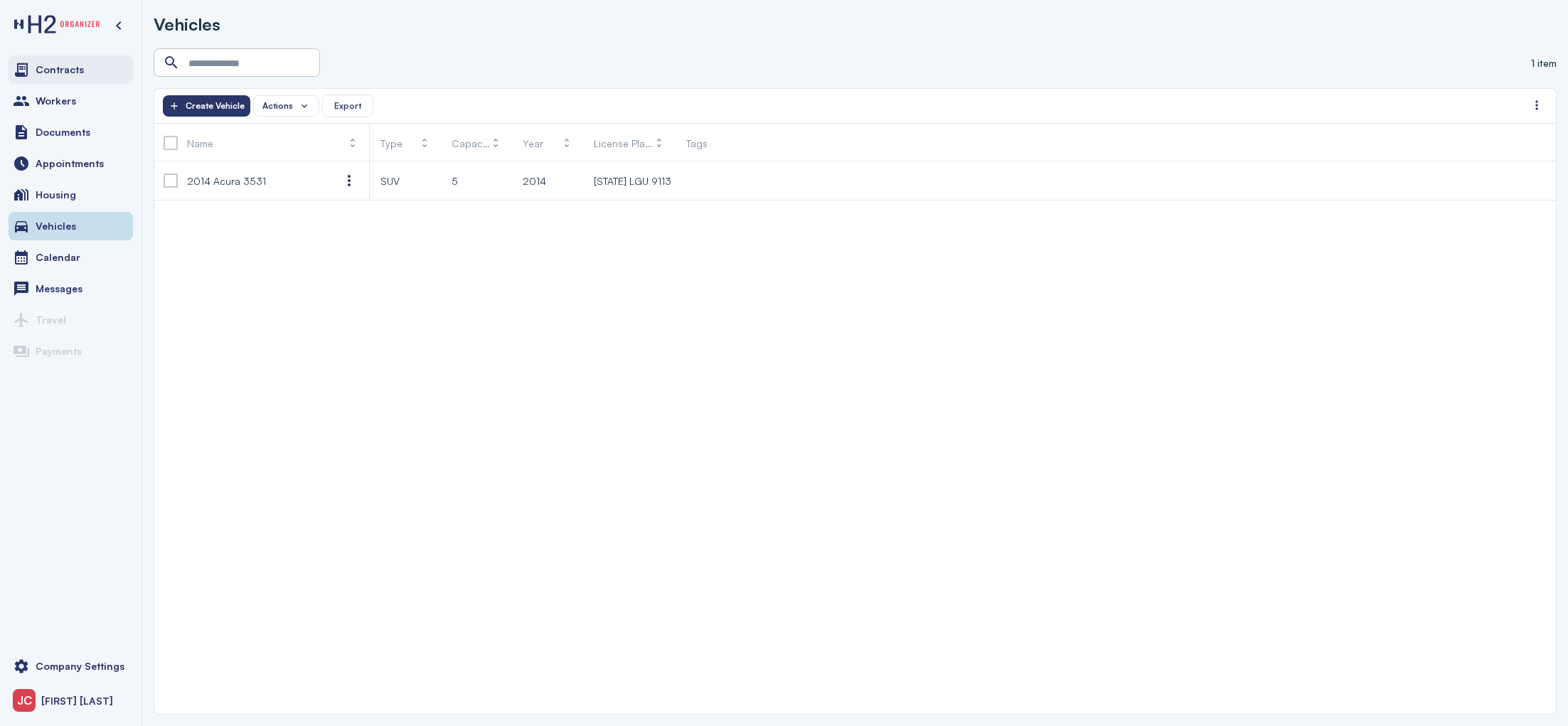click on "Contracts" at bounding box center (60, 70) 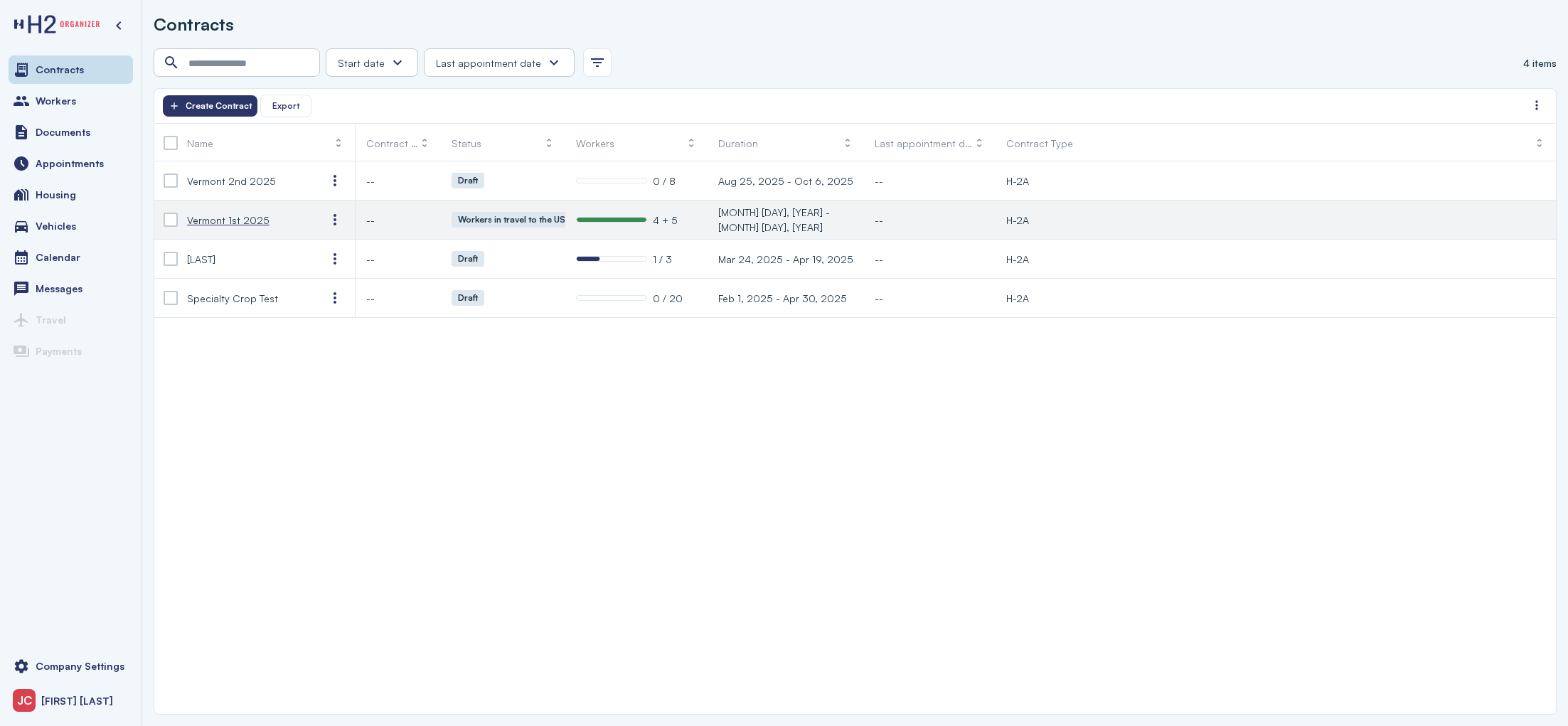 click on "Vermont 1st 2025" at bounding box center [228, 220] 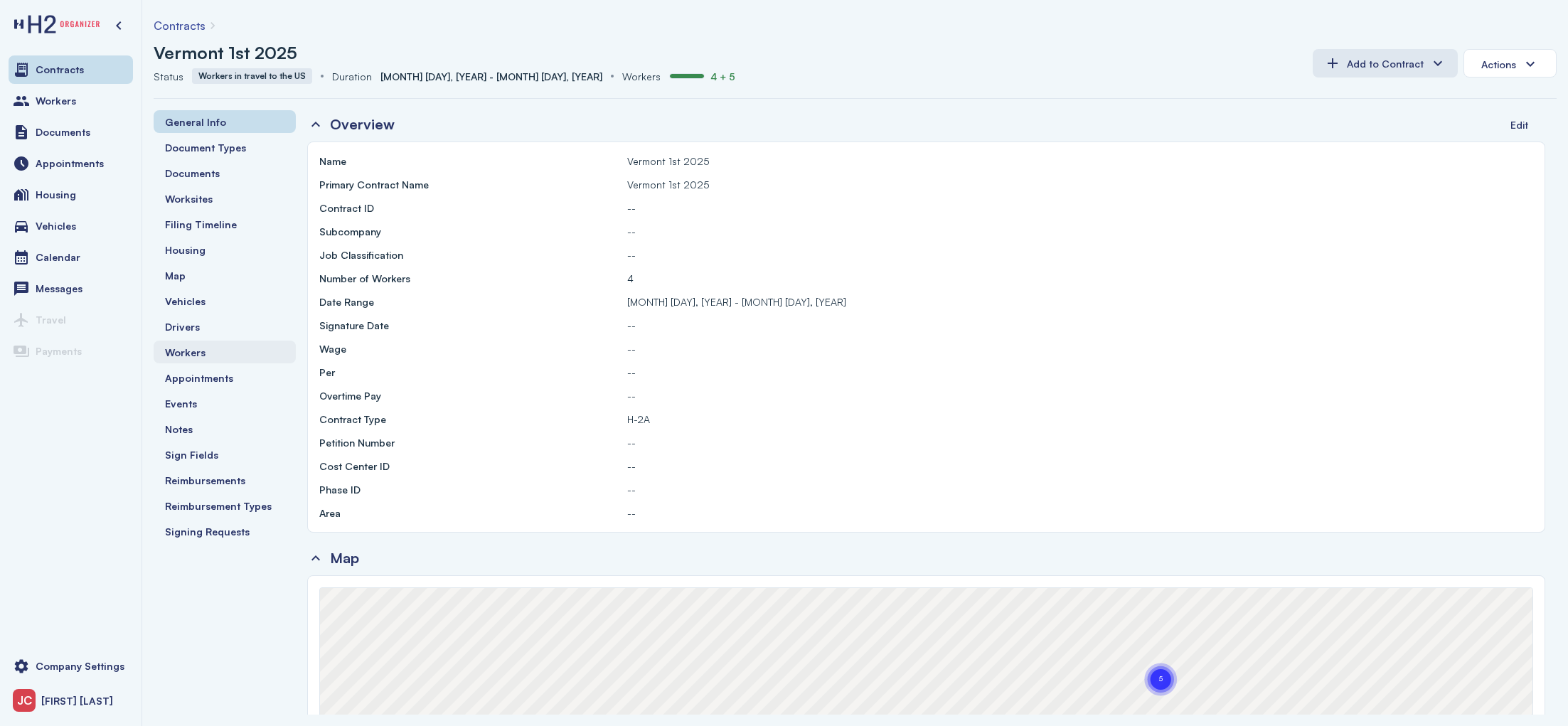 click on "Workers" at bounding box center (185, 352) 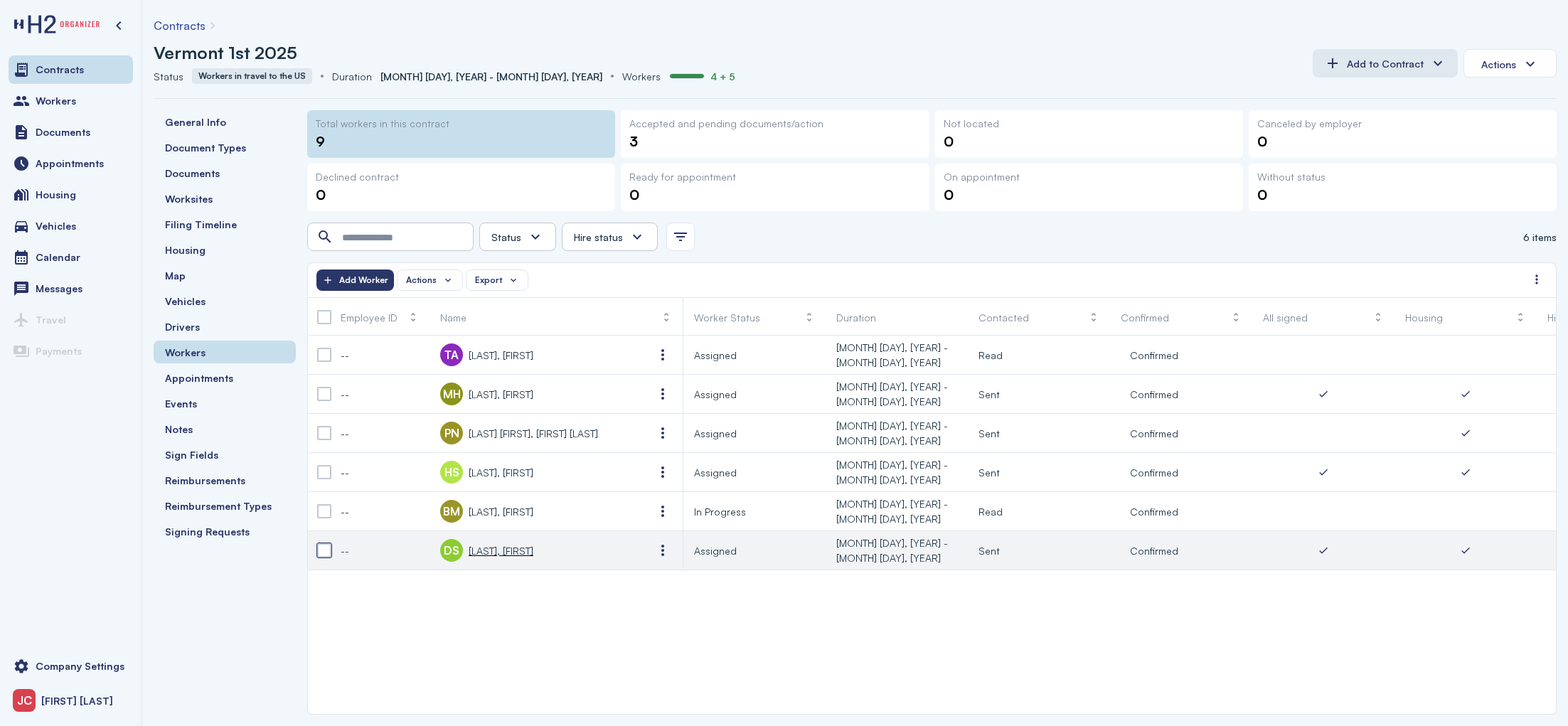 click at bounding box center (324, 550) 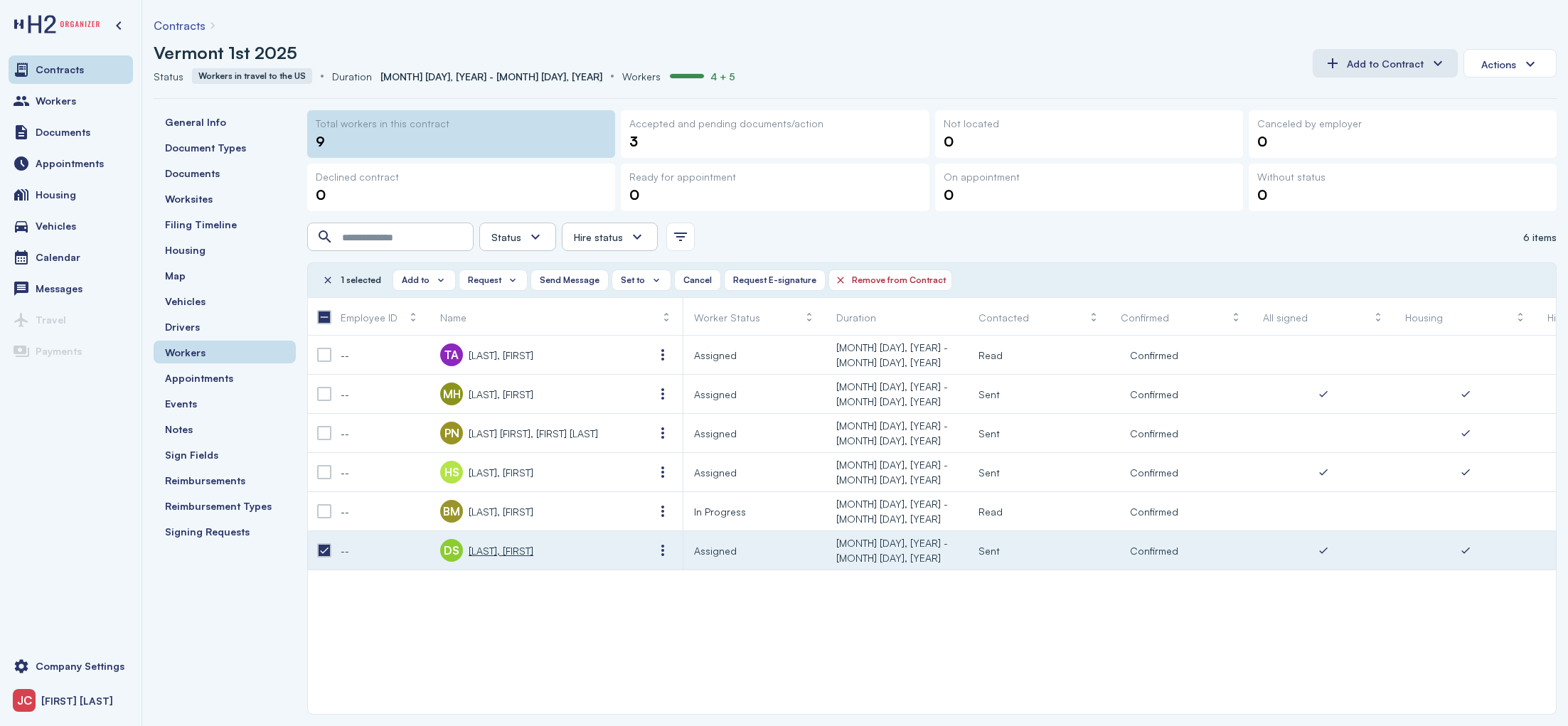 click on "[LAST], [FIRST]" at bounding box center [501, 550] 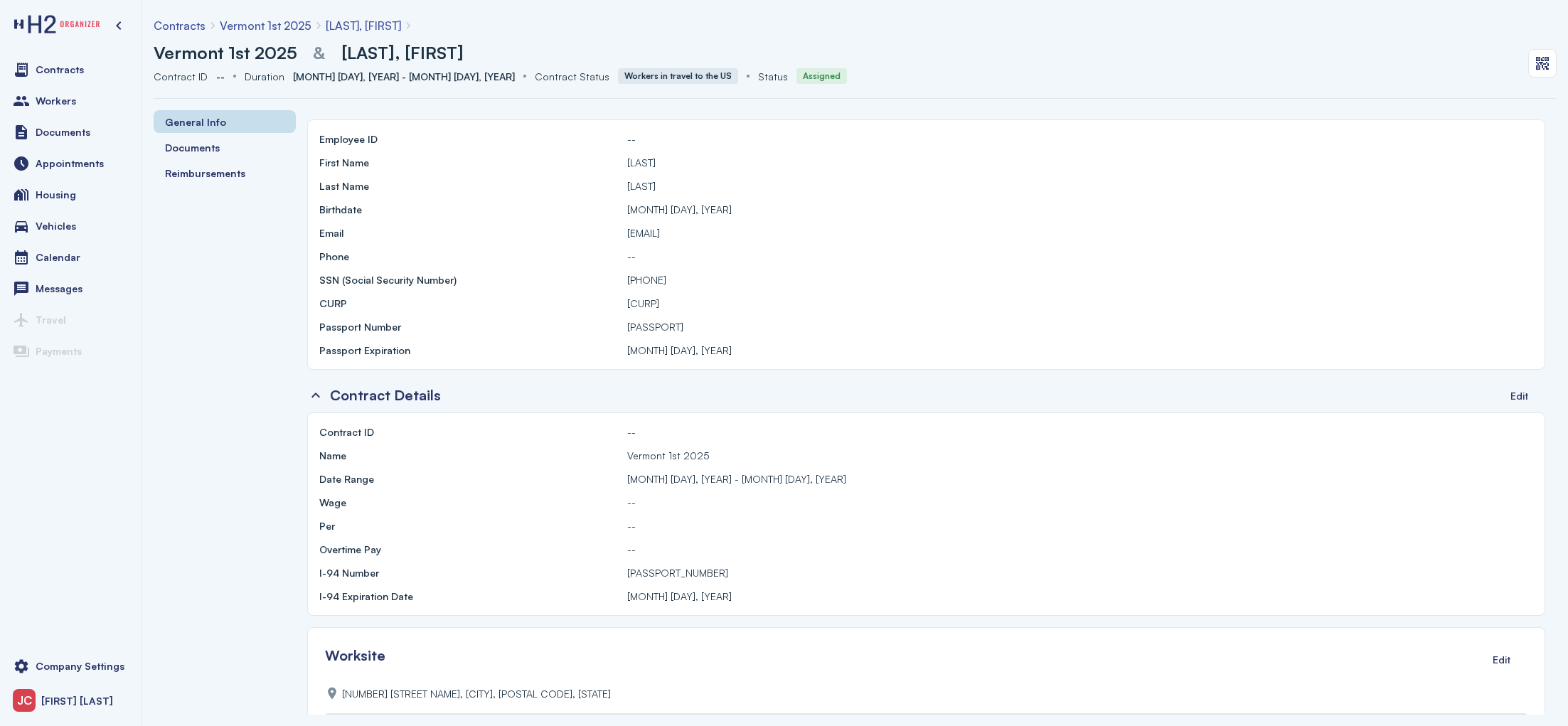 scroll, scrollTop: 26, scrollLeft: 0, axis: vertical 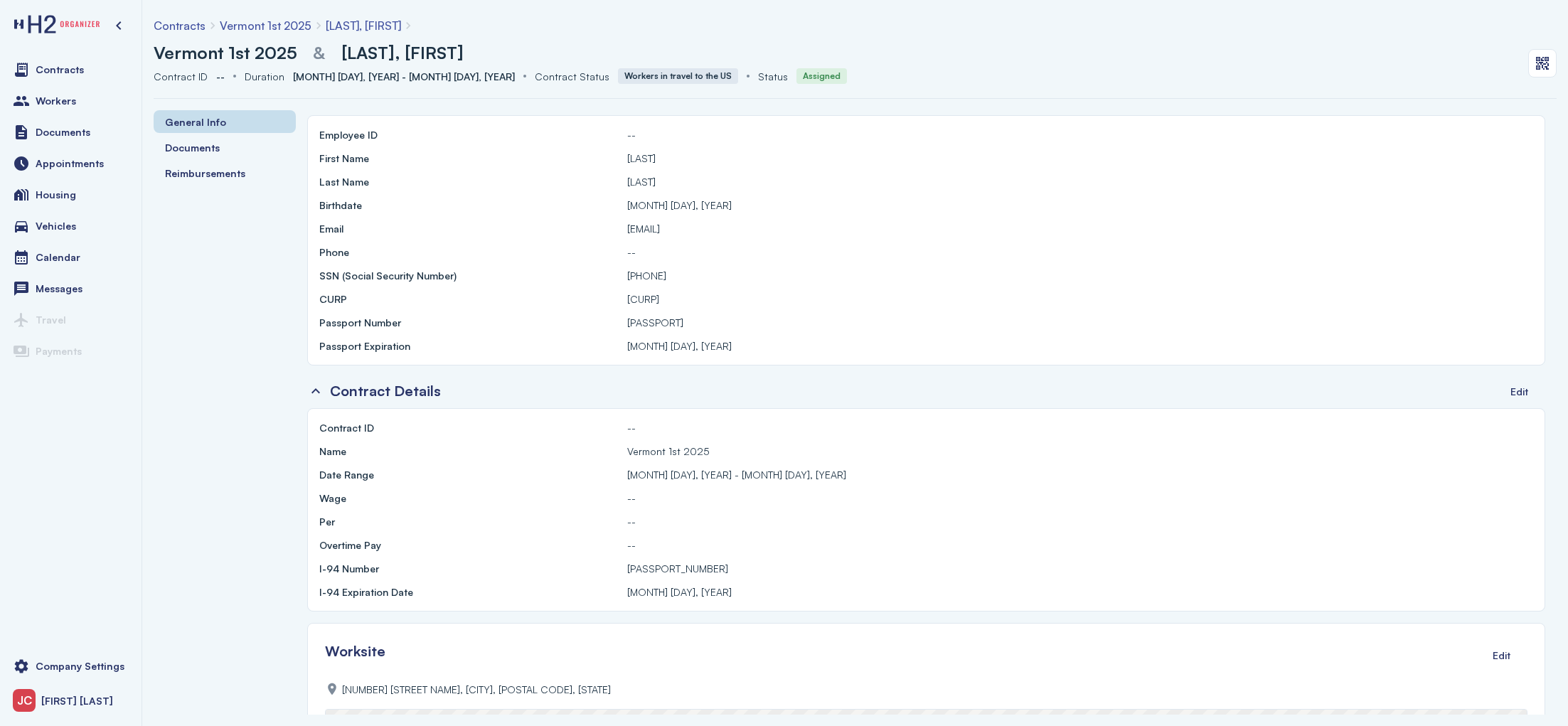 click on "[LAST], [FIRST]" at bounding box center [402, 53] 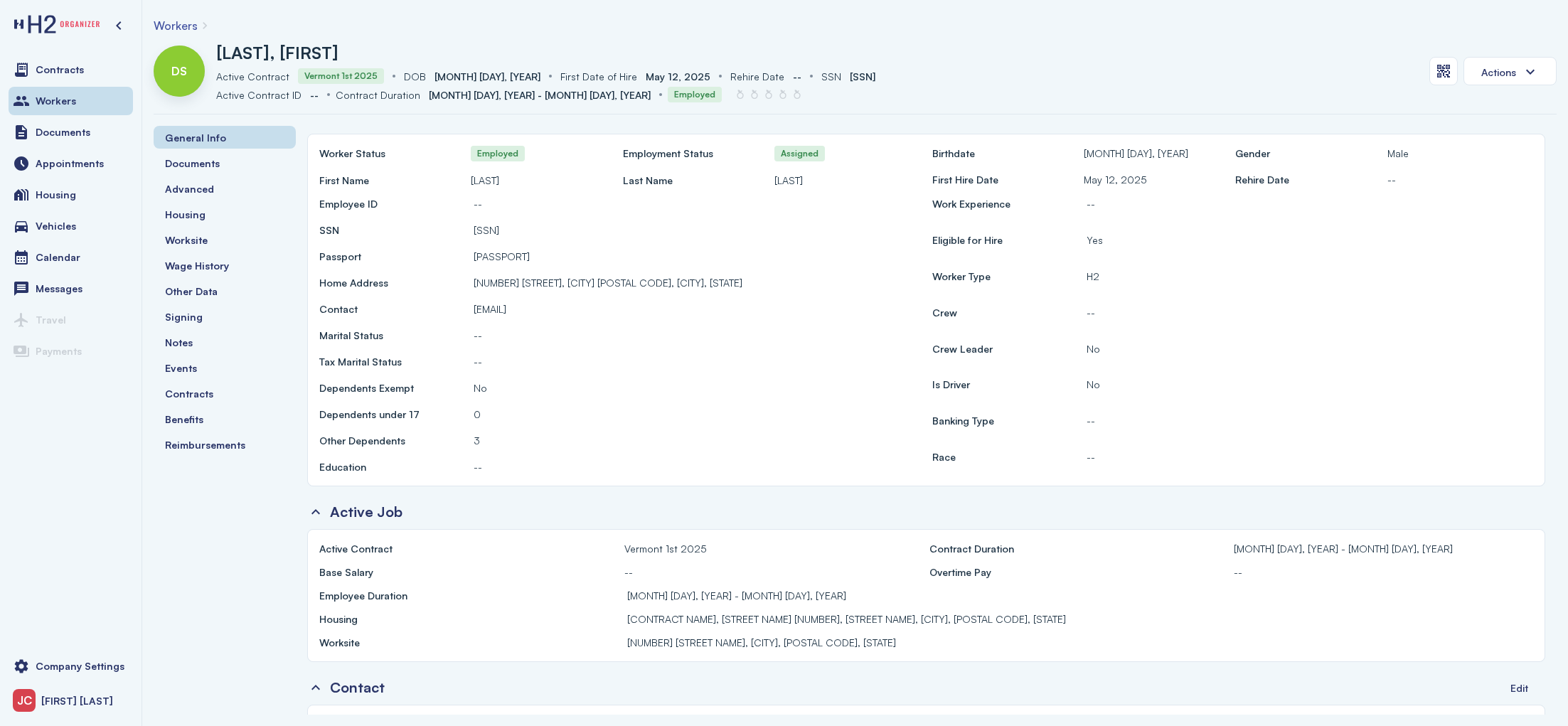 scroll, scrollTop: 43, scrollLeft: 0, axis: vertical 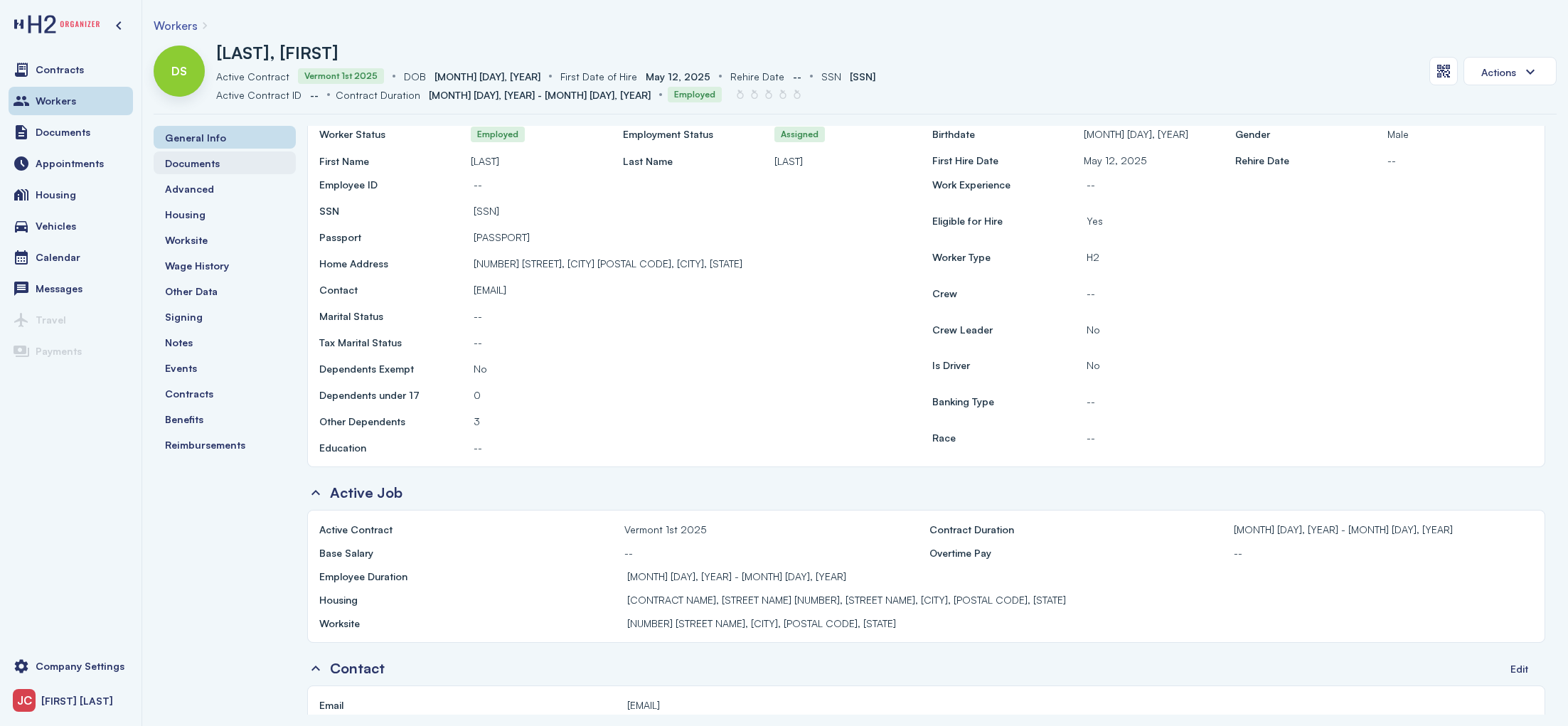 click on "Documents" at bounding box center [192, 163] 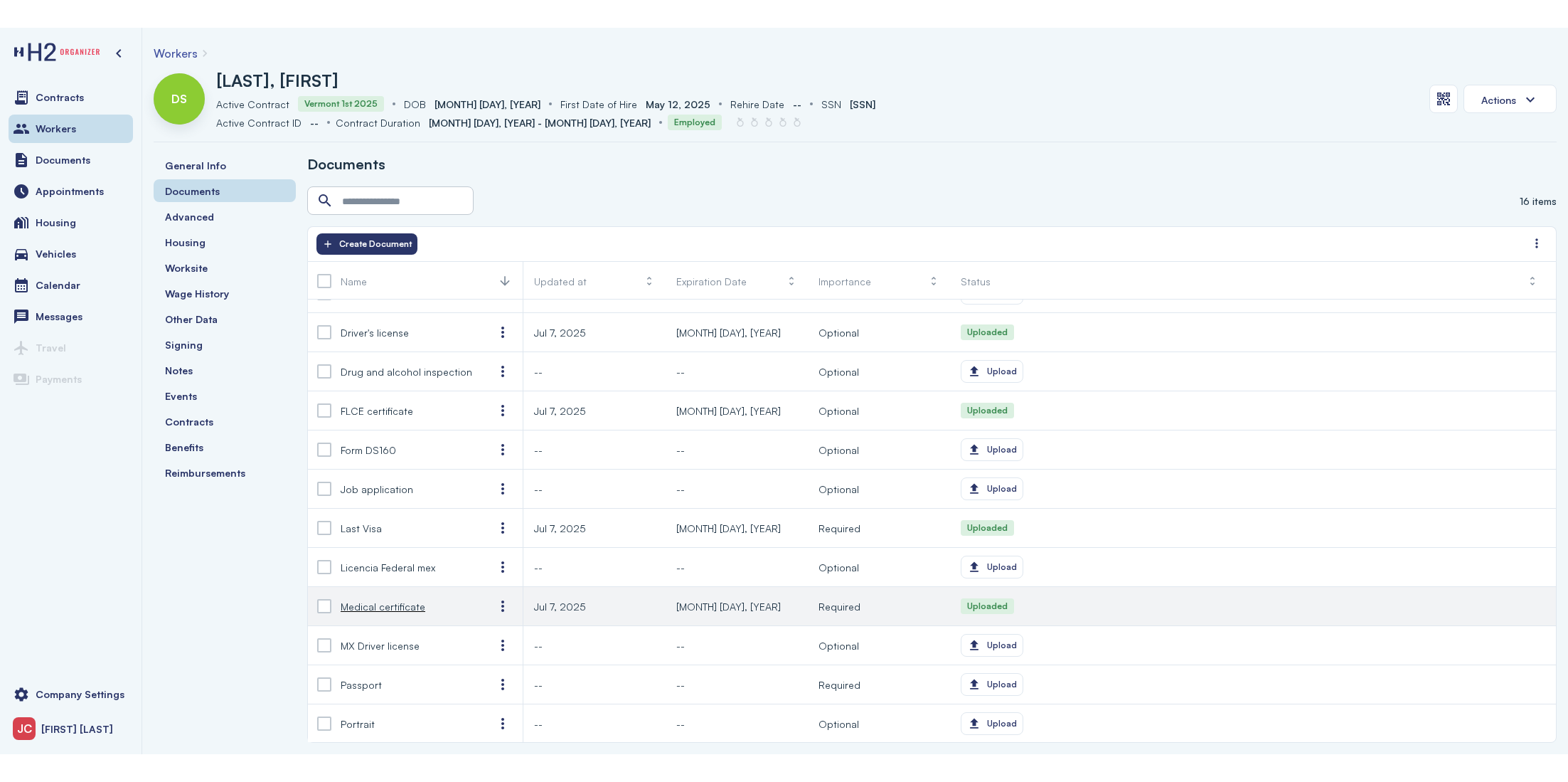 scroll, scrollTop: 16, scrollLeft: 0, axis: vertical 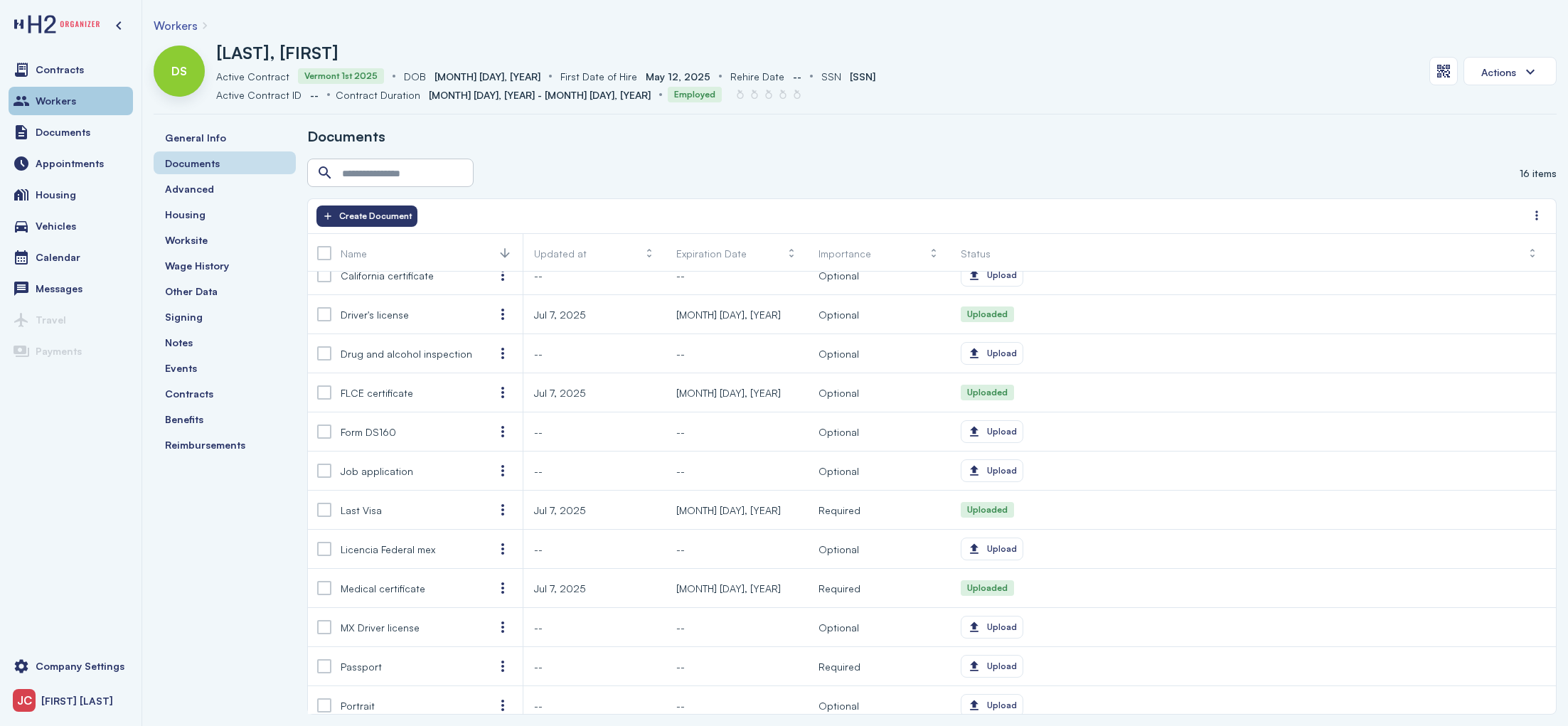 click on "Workers" at bounding box center (70, 101) 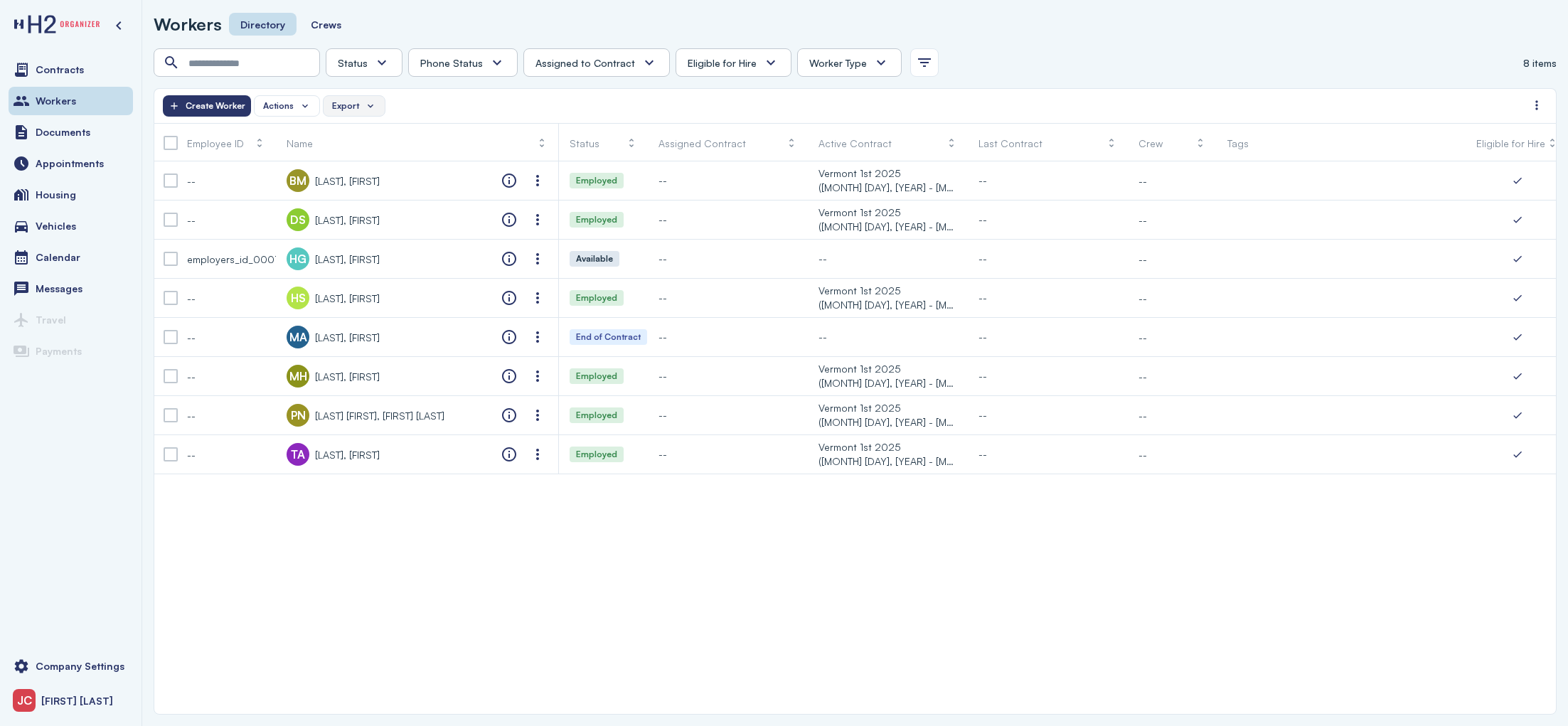 click on "Export" at bounding box center [354, 106] 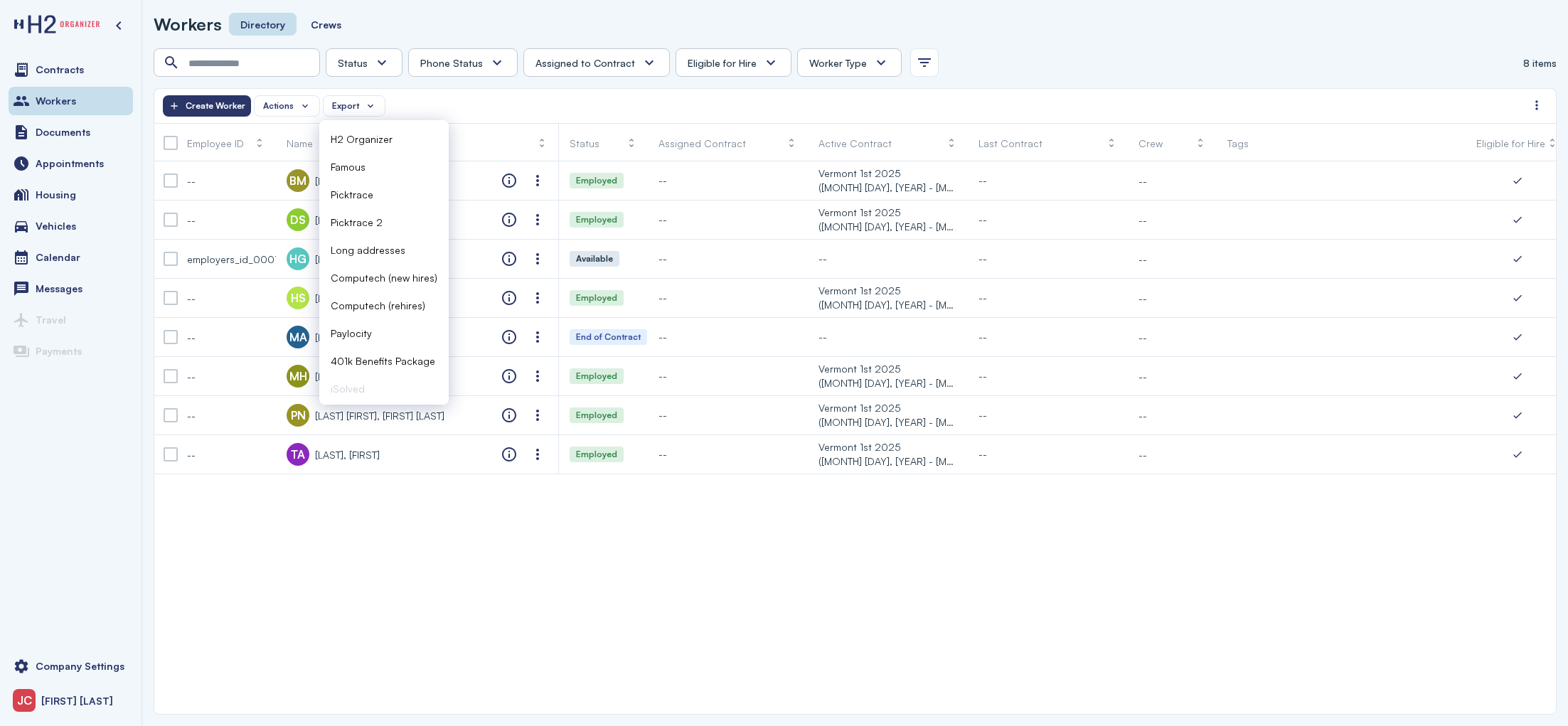 click on "H2 Organizer" at bounding box center (384, 139) 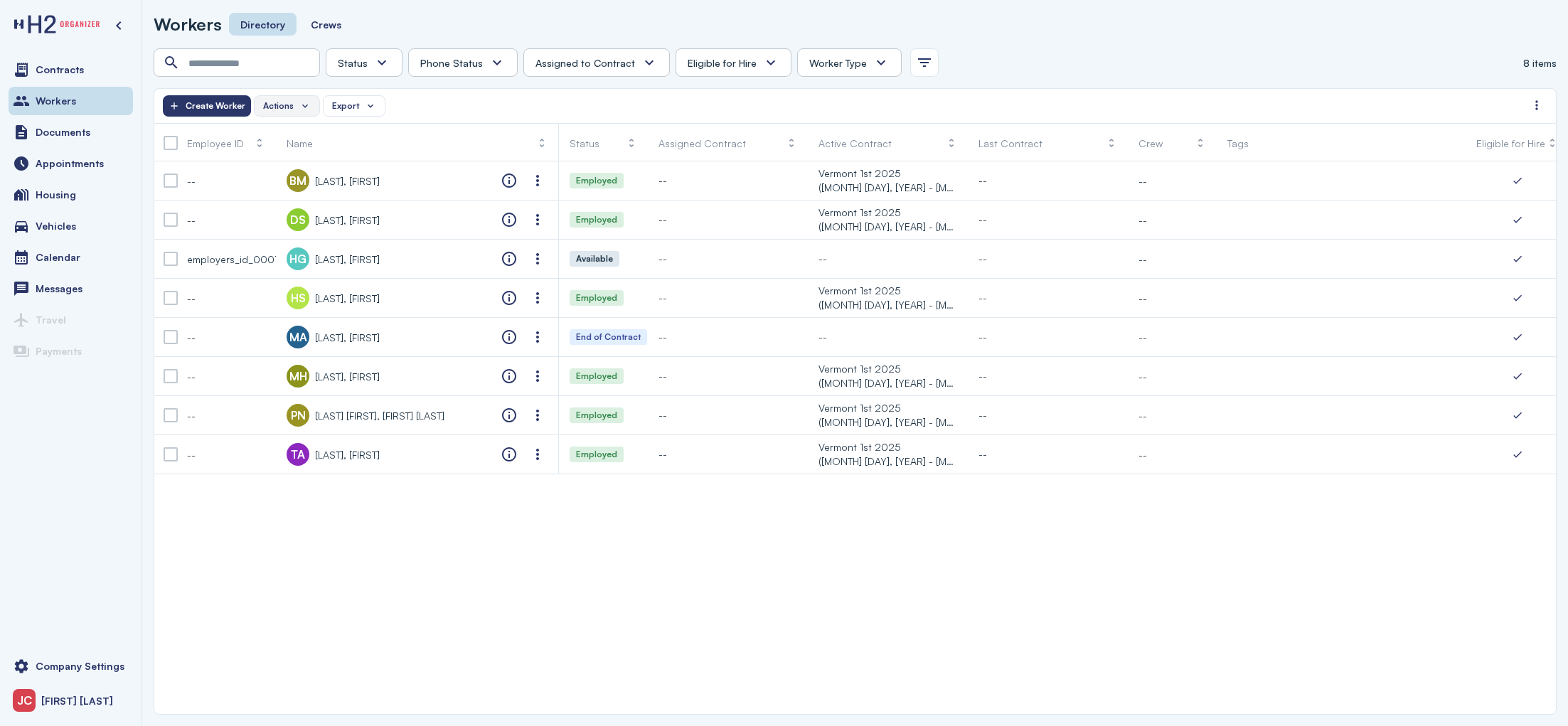 click on "Actions" at bounding box center [278, 106] 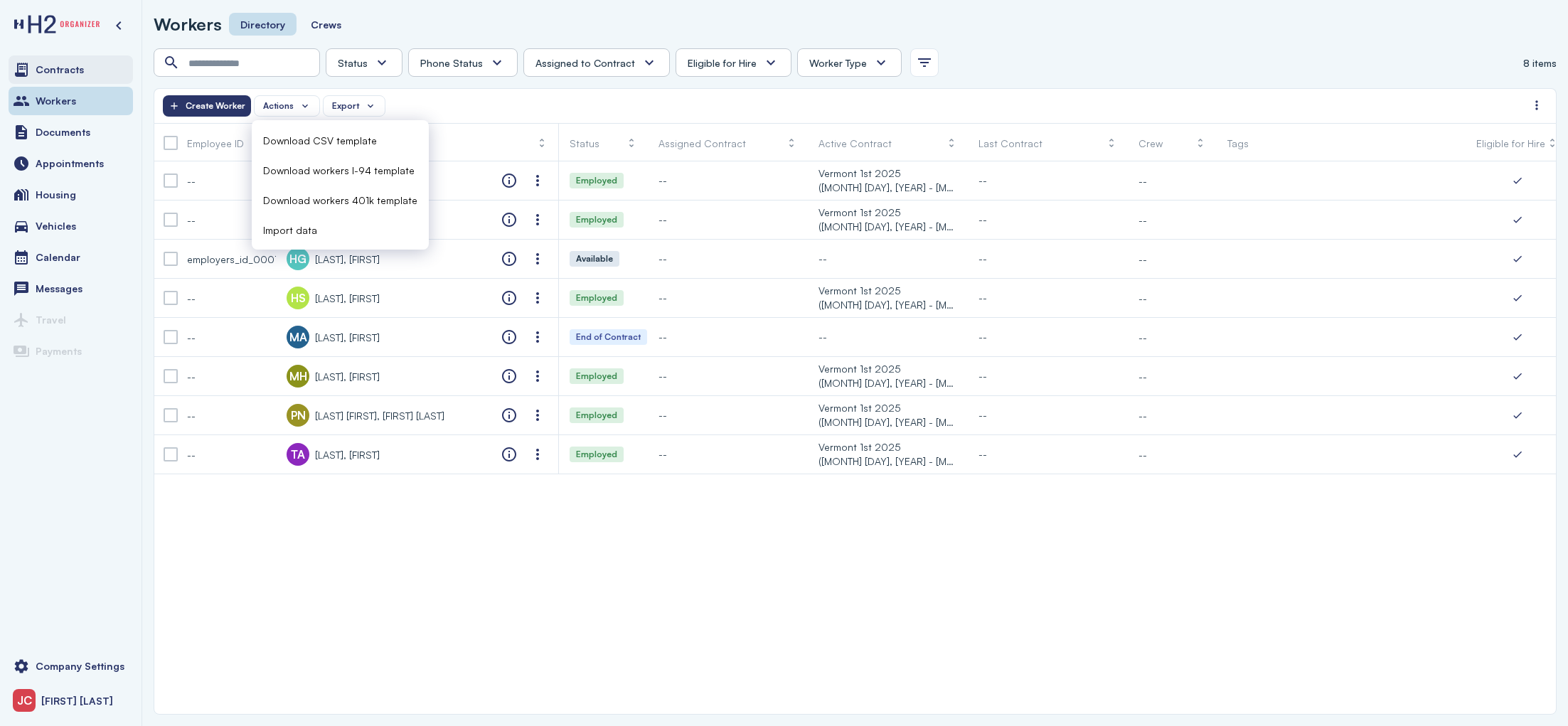 click on "Contracts" at bounding box center [60, 70] 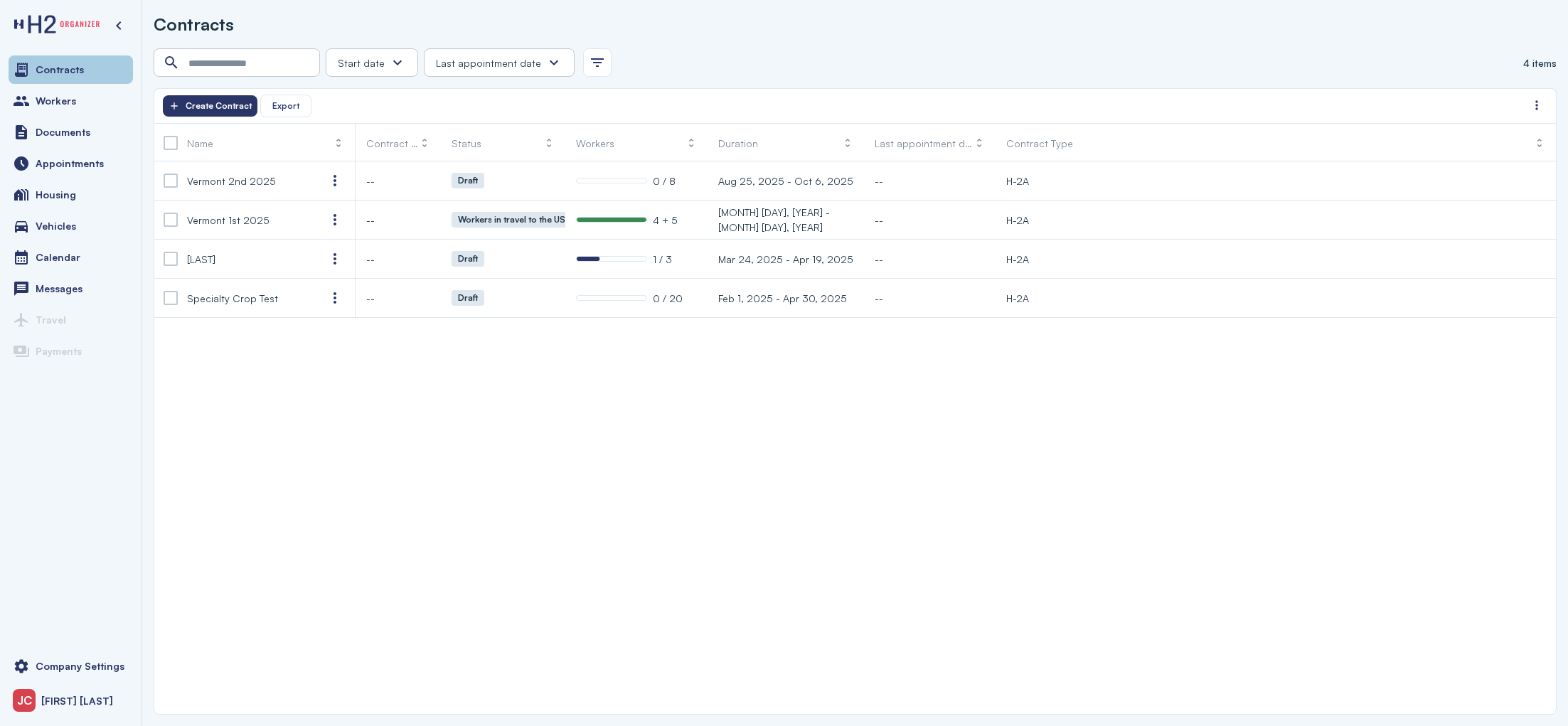 click on "Contracts" at bounding box center (60, 70) 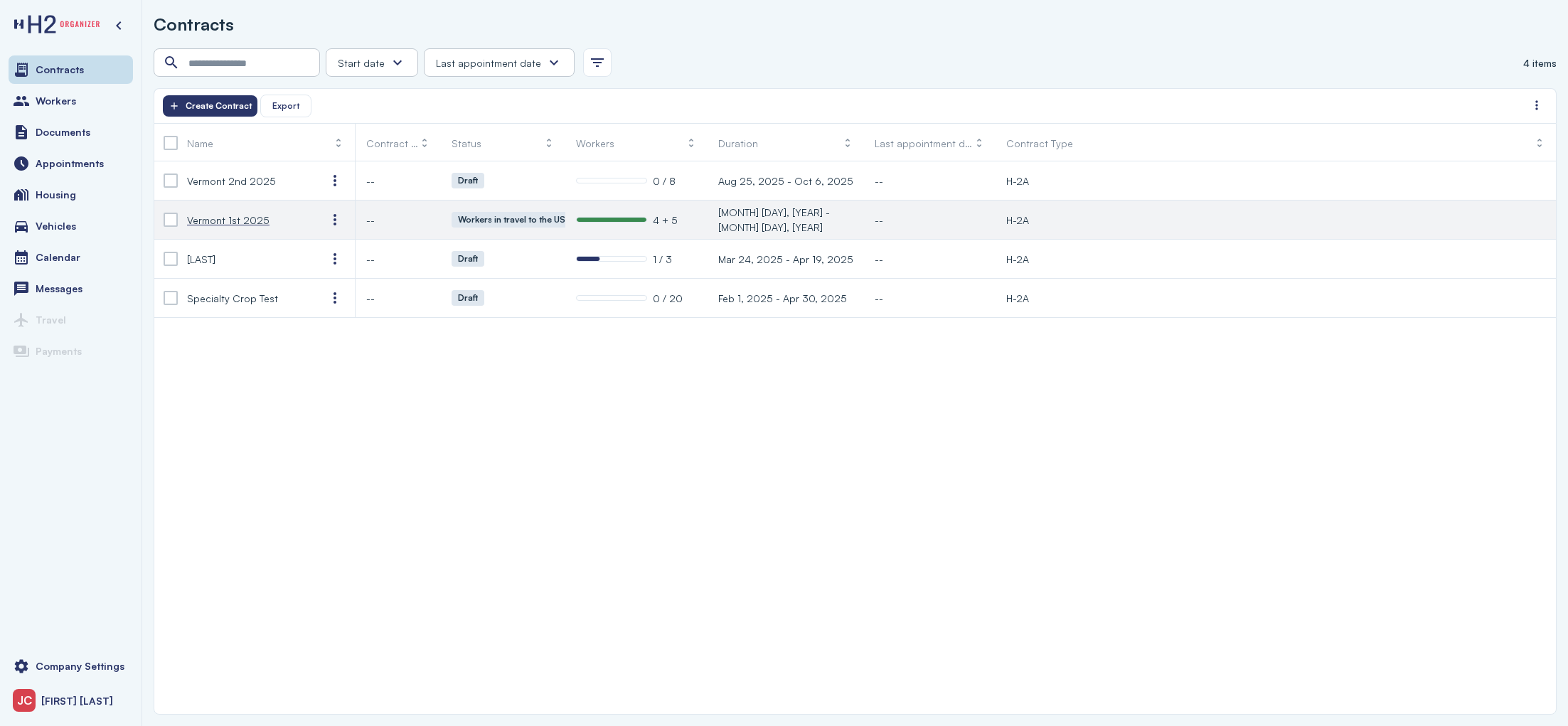 click on "Vermont 1st 2025" at bounding box center [228, 220] 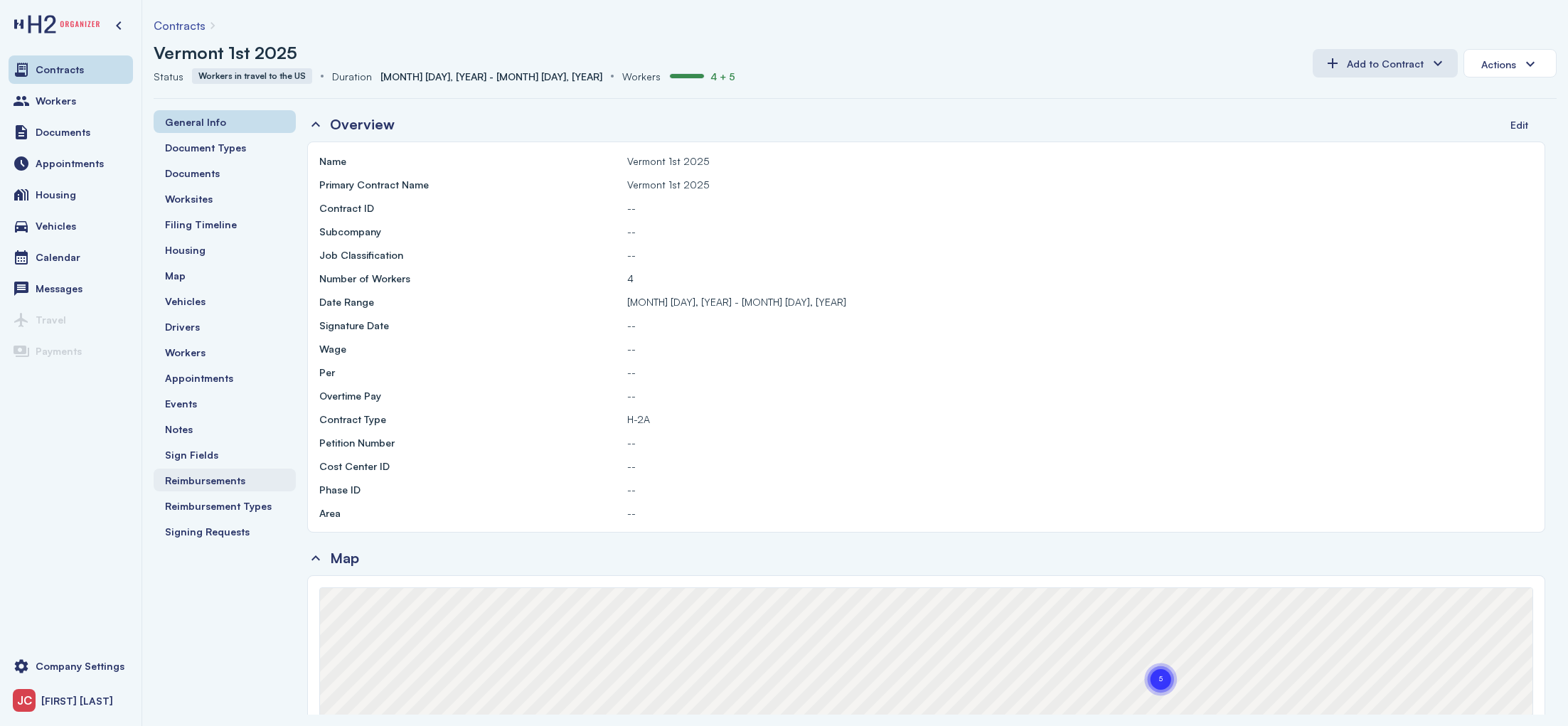 click on "Reimbursements" at bounding box center [205, 480] 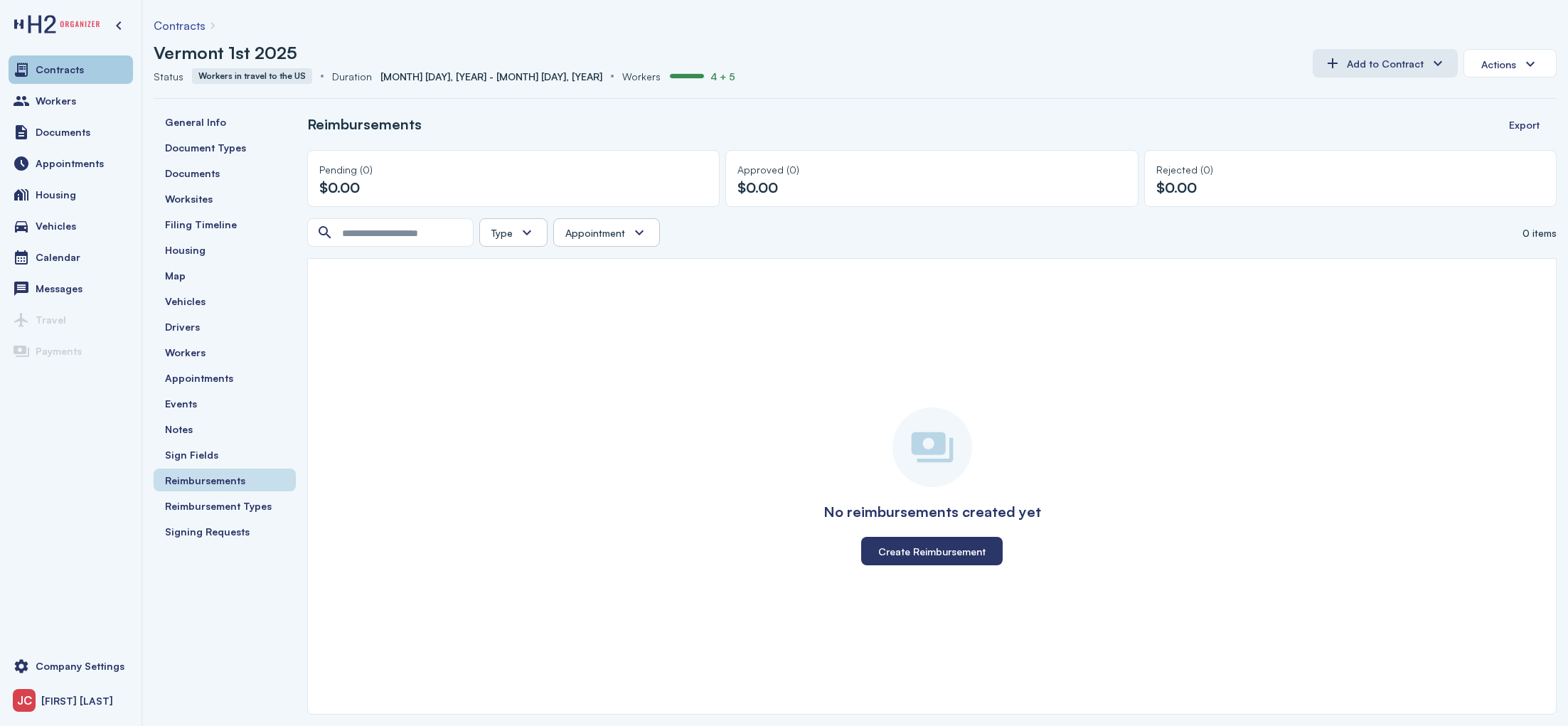 click on "Contracts" at bounding box center [70, 70] 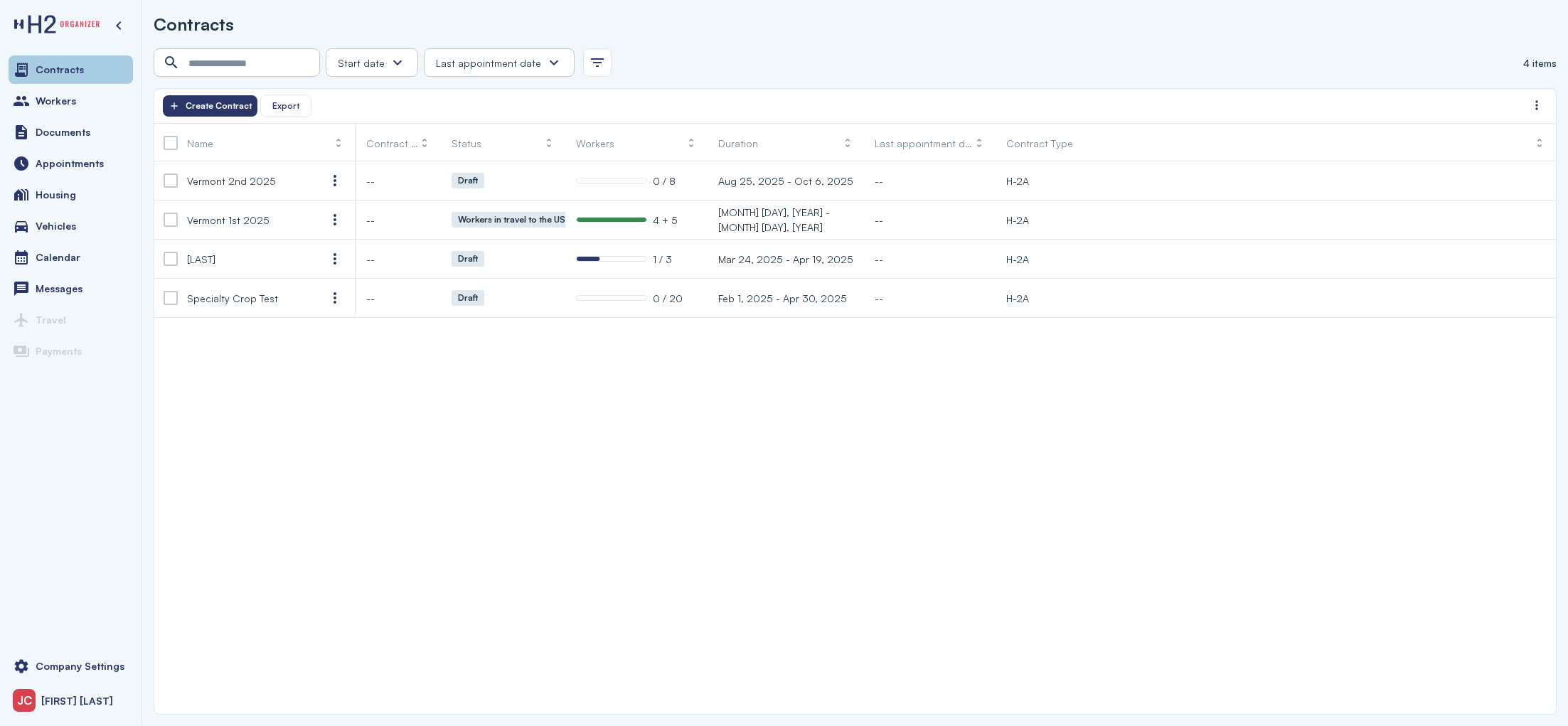 click on "Contracts" at bounding box center (60, 70) 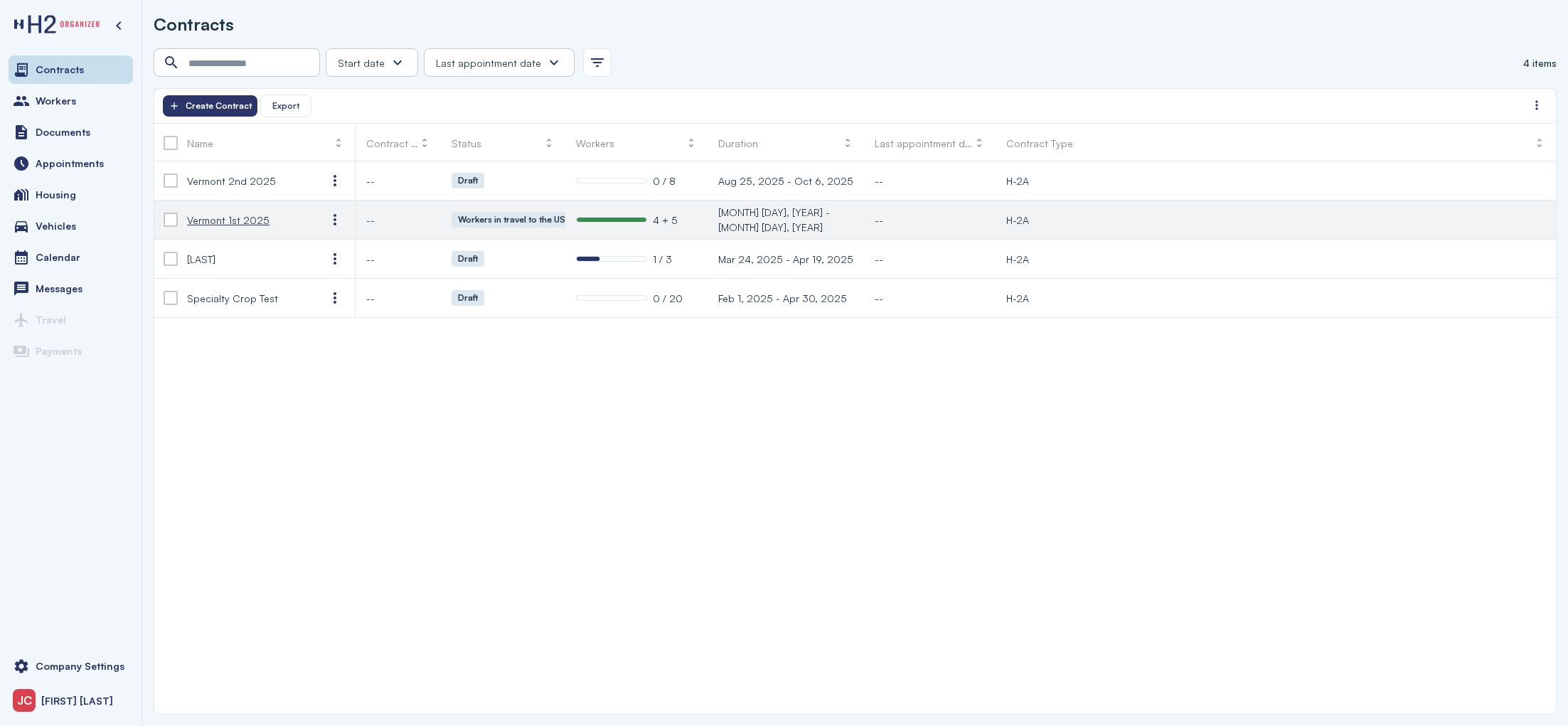 click on "Vermont 1st 2025" at bounding box center [228, 220] 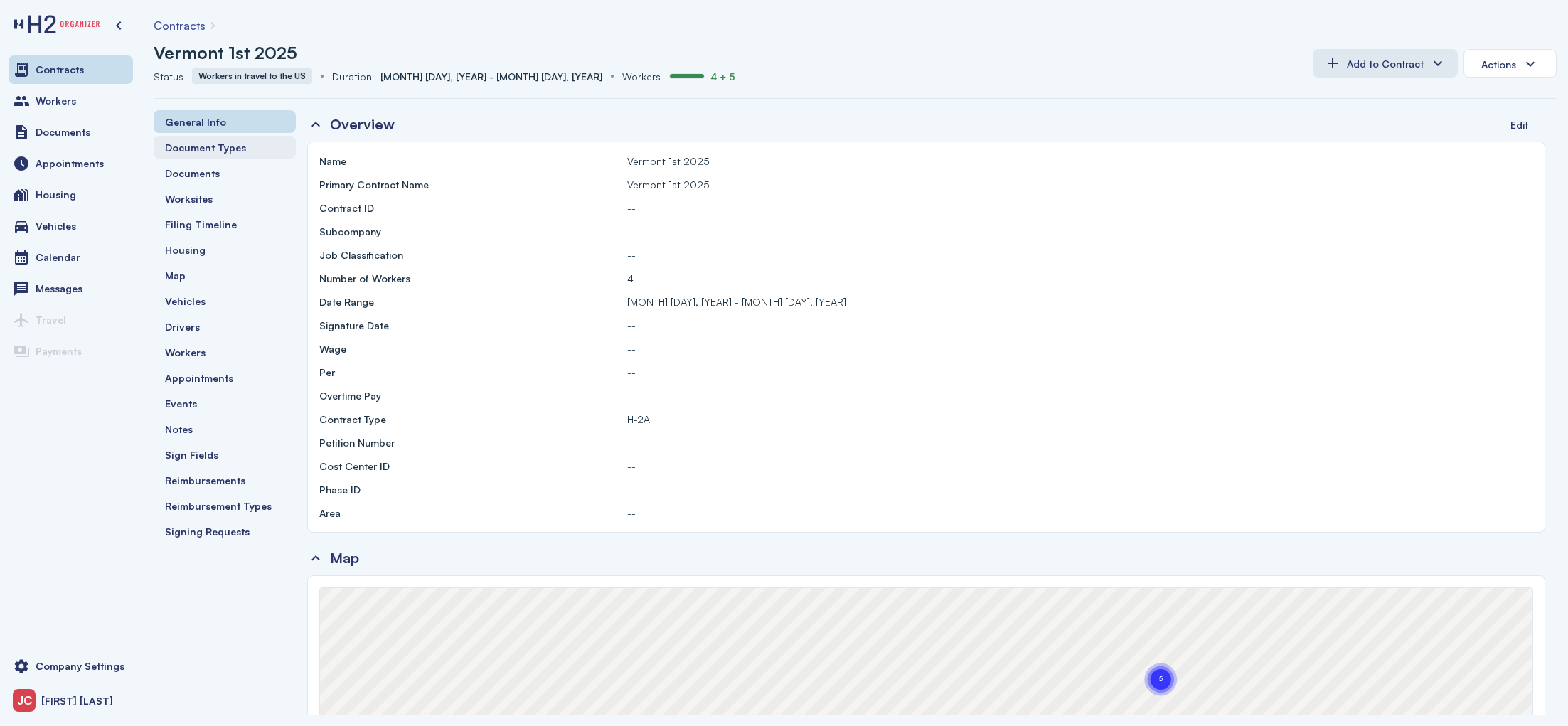 click on "Document Types" at bounding box center [206, 147] 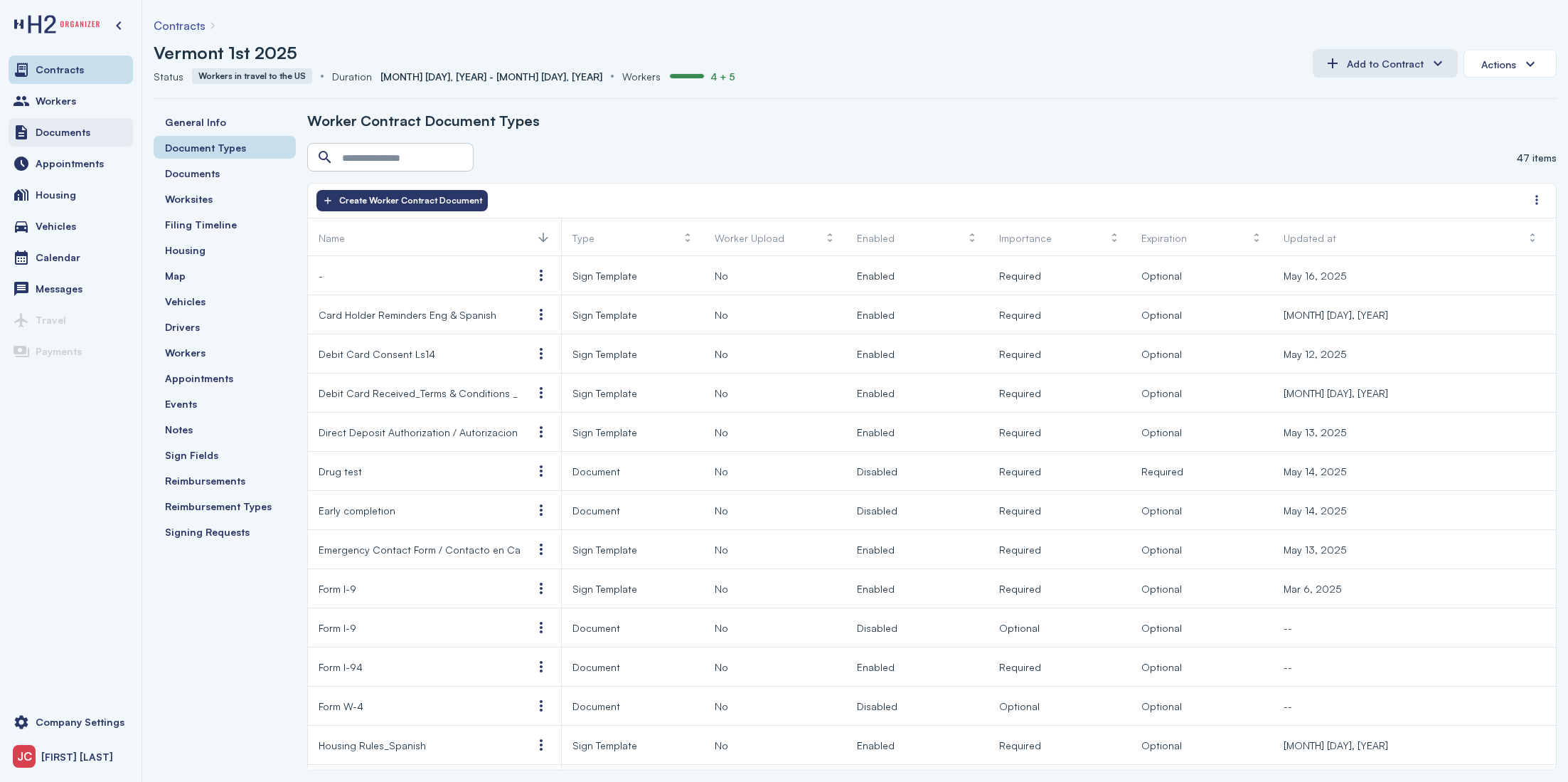 click on "Documents" at bounding box center [63, 132] 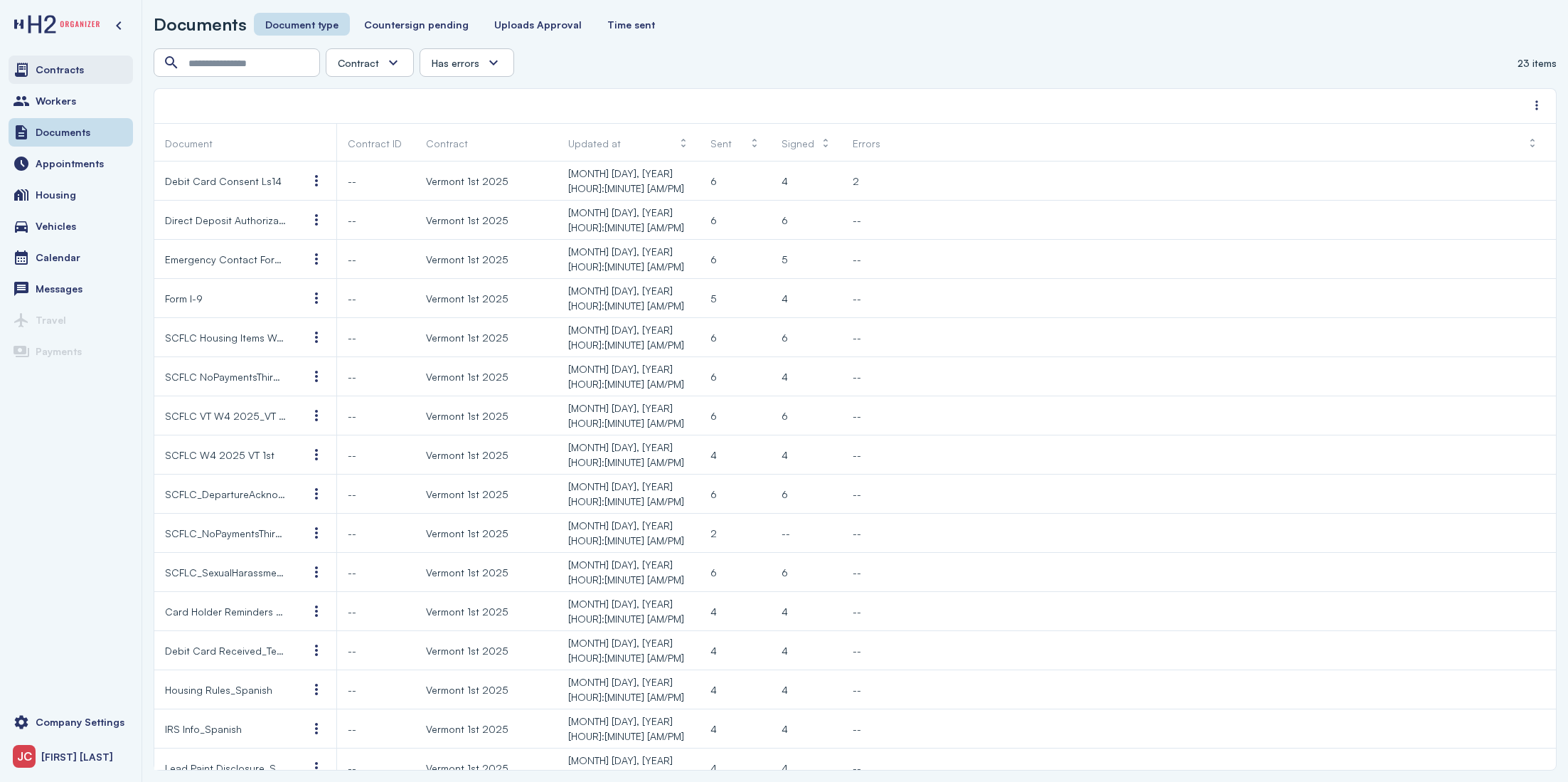 click on "Contracts" at bounding box center (60, 70) 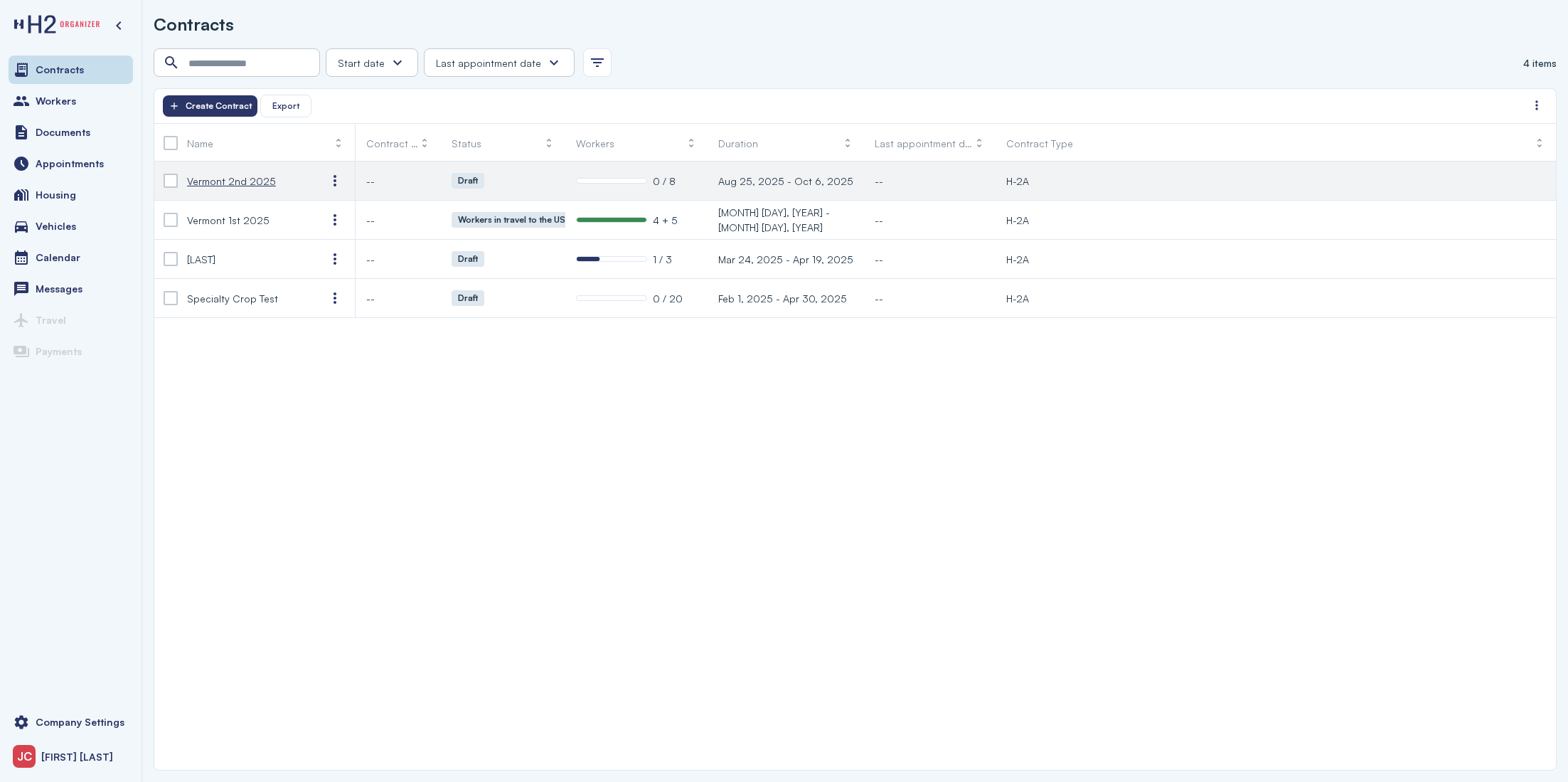 click on "Vermont 2nd 2025" at bounding box center (231, 181) 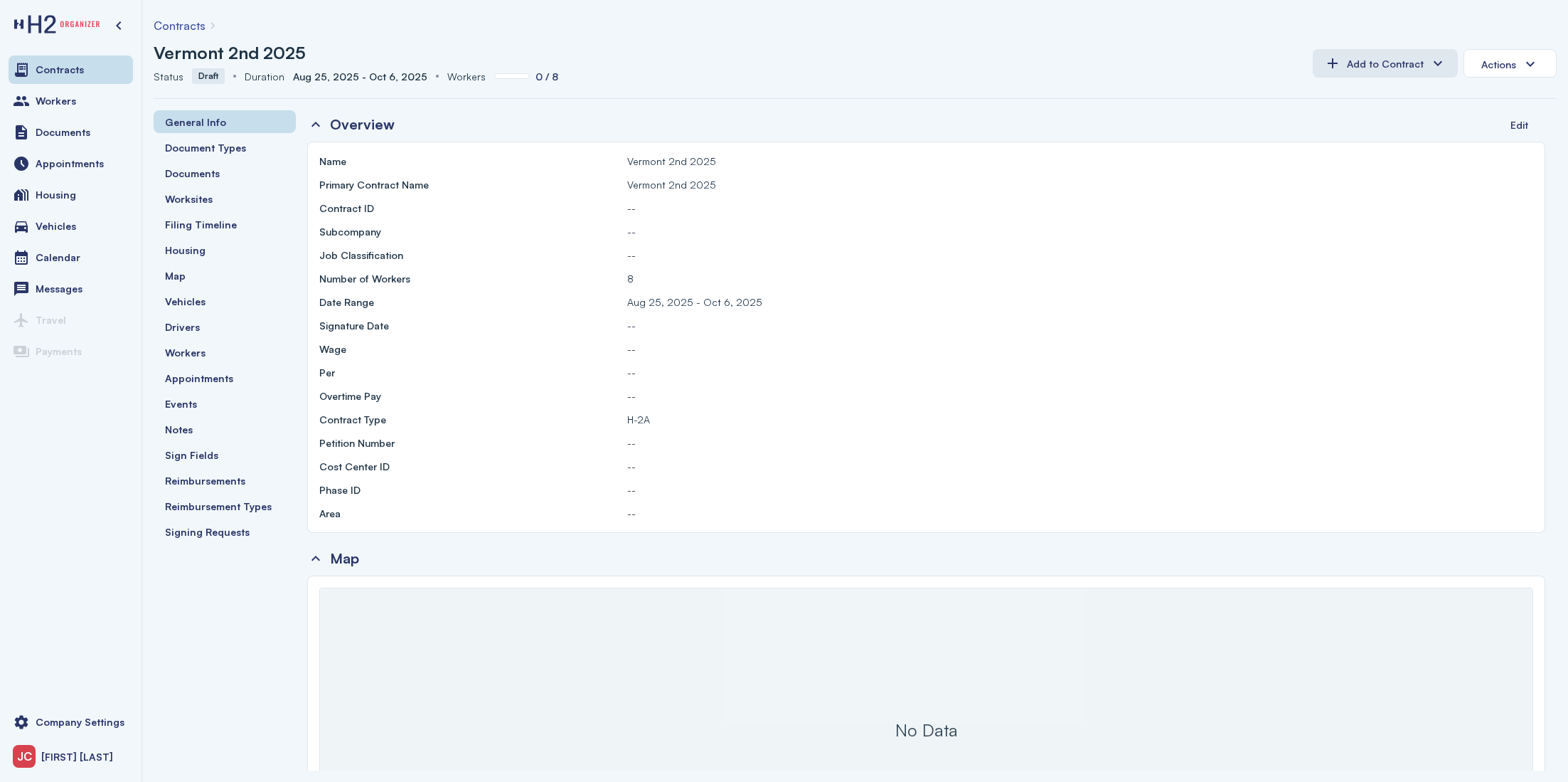 click on "Contracts       Workers       Documents       Appointments       Housing       Vehicles       Calendar       Messages       Travel       Payments" at bounding box center [70, 375] 